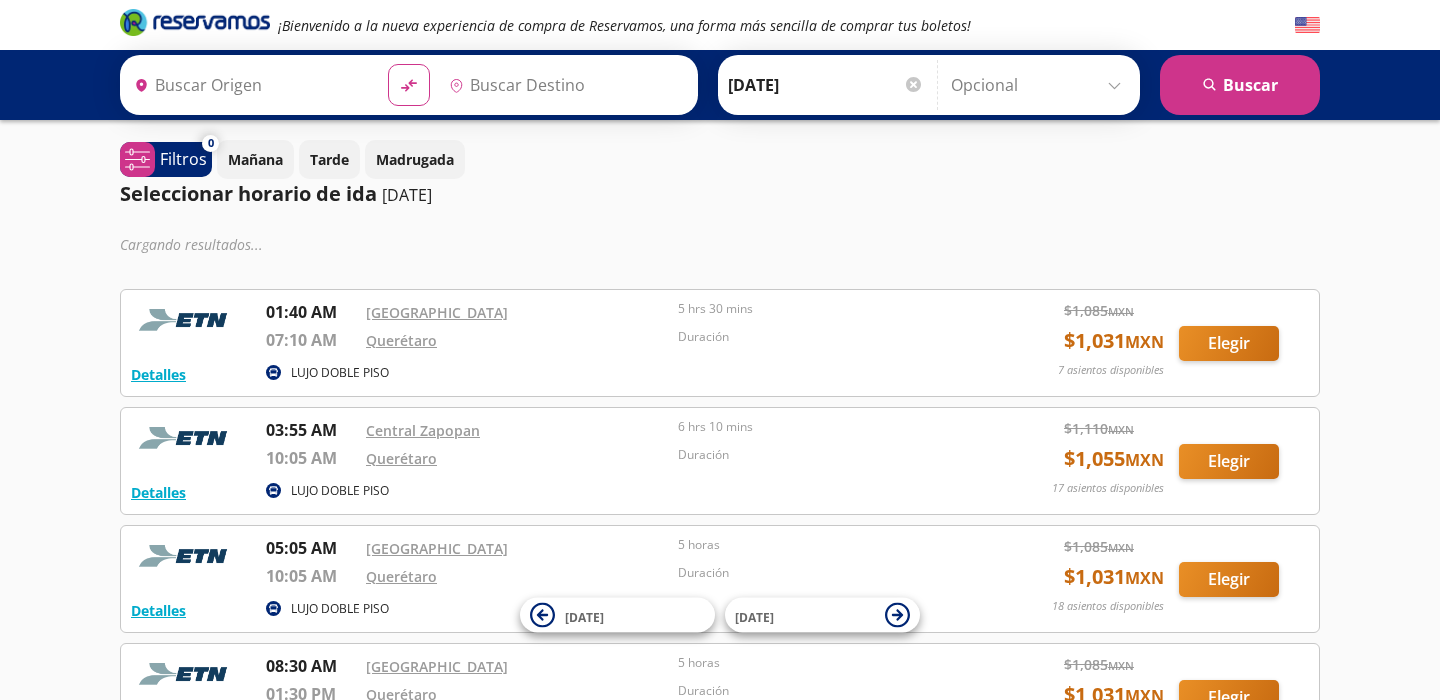type on "Guadalajara, Jalisco" 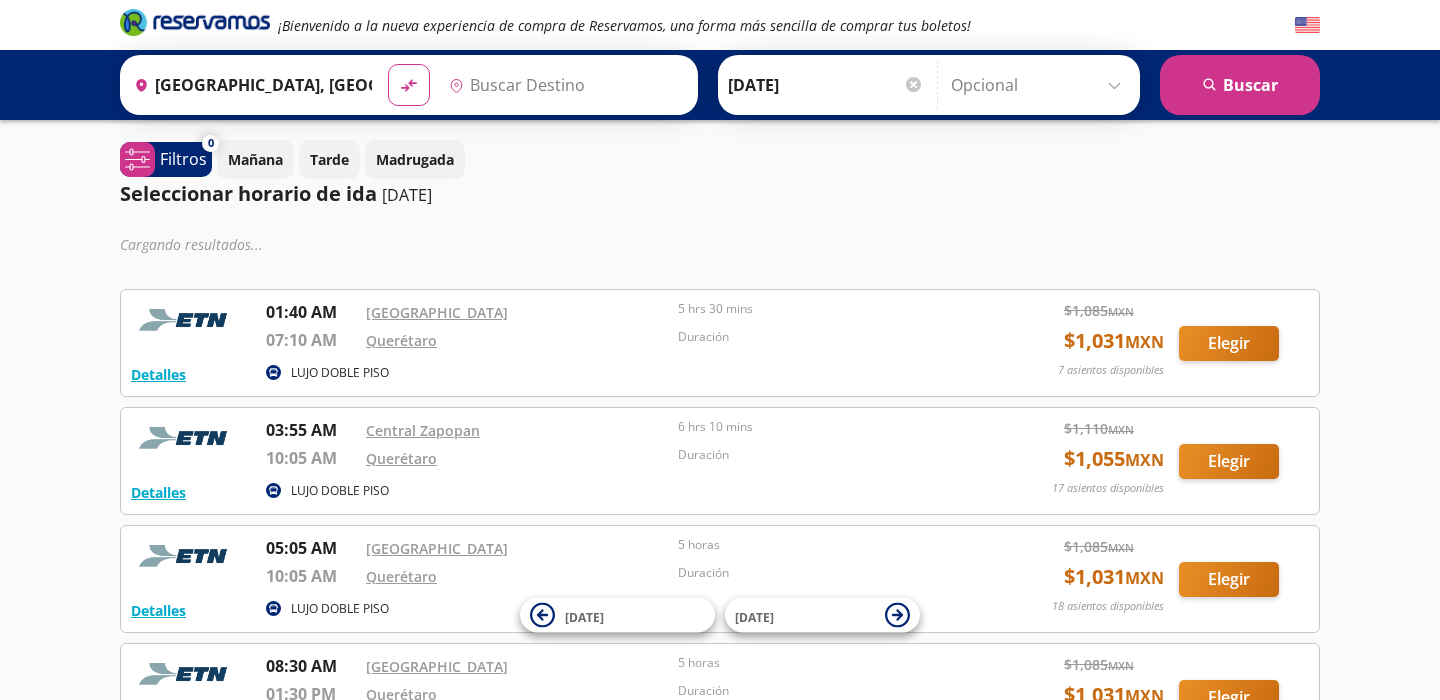 type on "Querétaro, Querétaro" 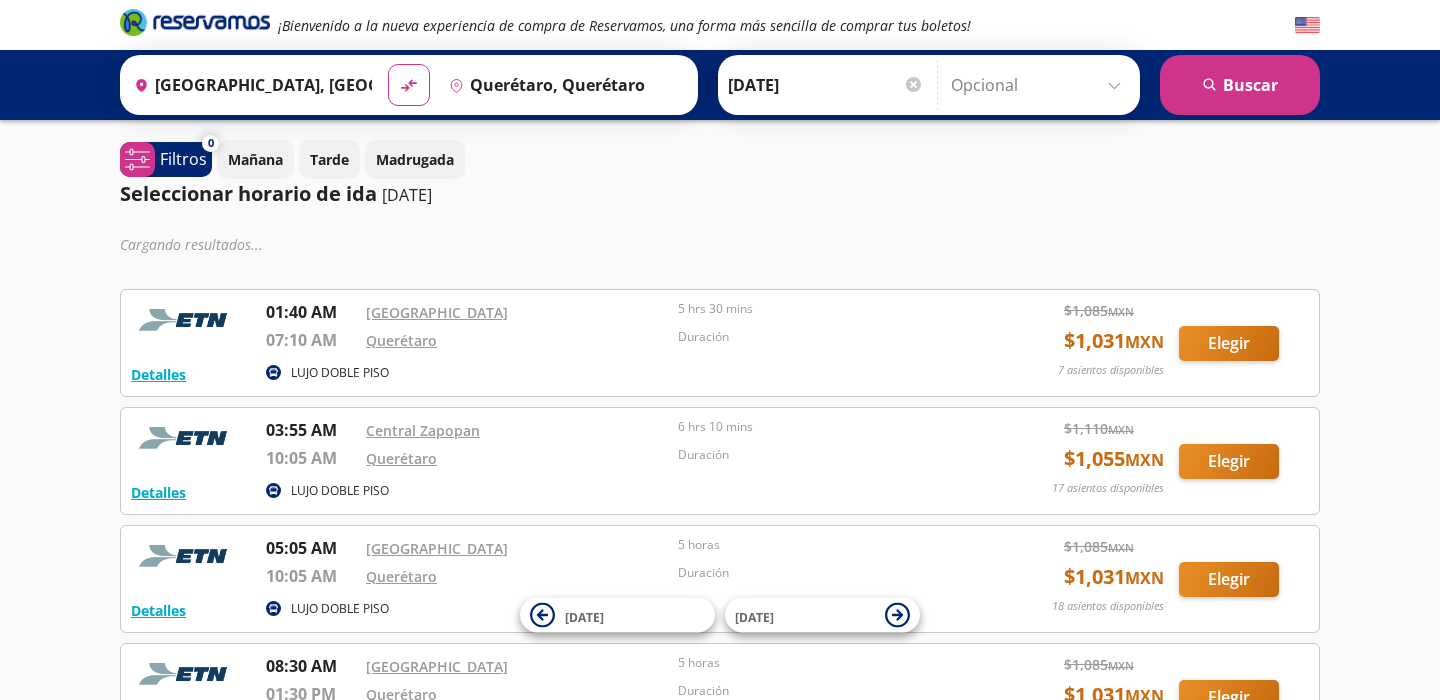 scroll, scrollTop: 0, scrollLeft: 0, axis: both 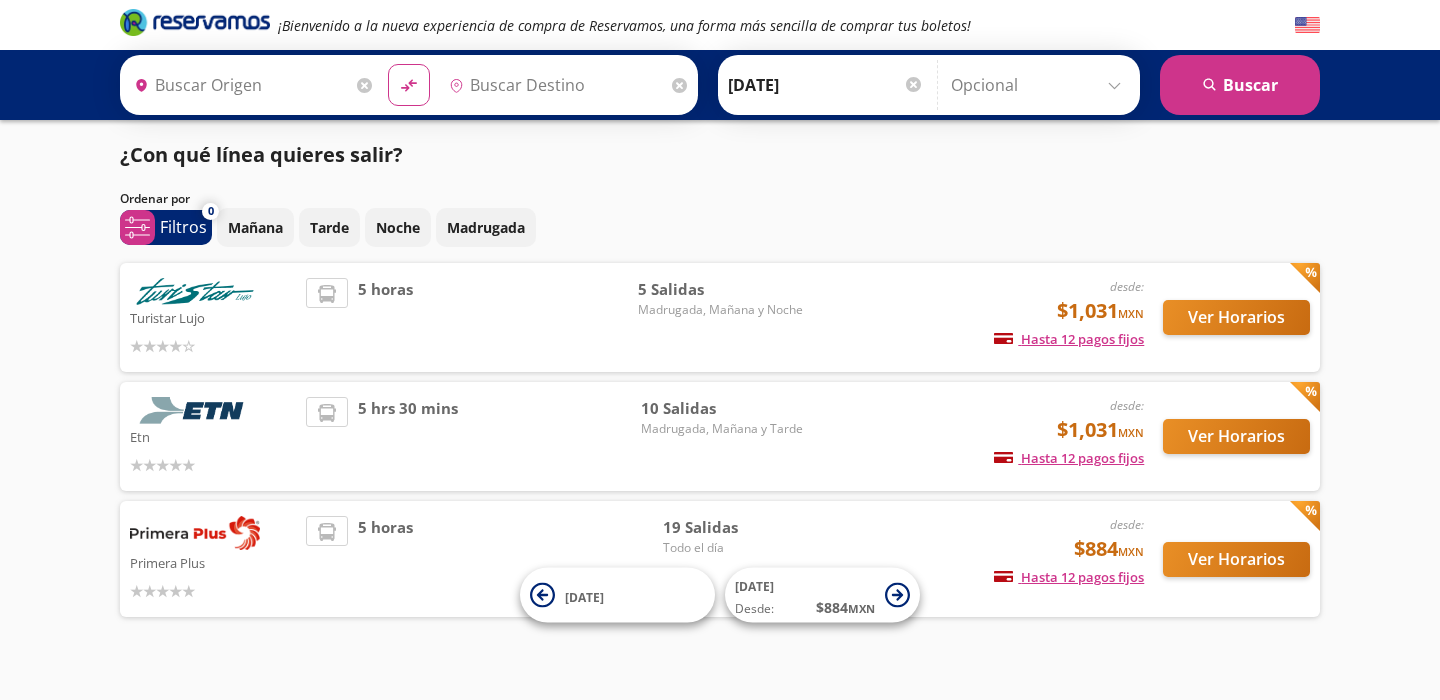 type on "Guadalajara, Jalisco" 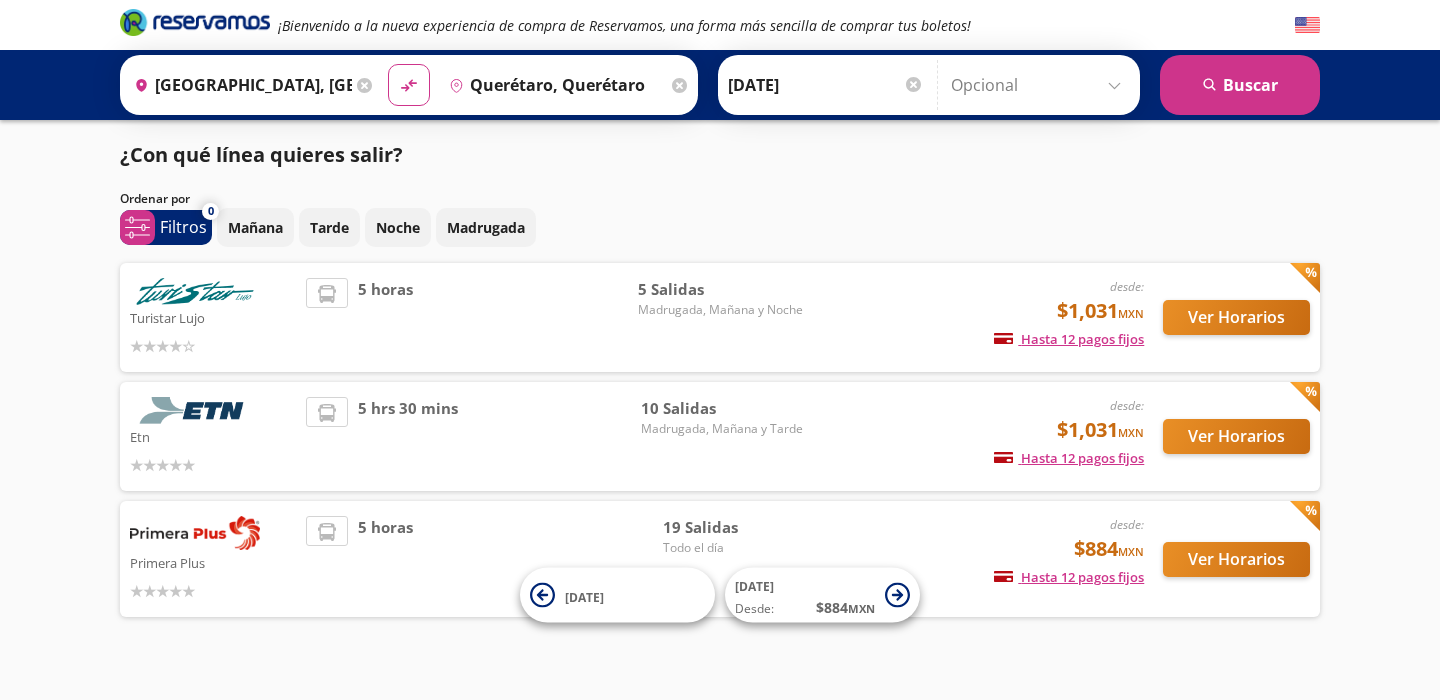 scroll, scrollTop: 0, scrollLeft: 0, axis: both 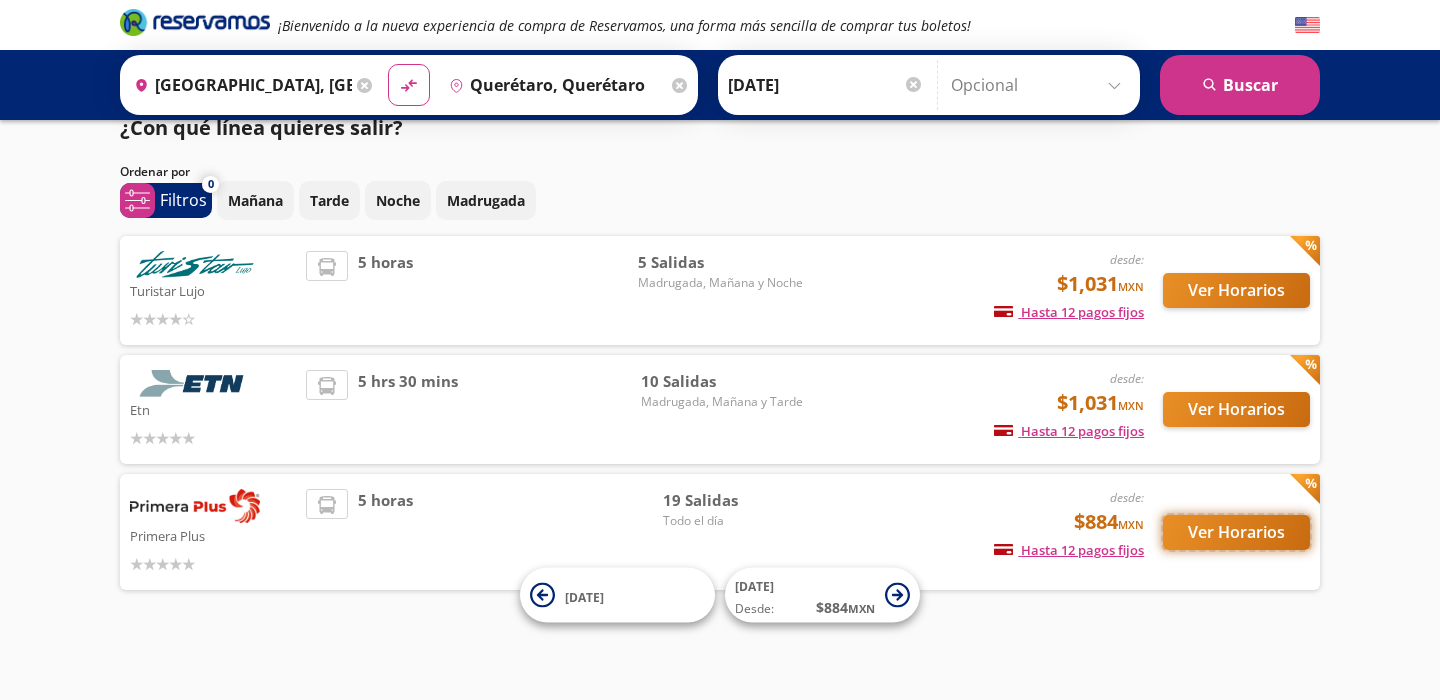 click on "Ver Horarios" at bounding box center [1236, 532] 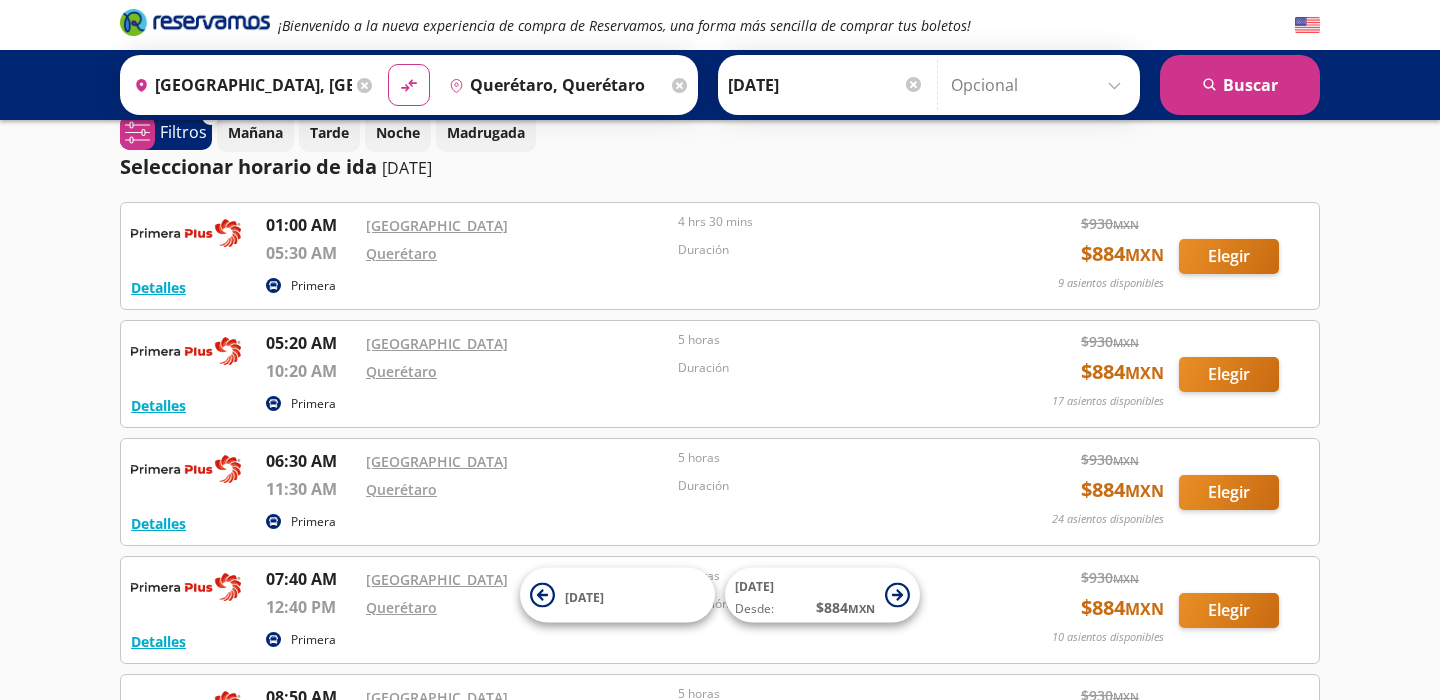 scroll, scrollTop: 0, scrollLeft: 0, axis: both 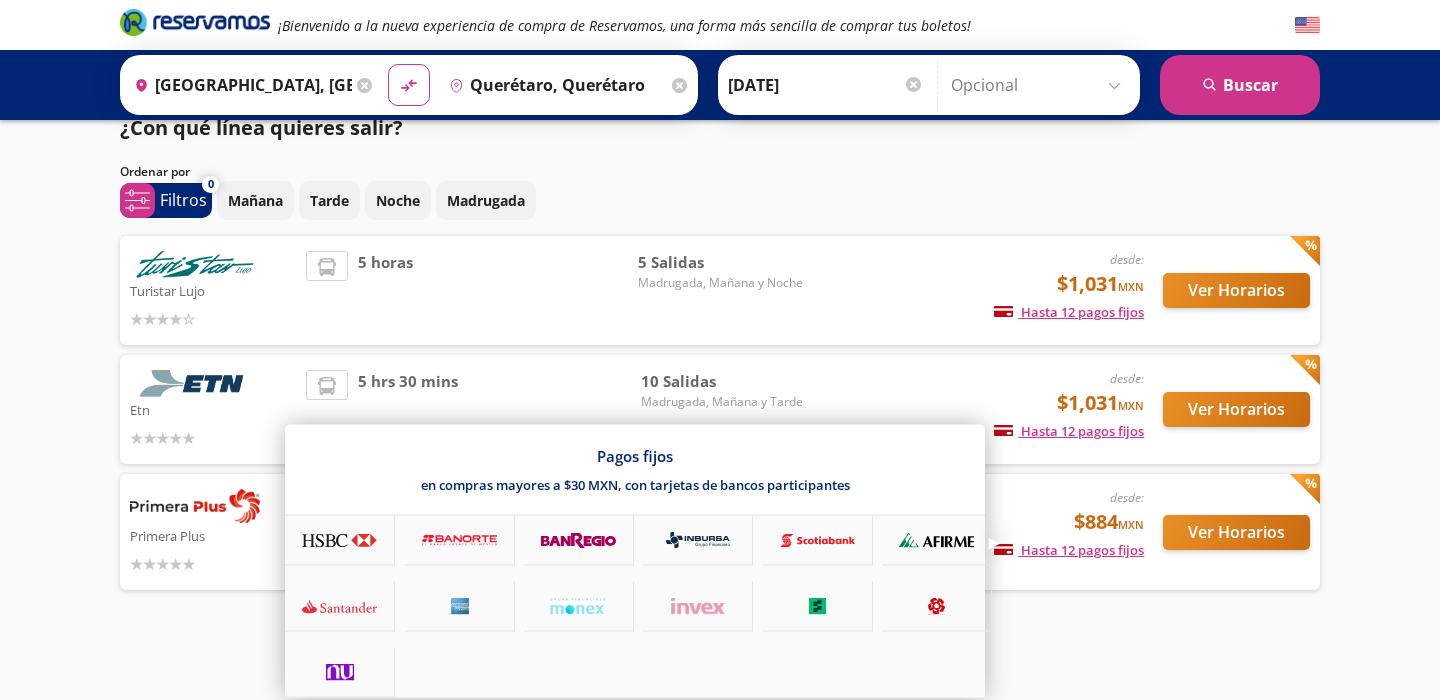 click at bounding box center [936, 606] 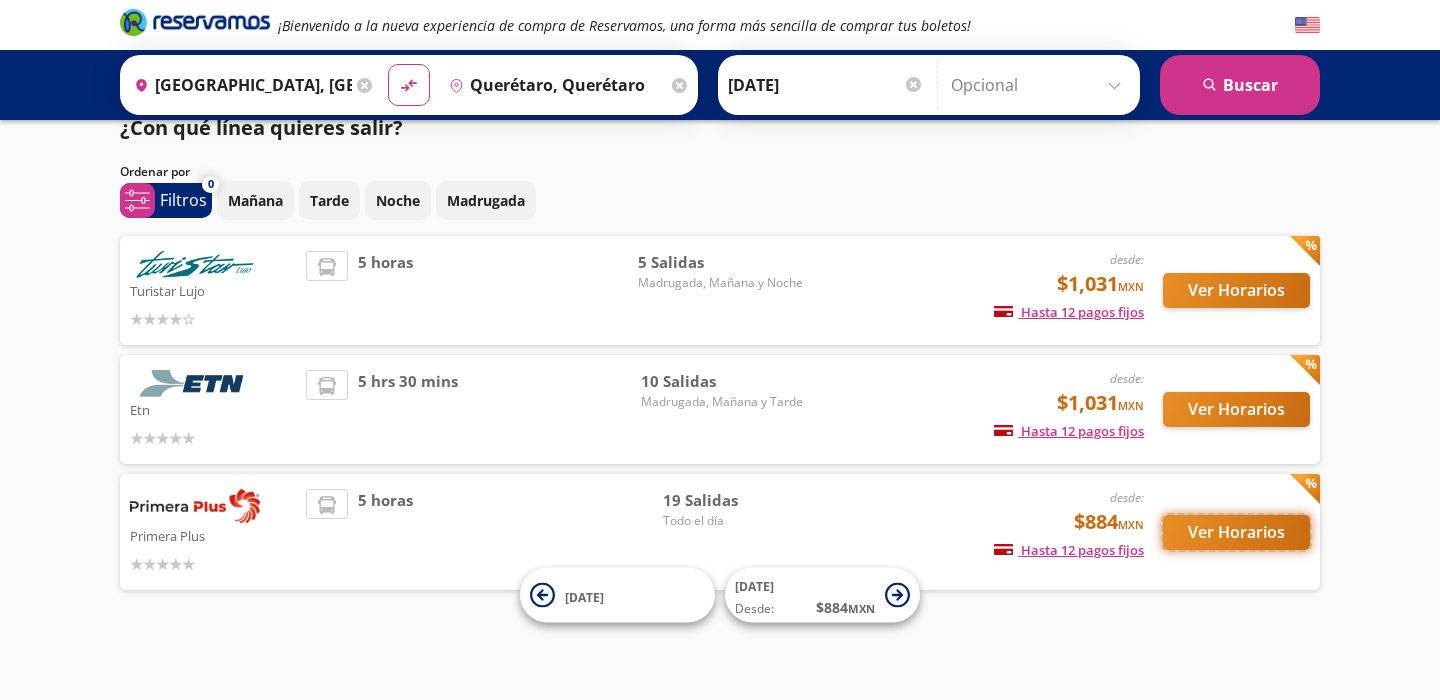 click on "Ver Horarios" at bounding box center [1236, 532] 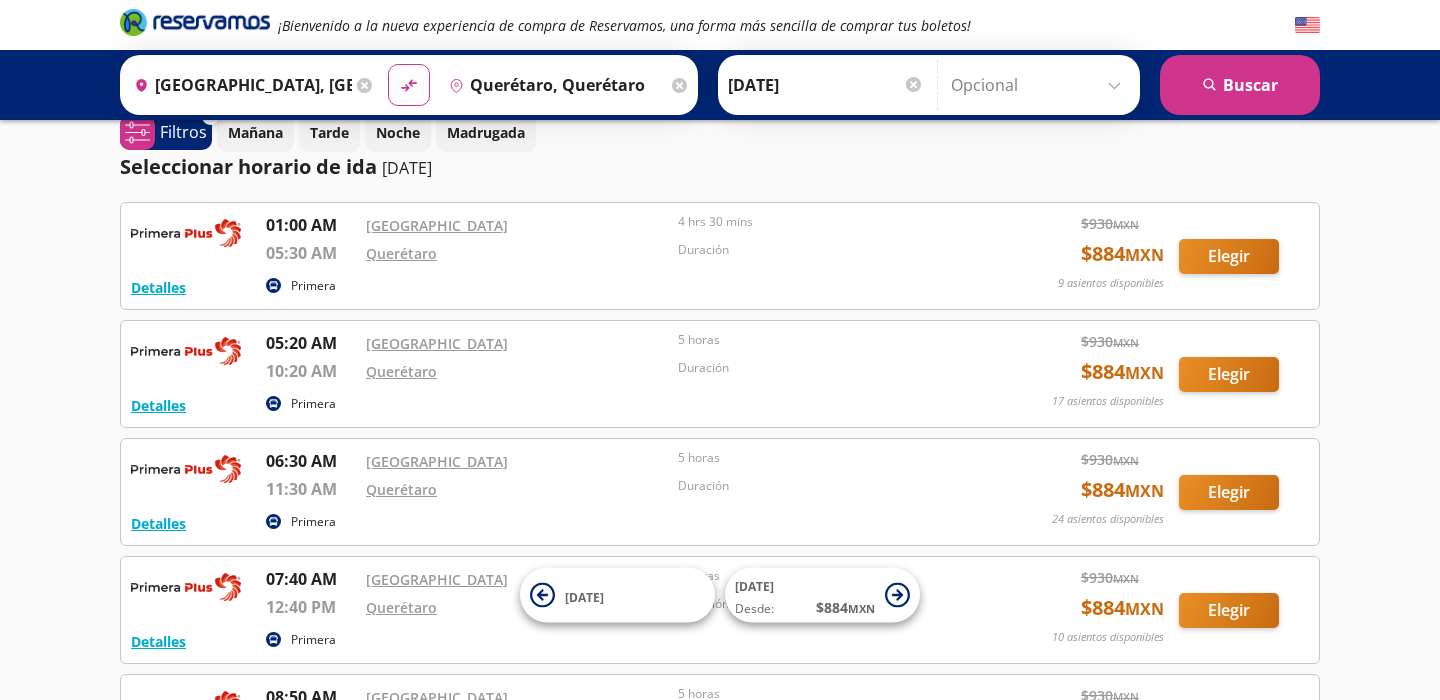 scroll, scrollTop: 0, scrollLeft: 0, axis: both 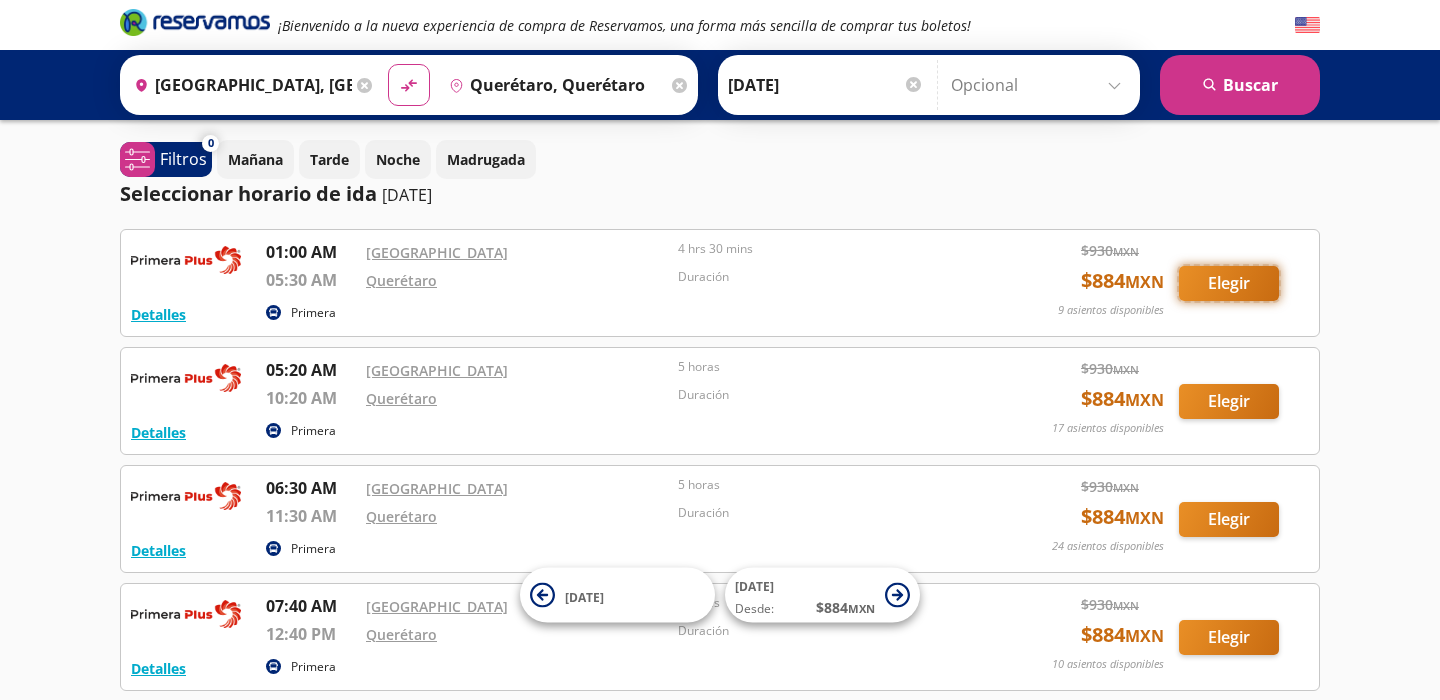 click on "Elegir" at bounding box center [1229, 283] 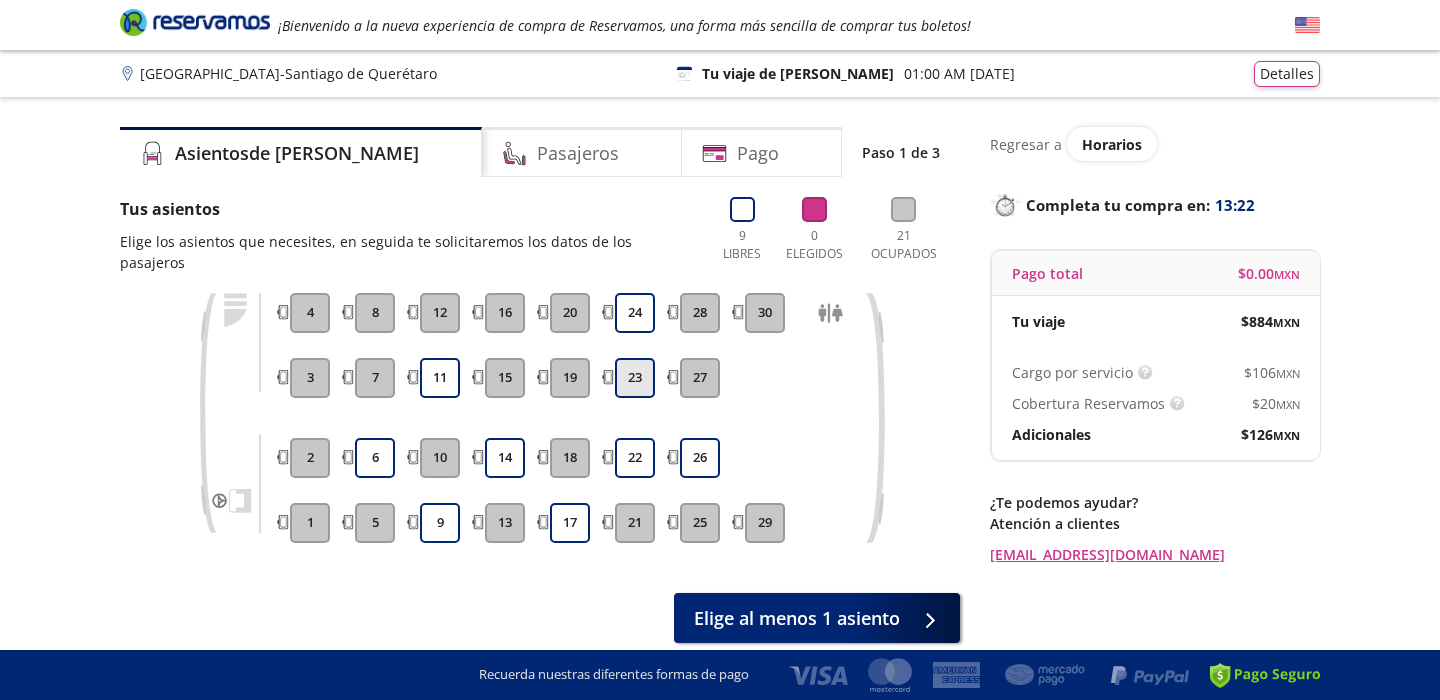 click on "23" at bounding box center [635, 378] 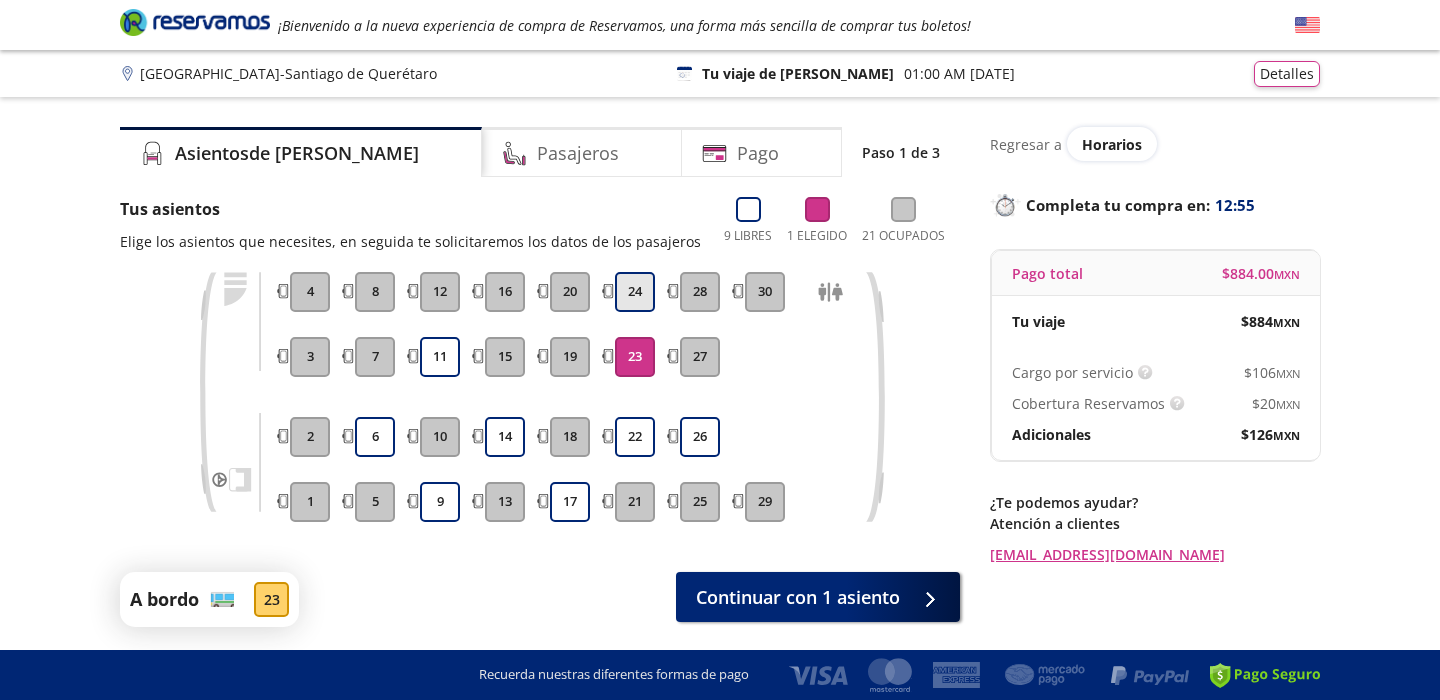 click on "24" at bounding box center (635, 292) 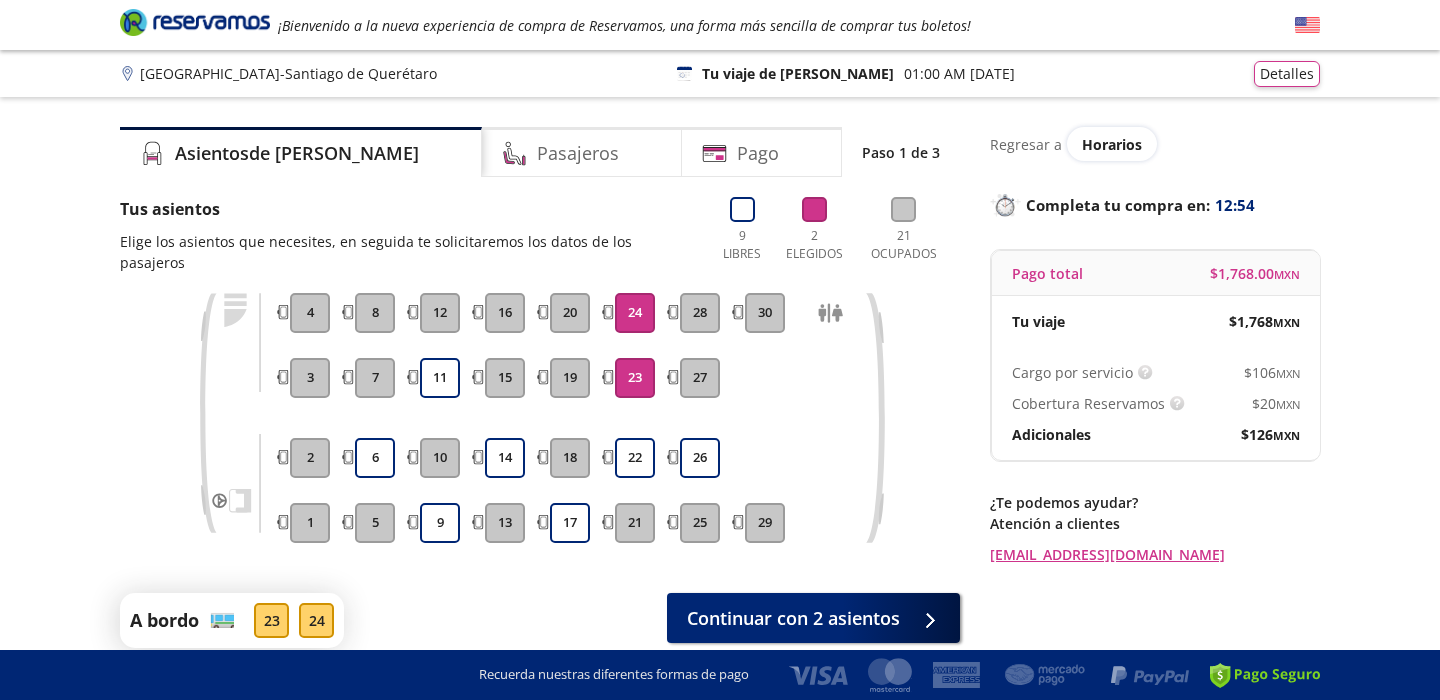 click on "23" at bounding box center (635, 378) 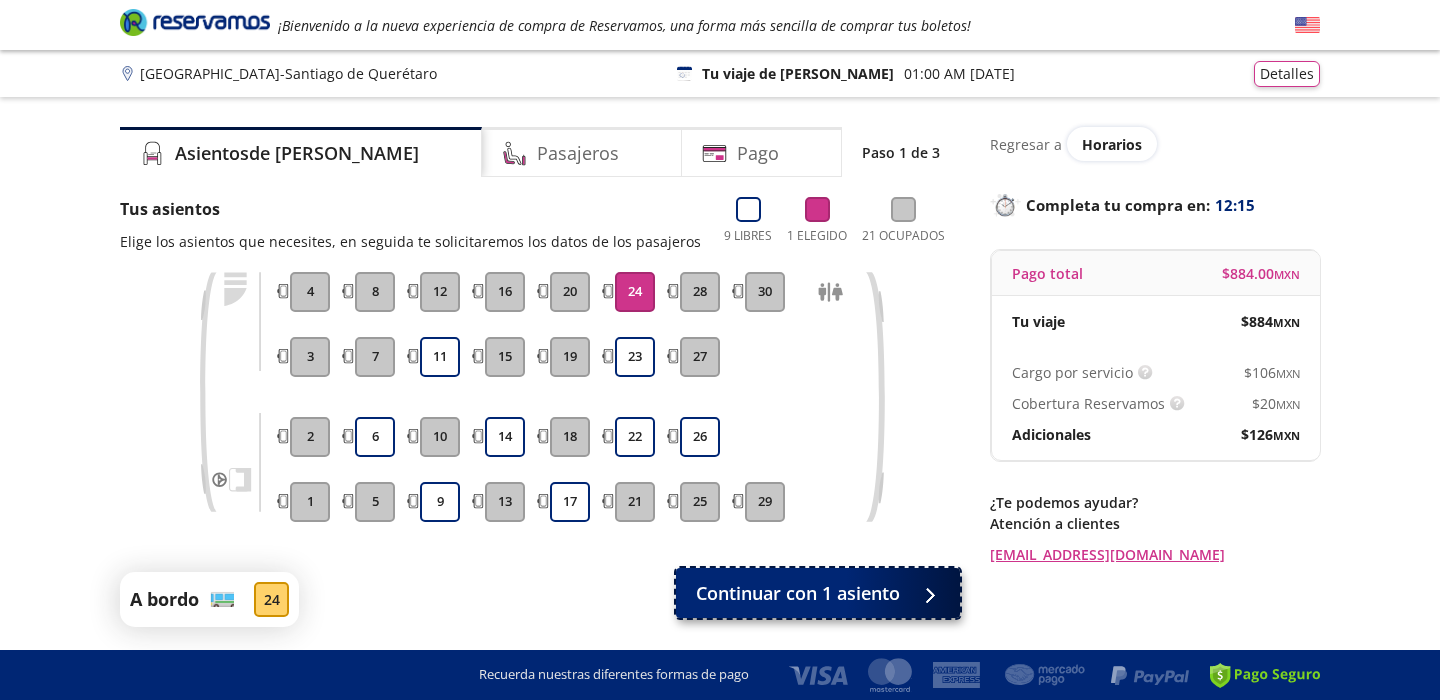 click on "Continuar con 1 asiento" at bounding box center (798, 593) 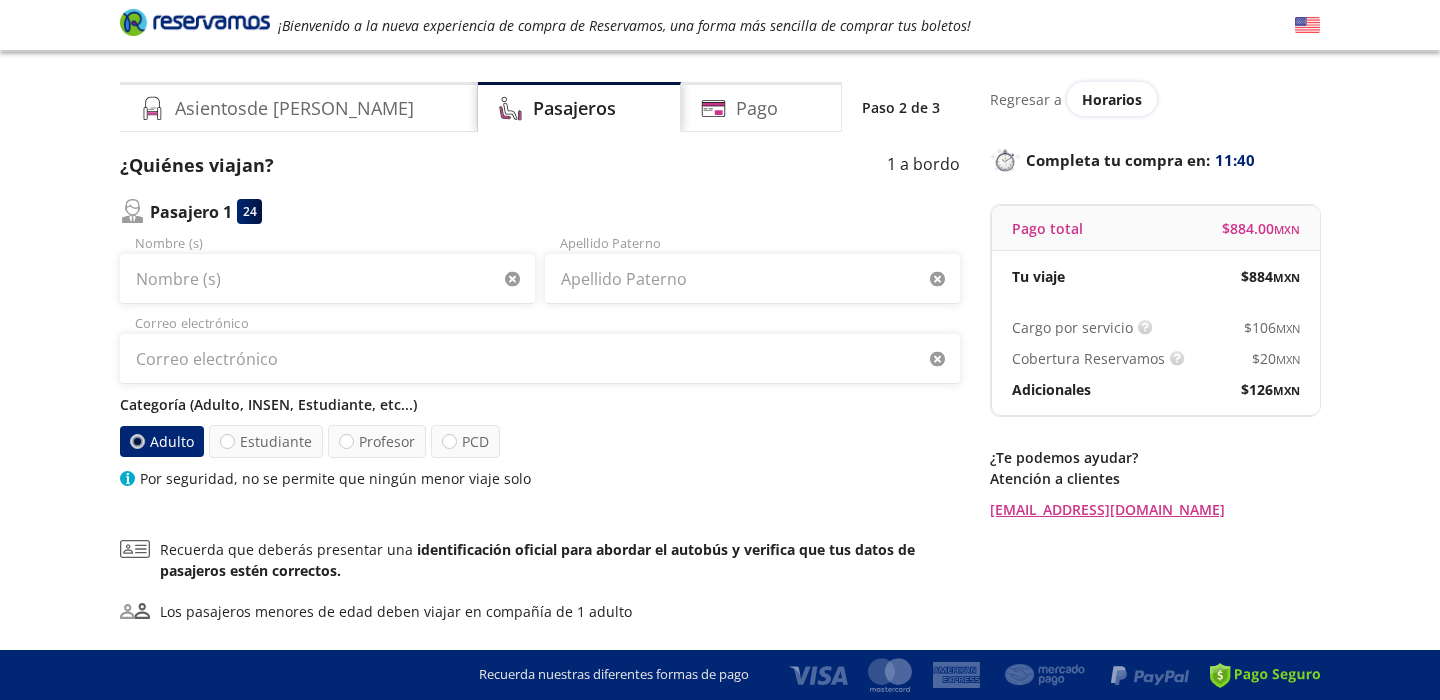 scroll, scrollTop: 48, scrollLeft: 0, axis: vertical 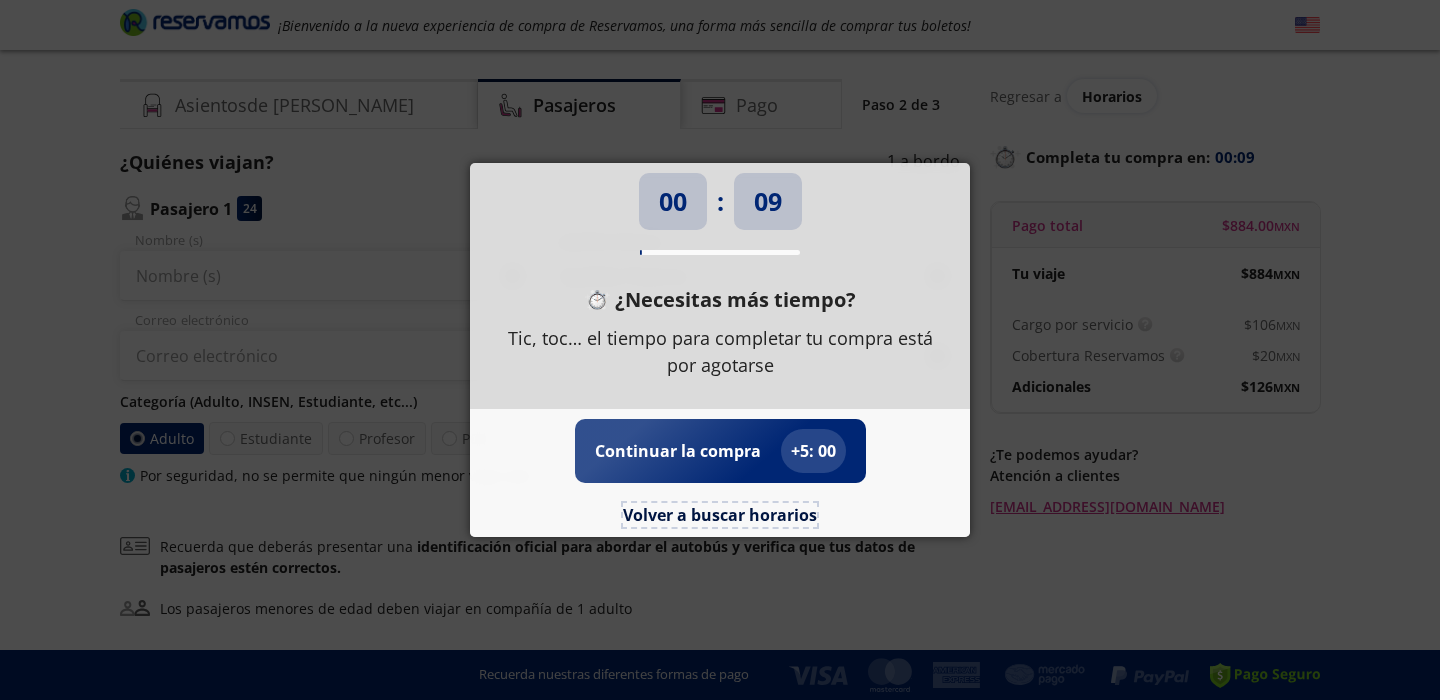 click on "Volver a buscar horarios" at bounding box center (720, 515) 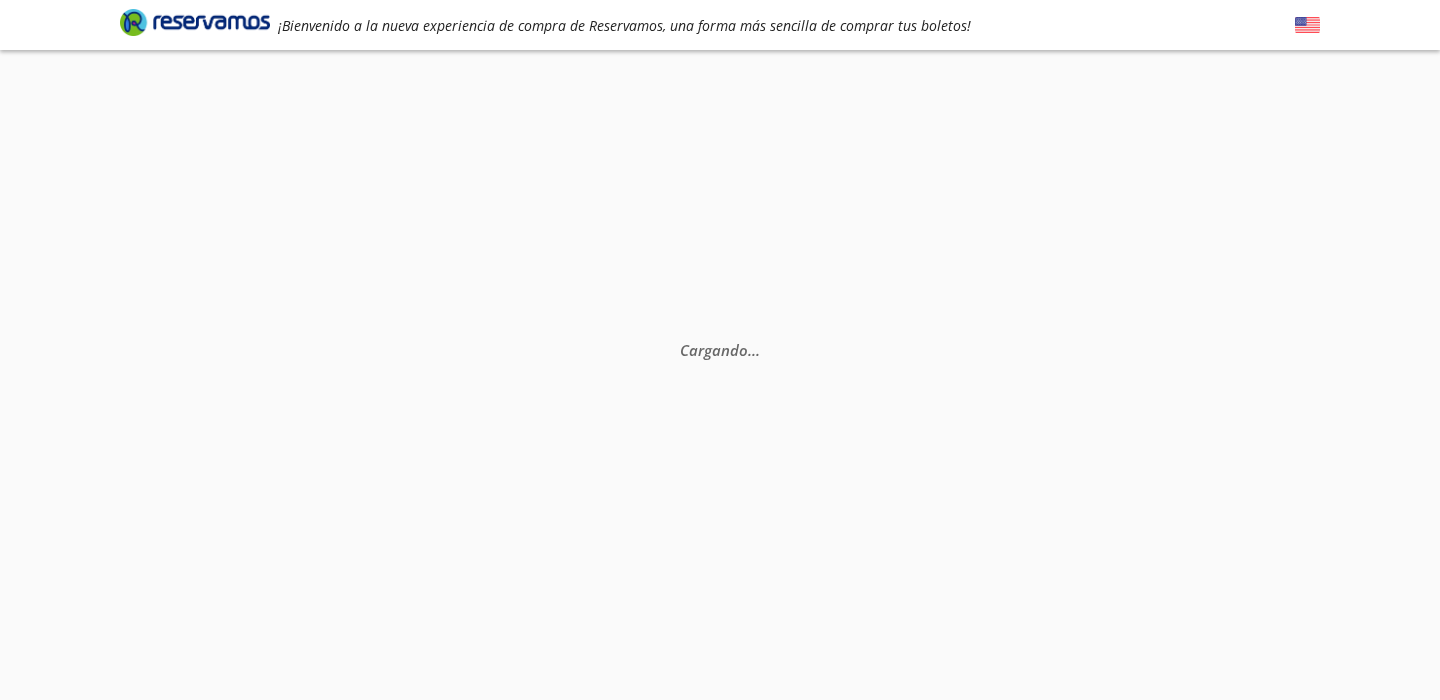 scroll, scrollTop: 0, scrollLeft: 0, axis: both 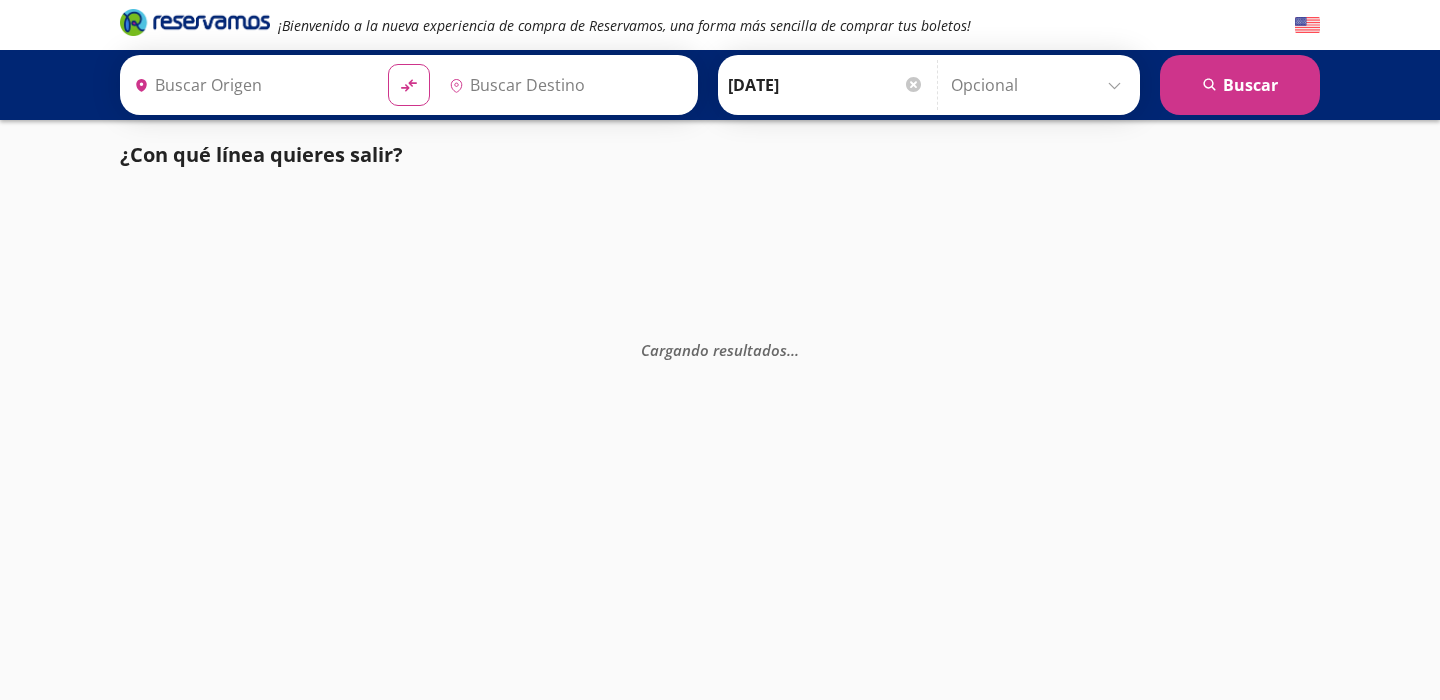 type on "Guadalajara, Jalisco" 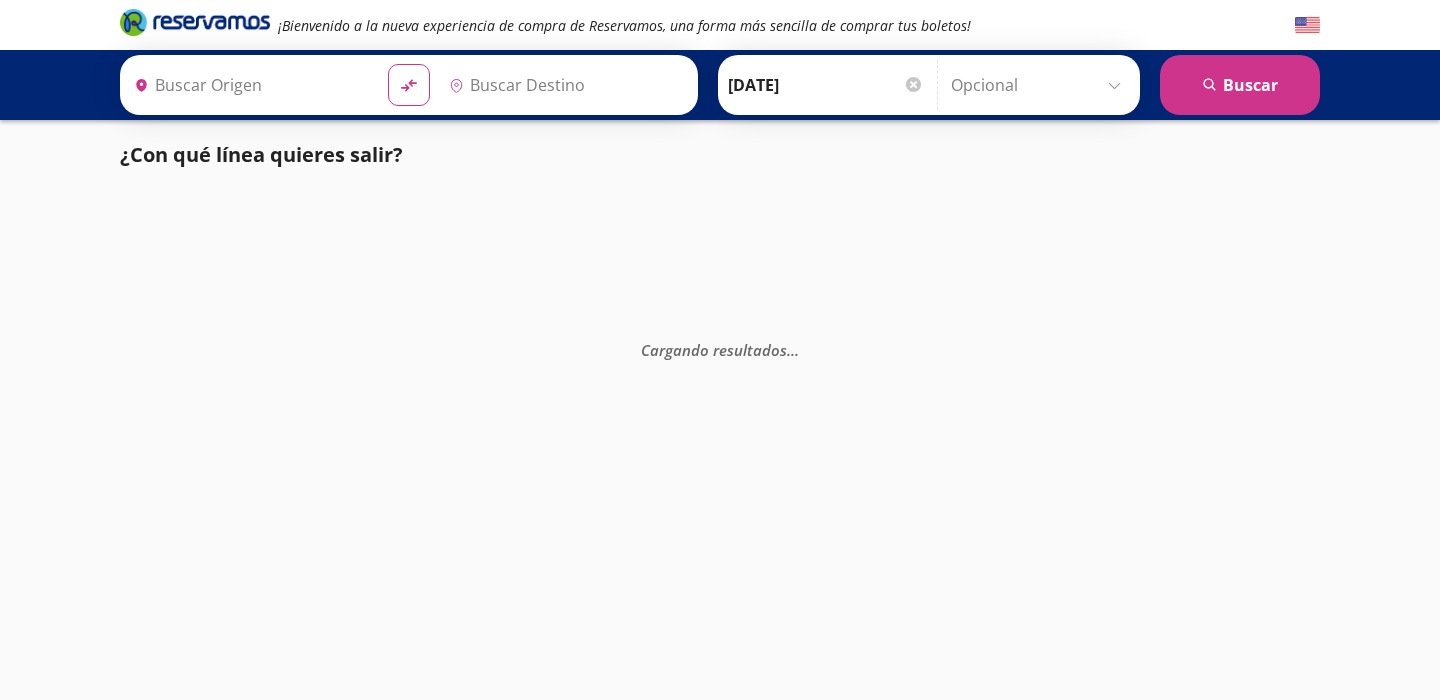 type on "Santiago de Querétaro, Querétaro" 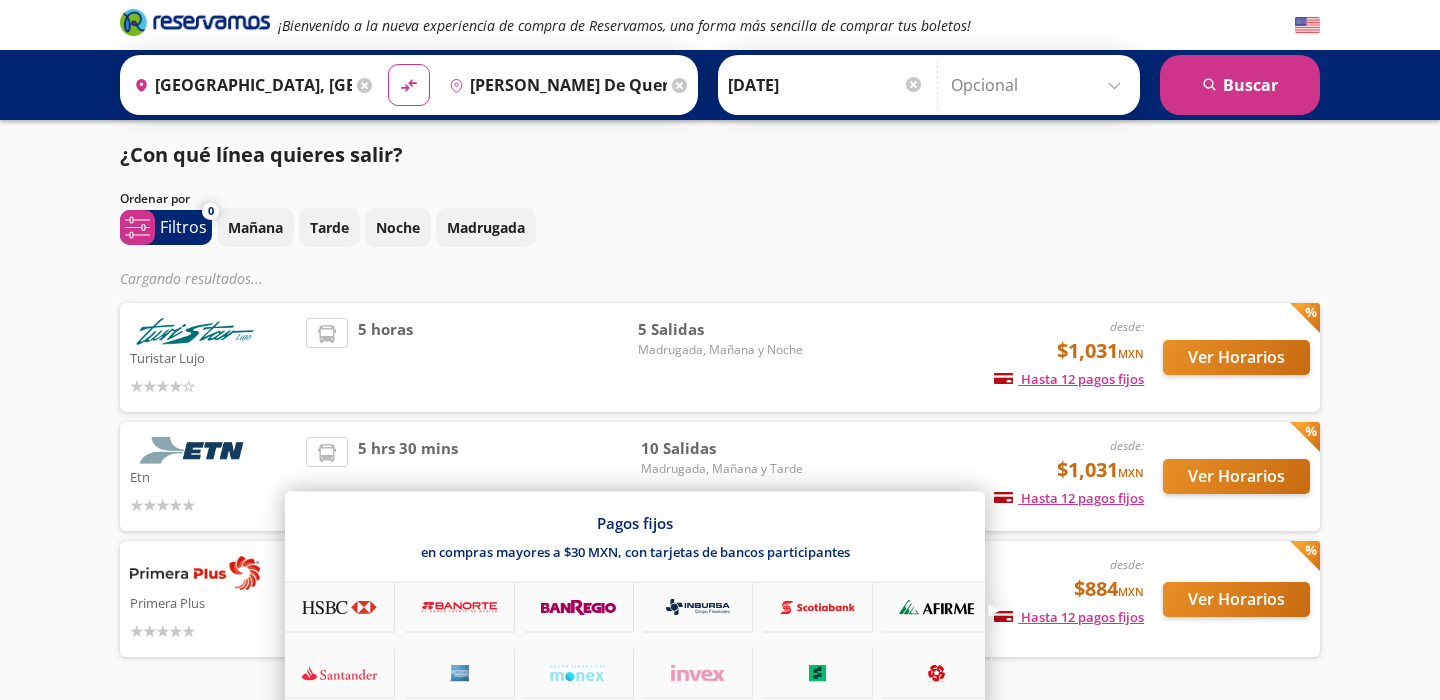 click on "Hasta 12 pagos fijos" at bounding box center (1069, 617) 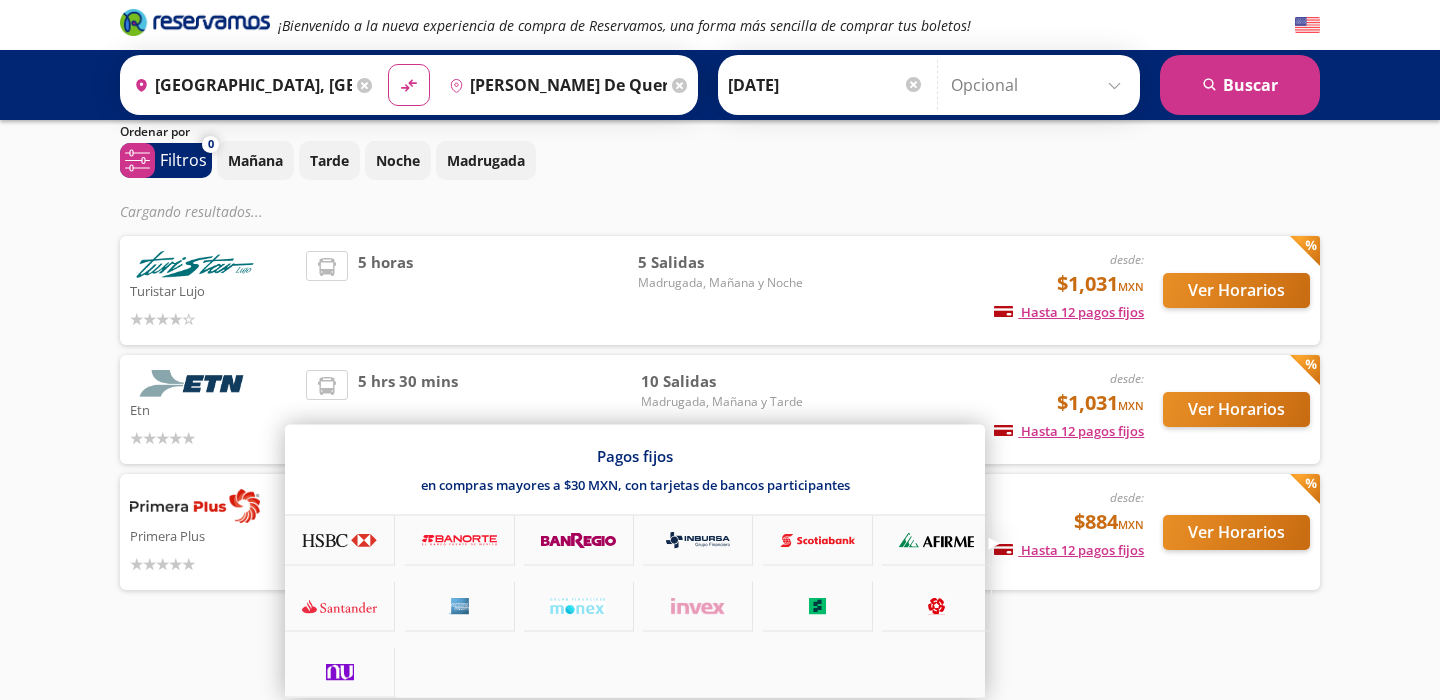 click at bounding box center [720, 350] 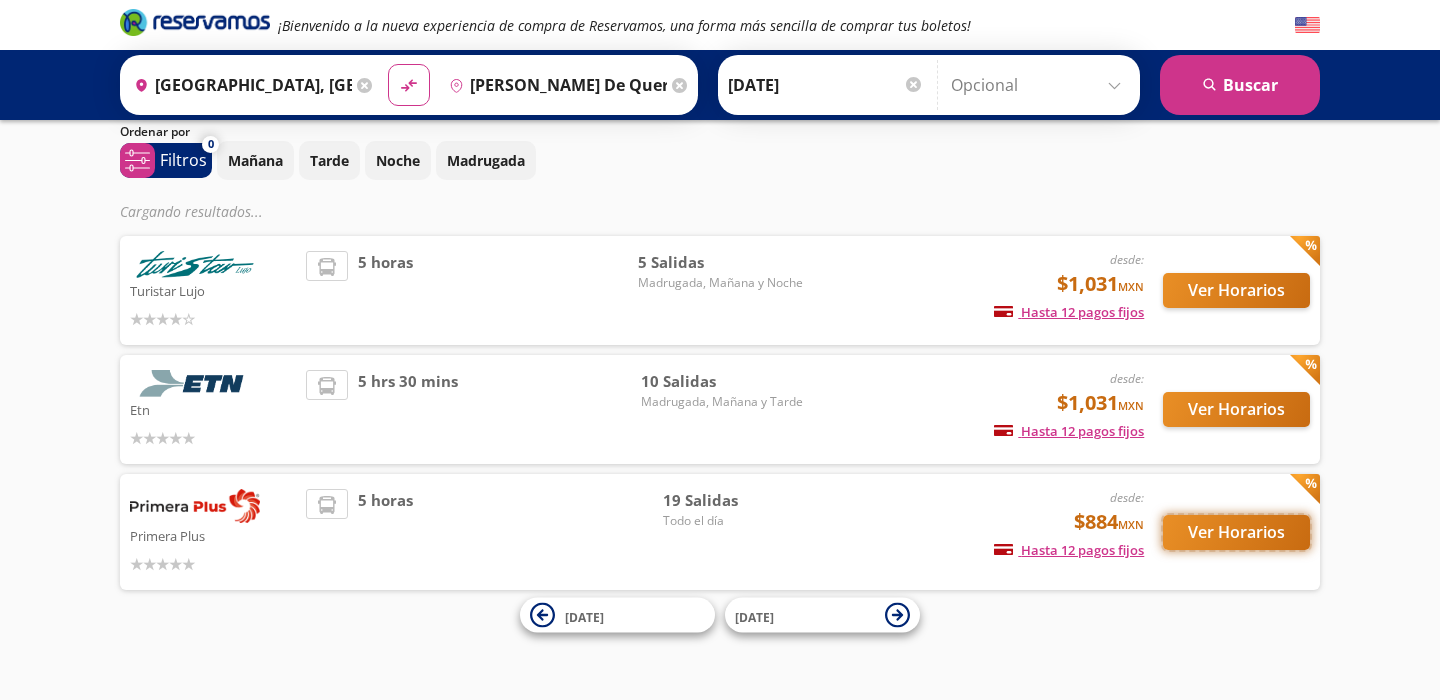 click on "Ver Horarios" at bounding box center [1236, 532] 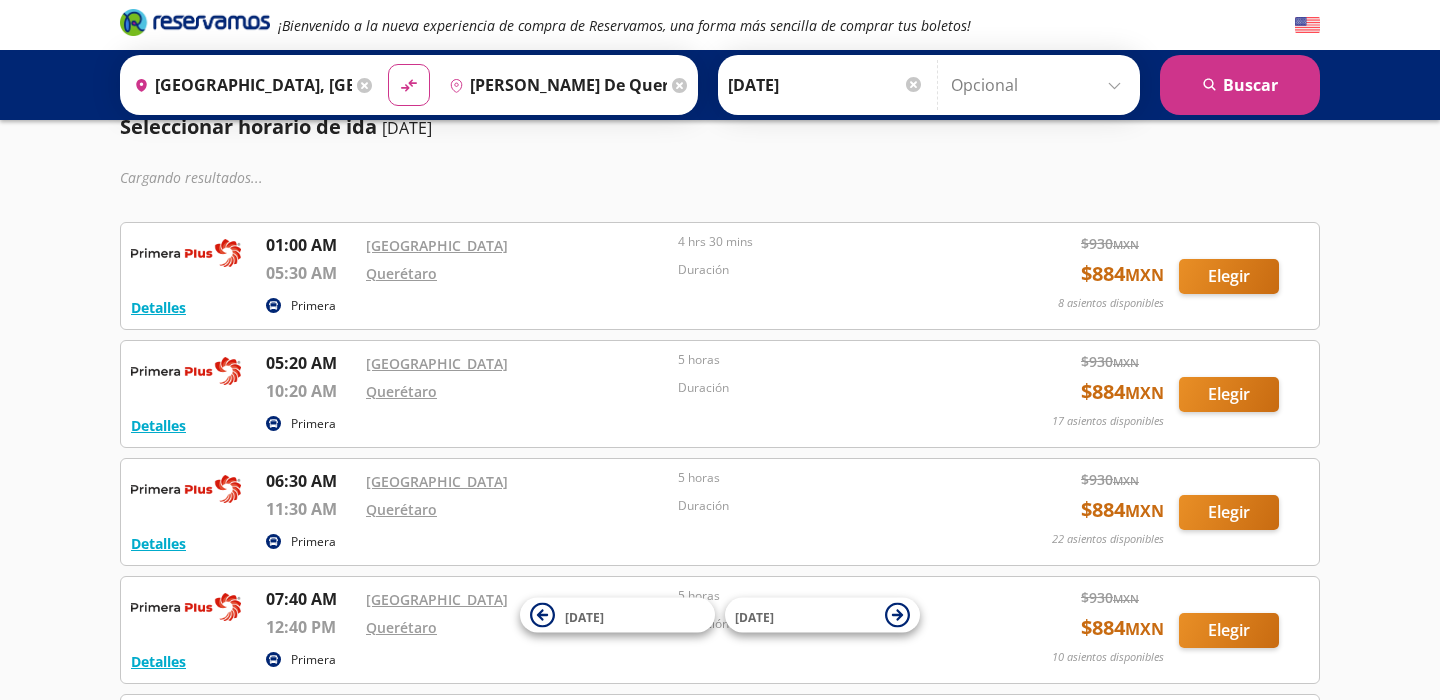scroll, scrollTop: 0, scrollLeft: 0, axis: both 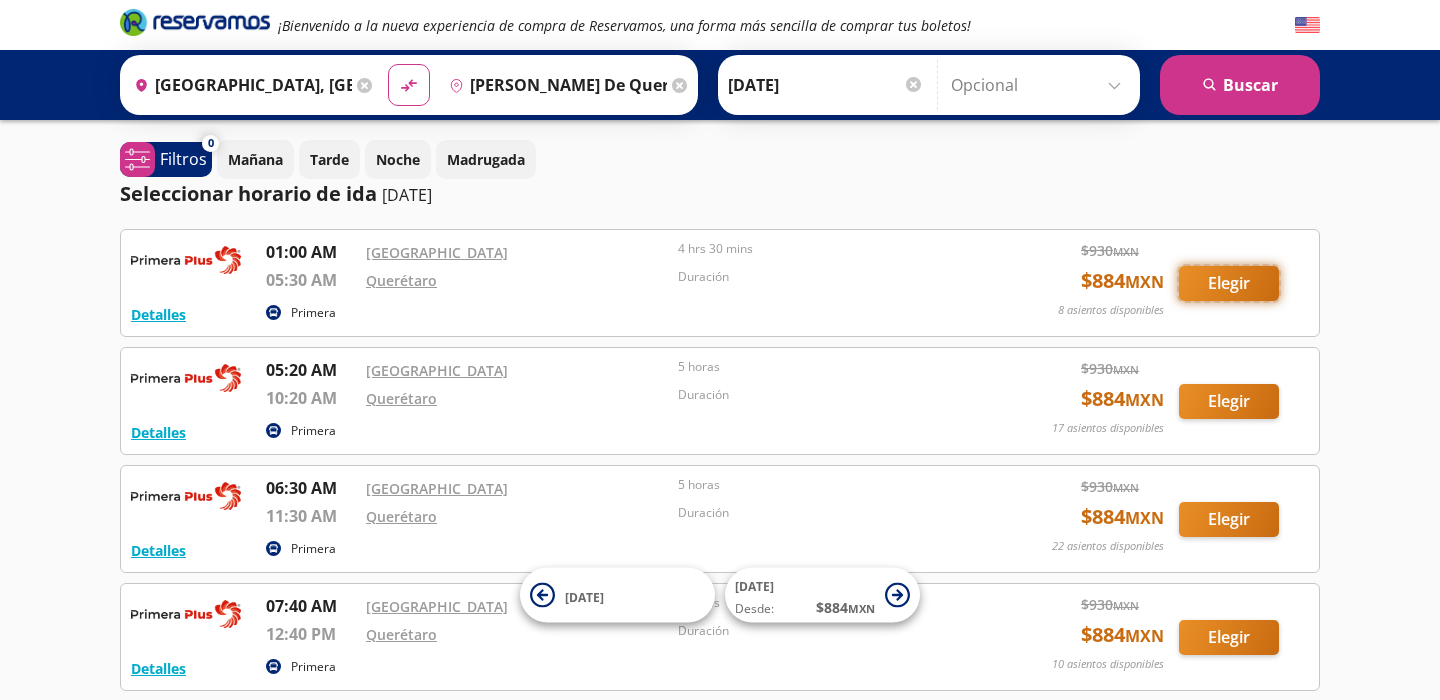click on "Elegir" at bounding box center (1229, 283) 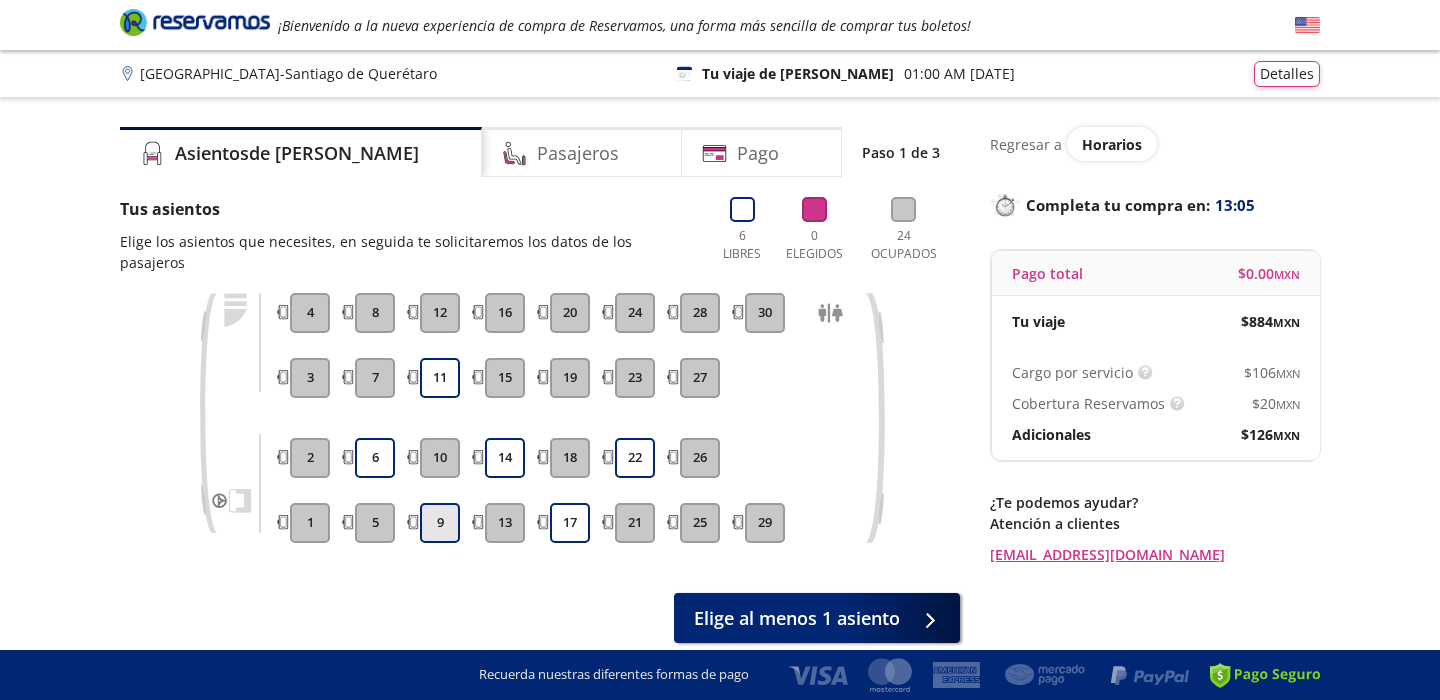 click on "9" at bounding box center [440, 523] 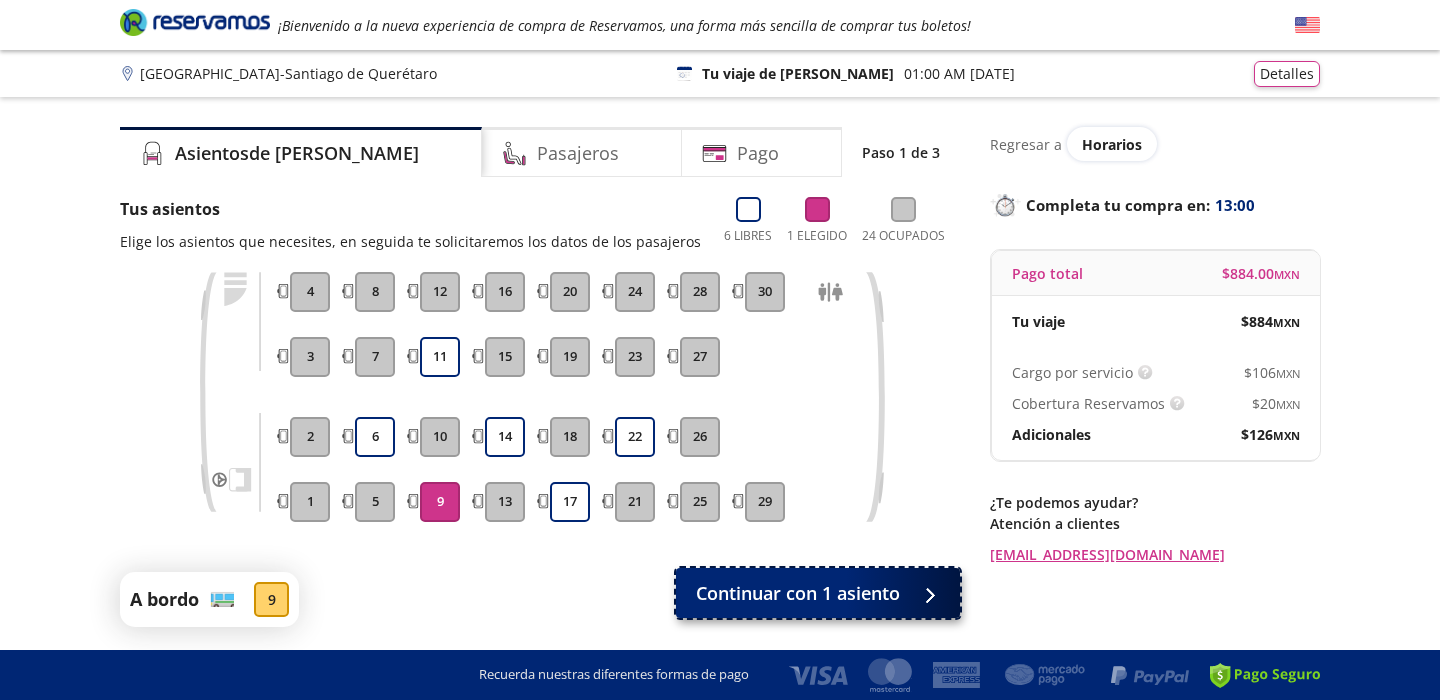 click on "Continuar con 1 asiento" at bounding box center (798, 593) 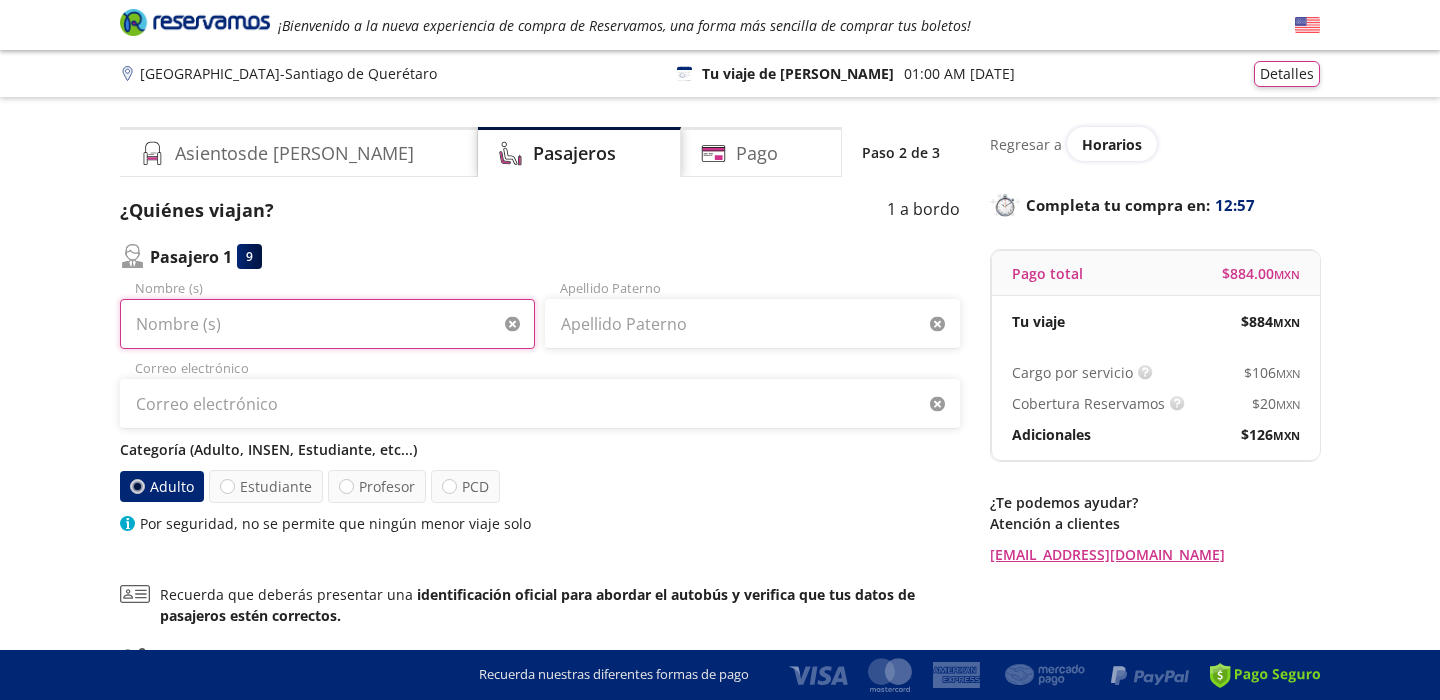 click on "Nombre (s)" at bounding box center (327, 324) 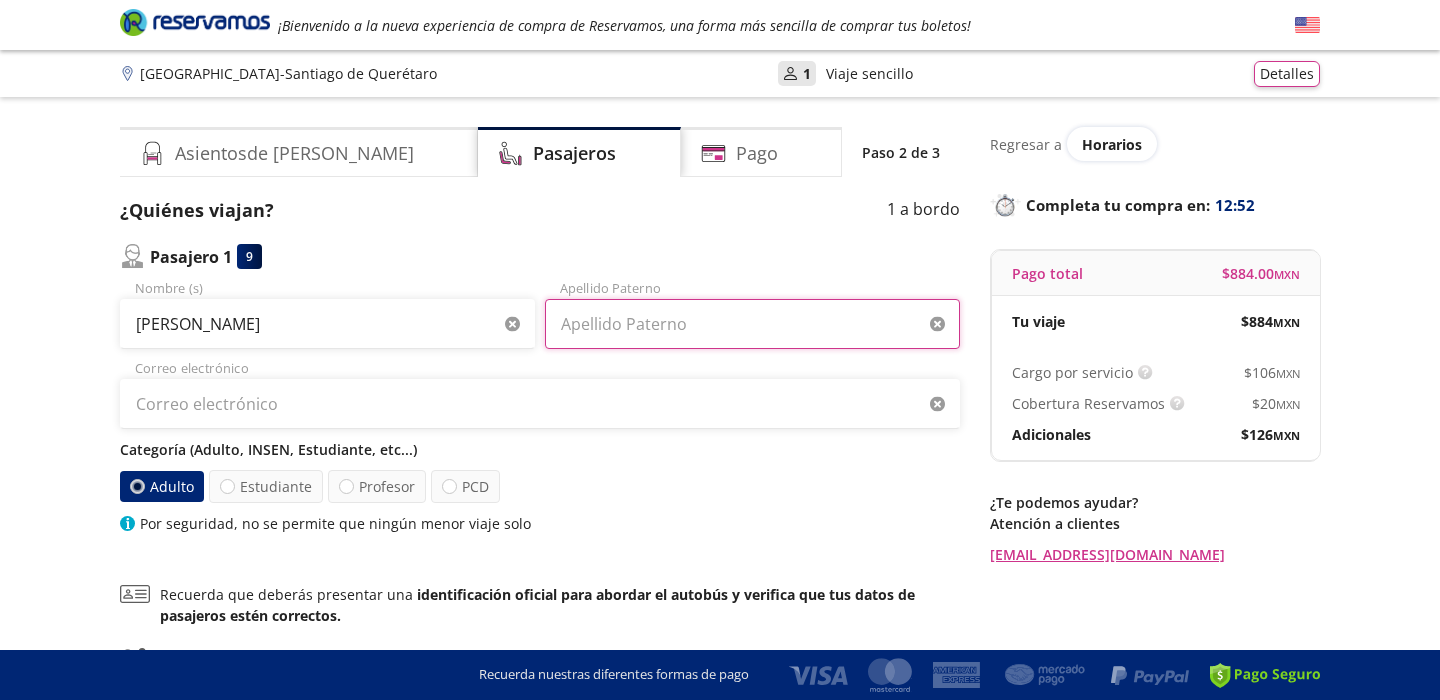 click on "Apellido Paterno" at bounding box center (752, 324) 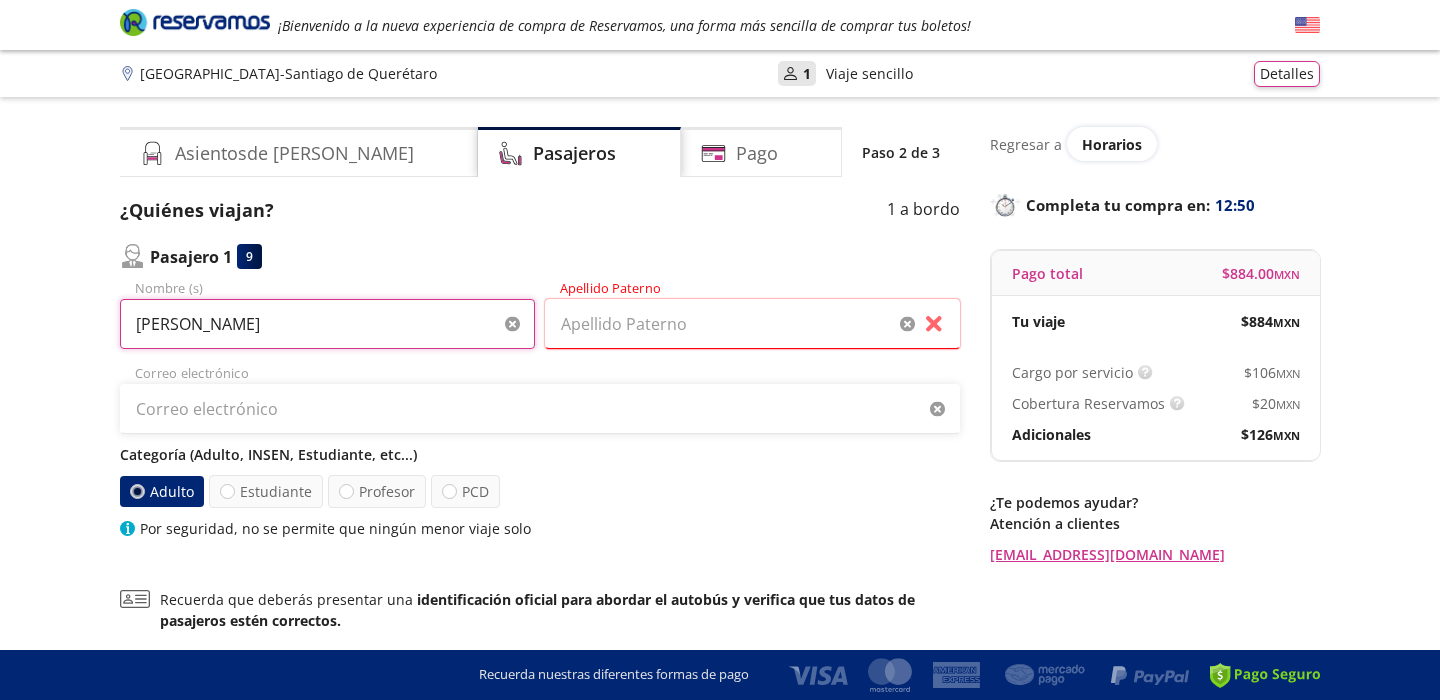 click on "ILIANA RUIZ ZAMORA" at bounding box center (327, 324) 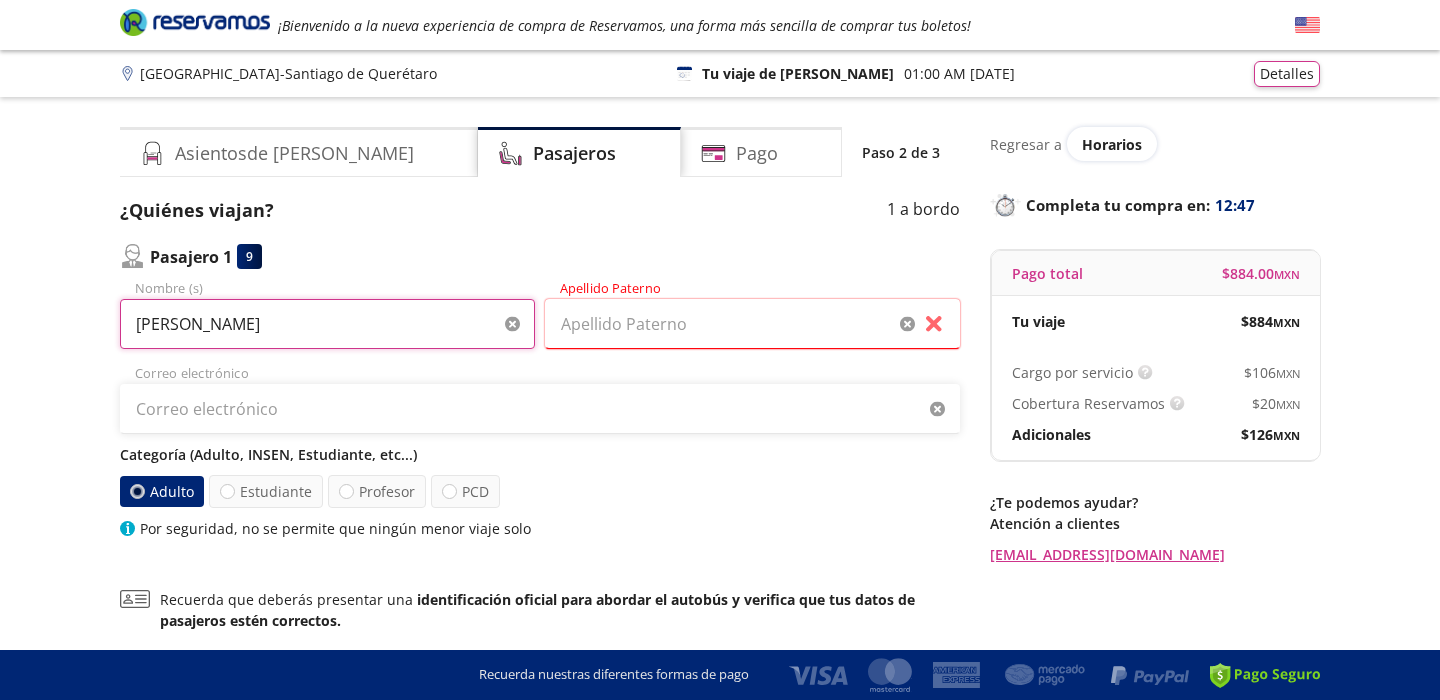 type on "ILIANA" 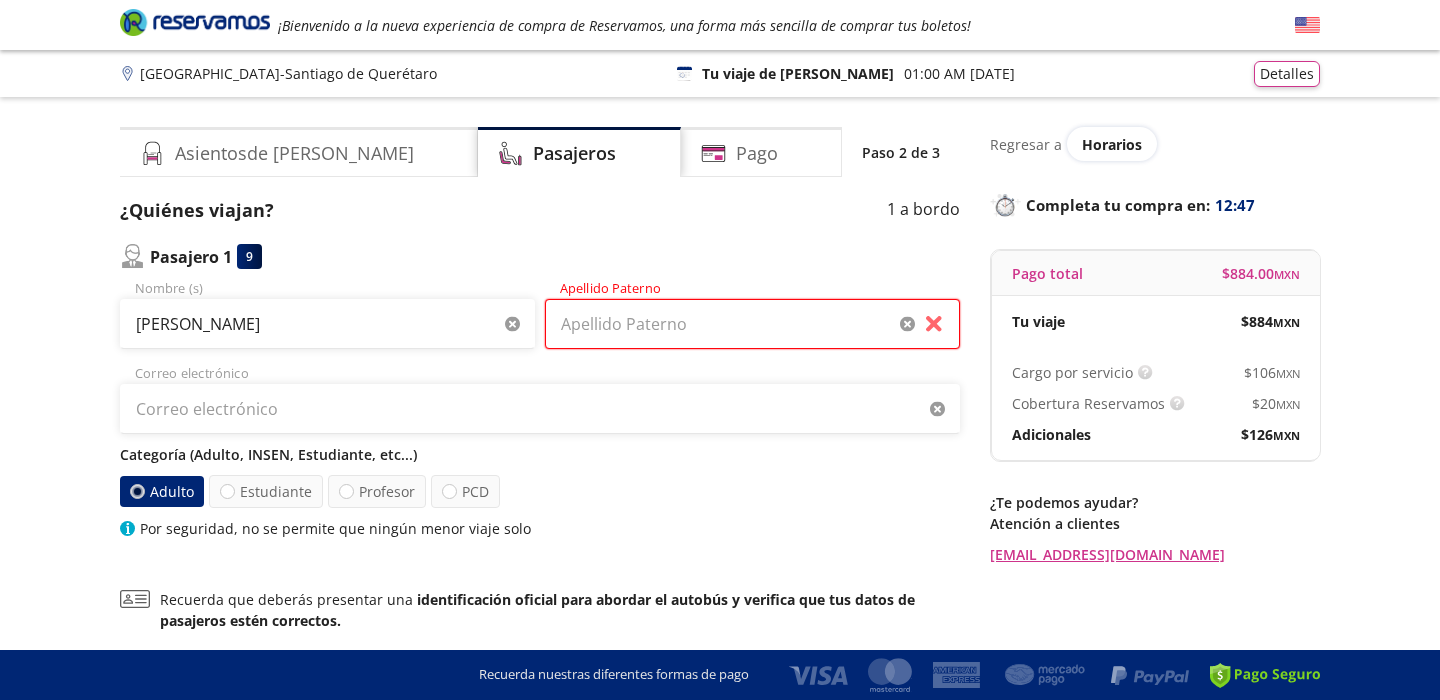 click on "Apellido Paterno" at bounding box center (752, 324) 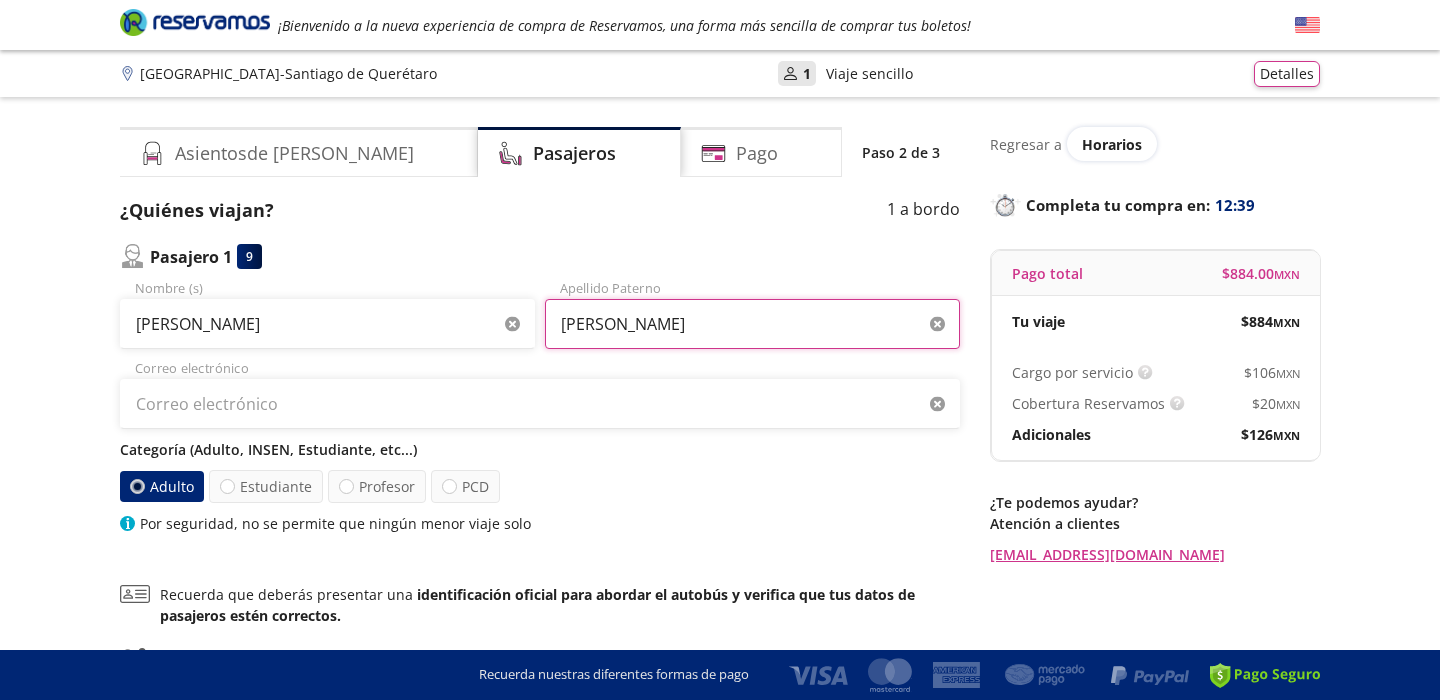 type on "RUIZ" 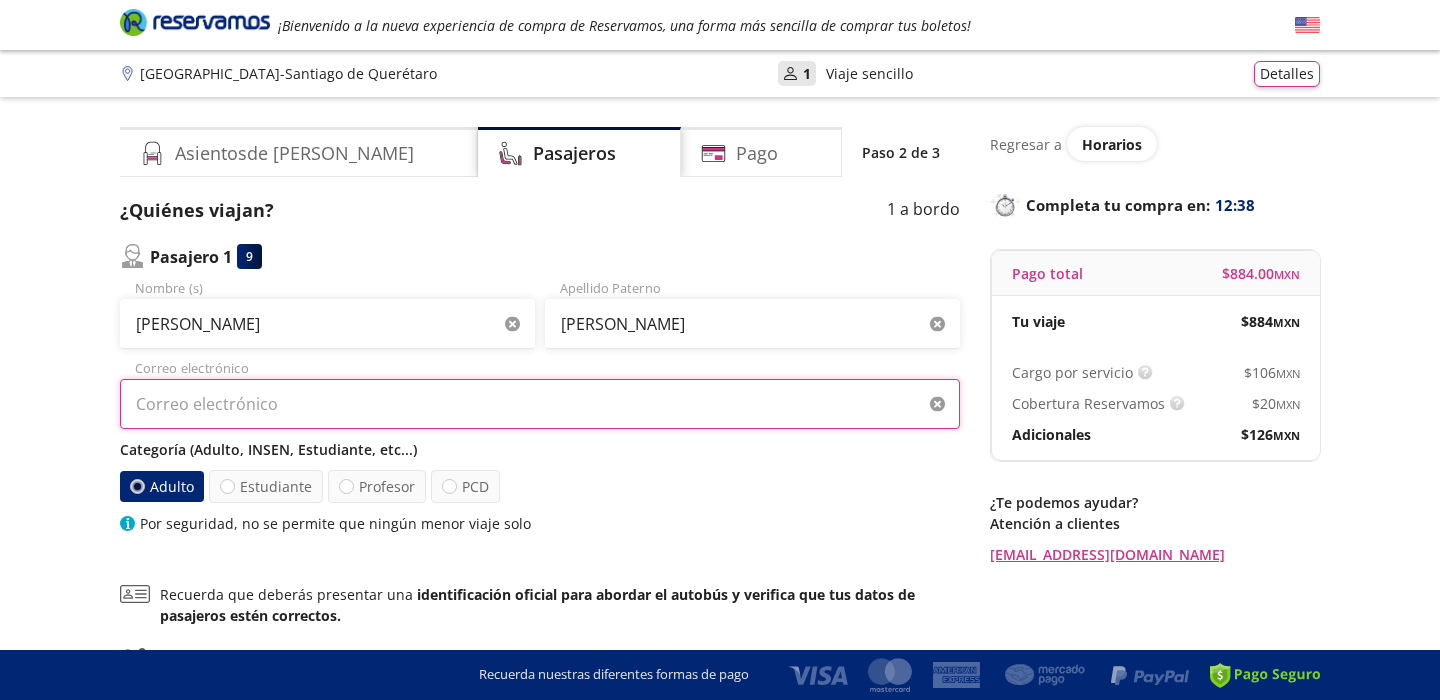 click on "Correo electrónico" at bounding box center (540, 404) 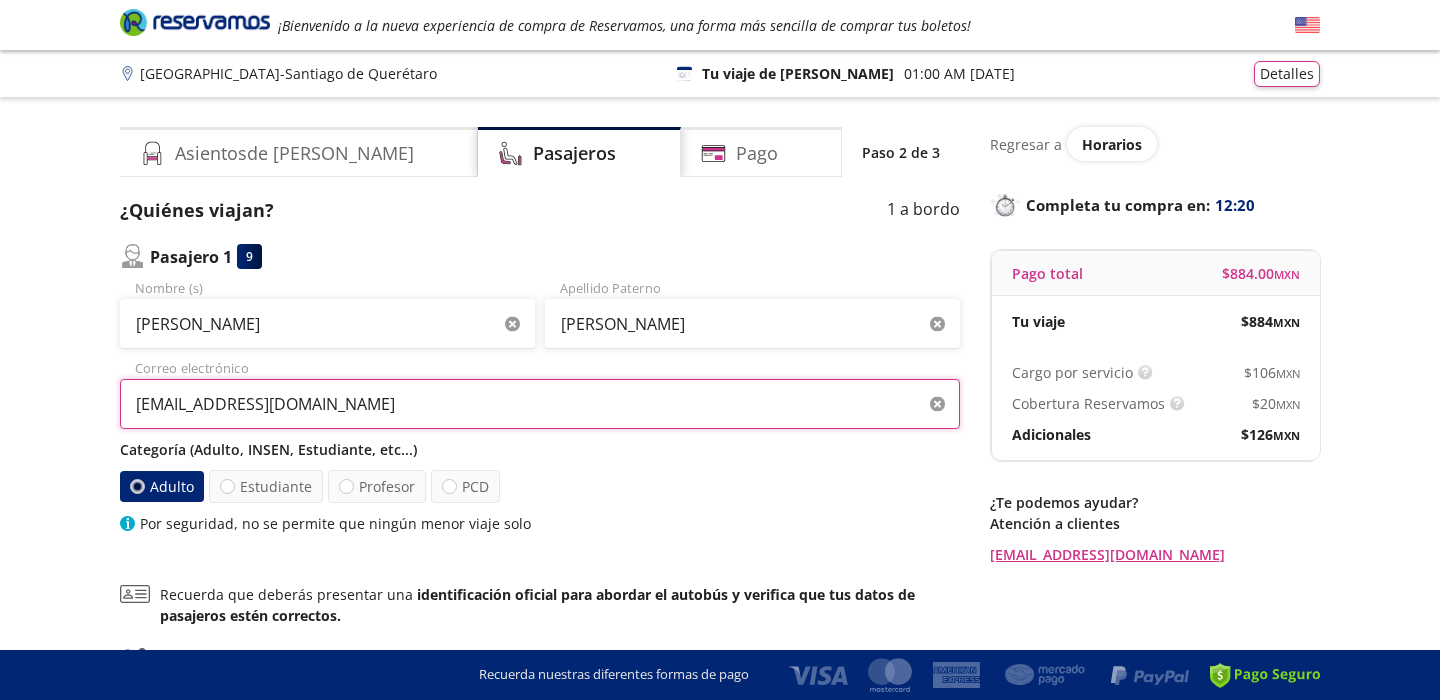 scroll, scrollTop: 207, scrollLeft: 0, axis: vertical 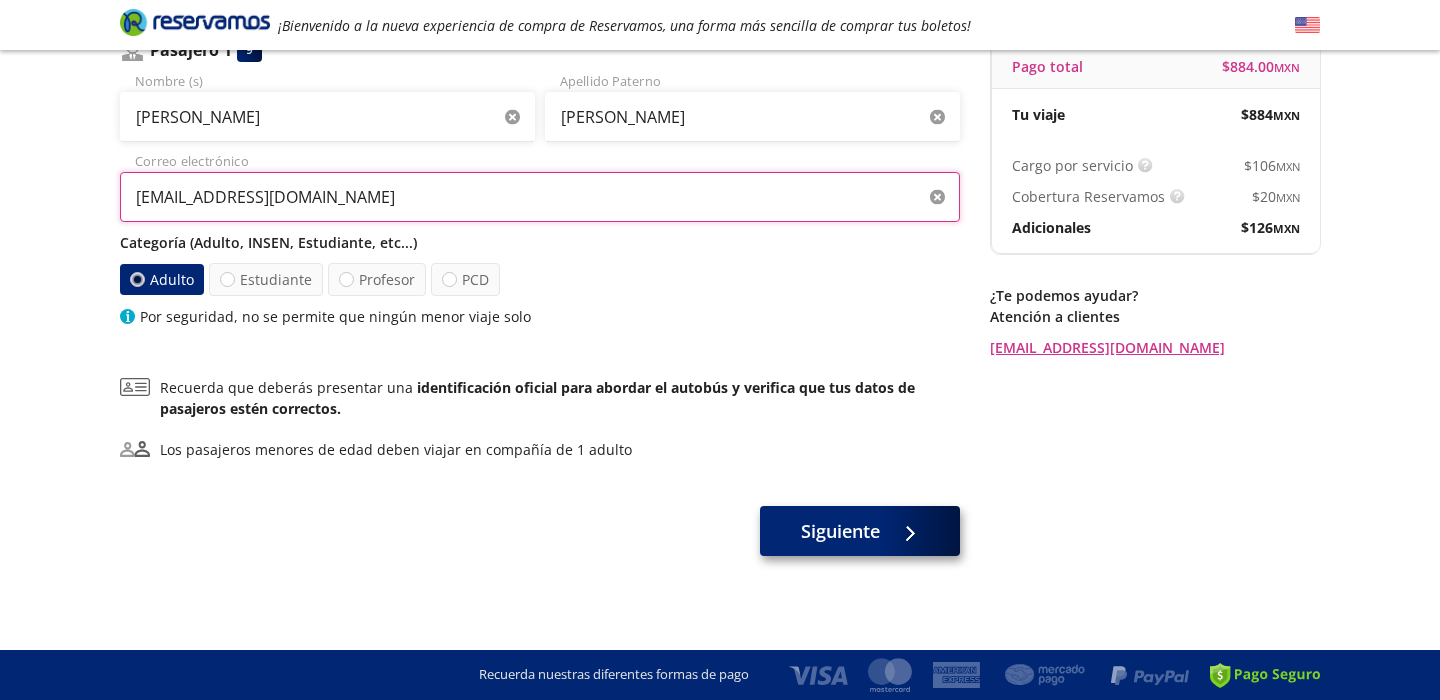 type on "[EMAIL_ADDRESS][DOMAIN_NAME]" 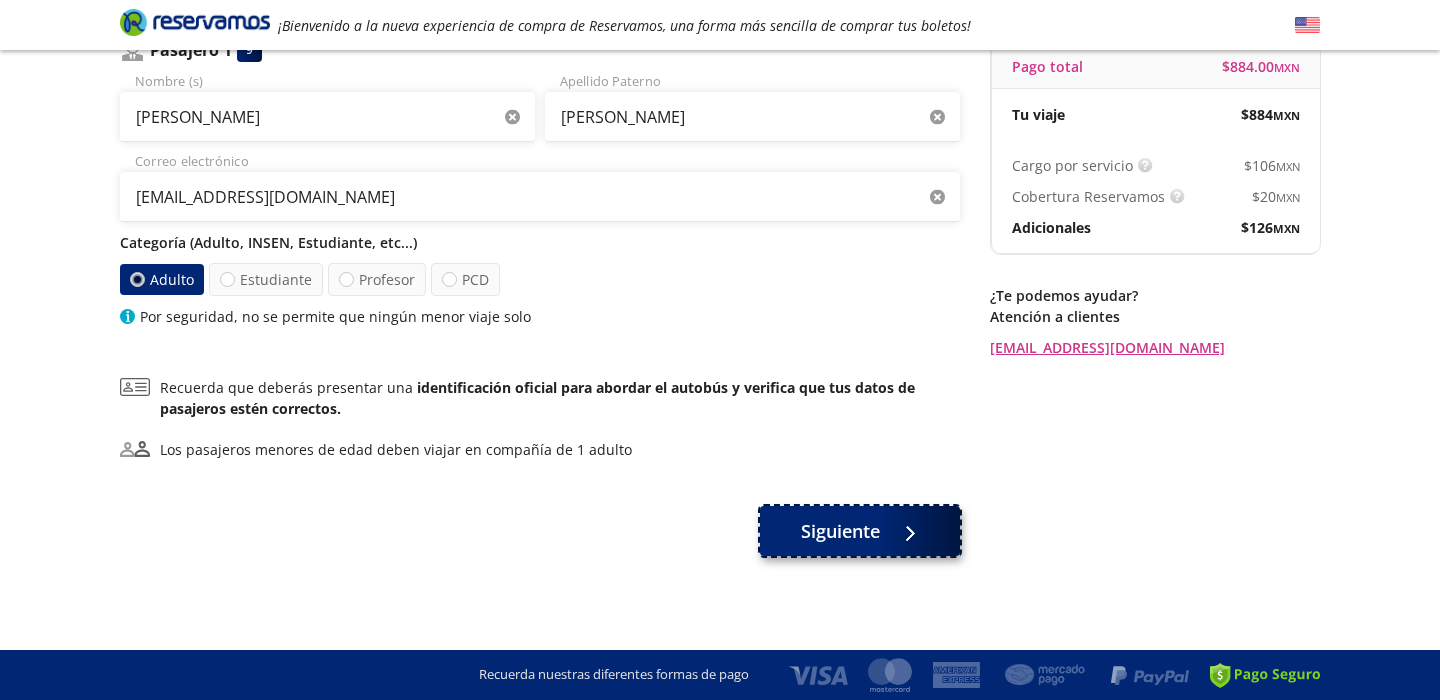 click on "Siguiente" at bounding box center (840, 531) 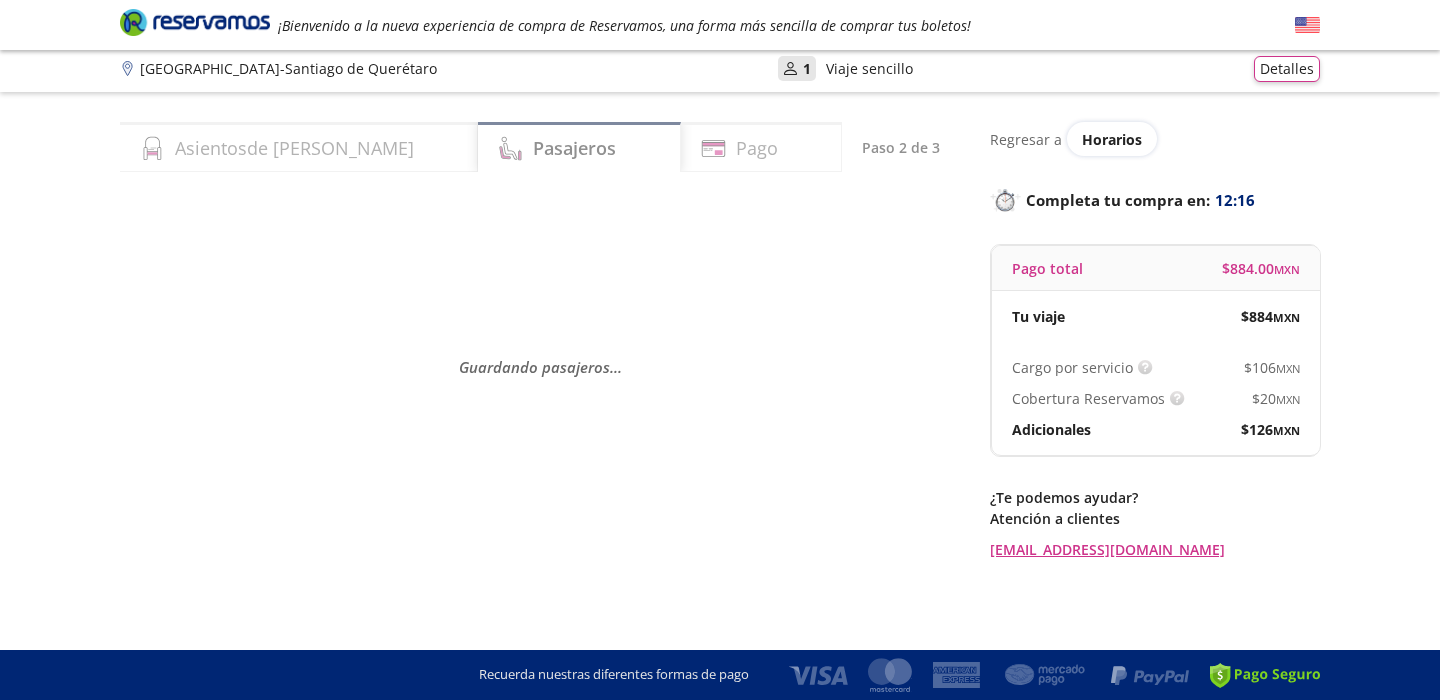scroll, scrollTop: 0, scrollLeft: 0, axis: both 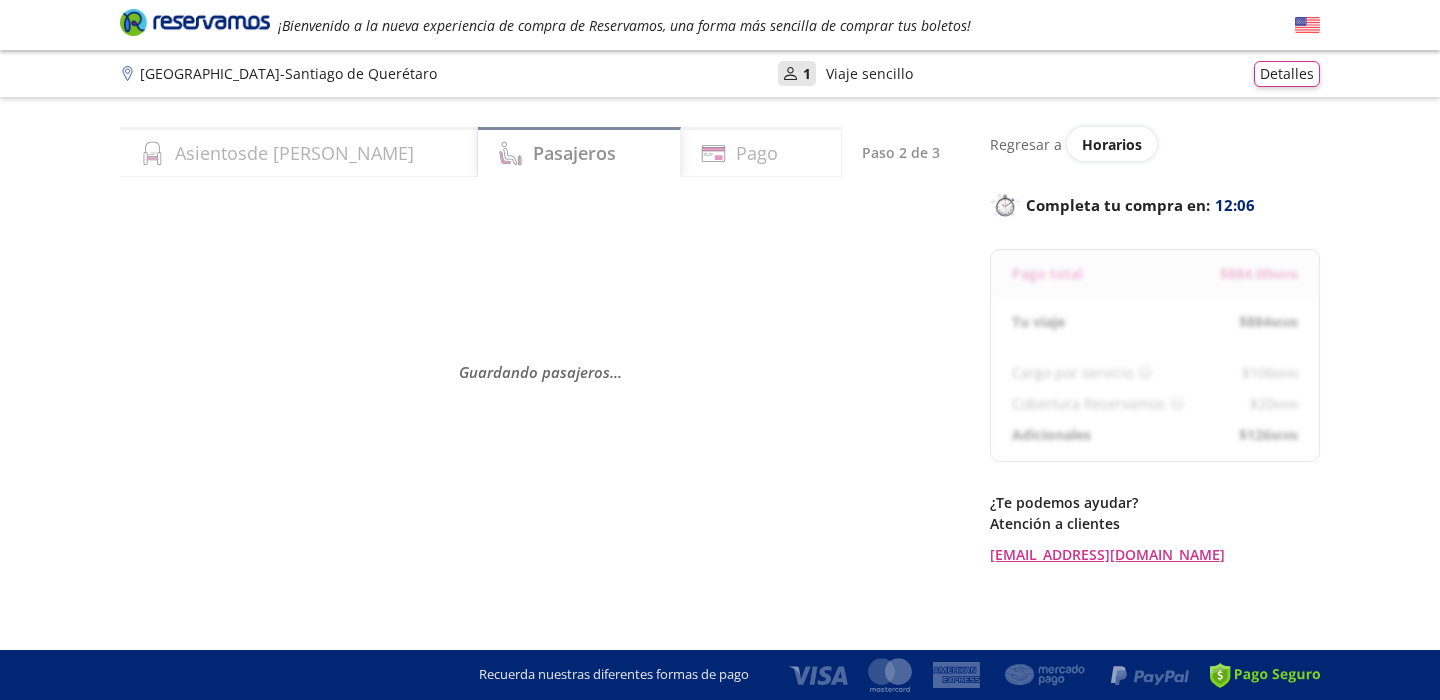 select on "MX" 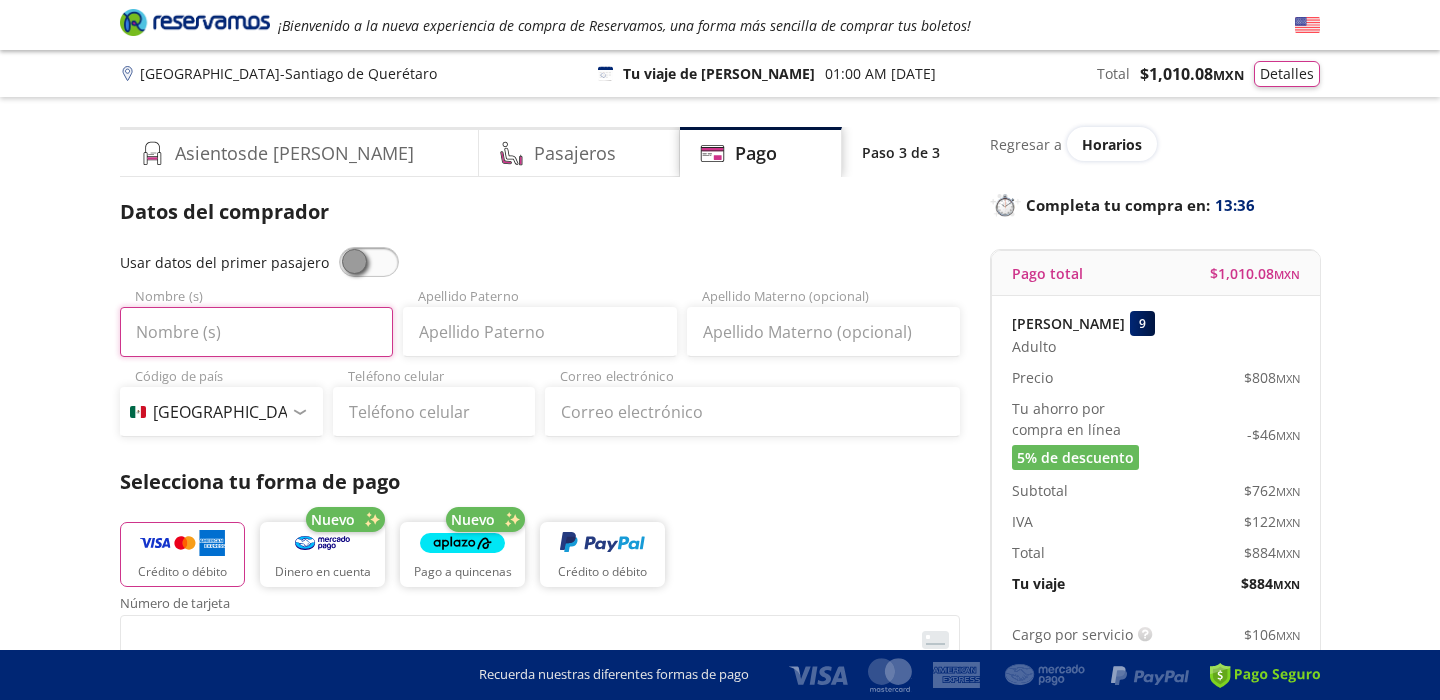 click on "Nombre (s)" at bounding box center (256, 332) 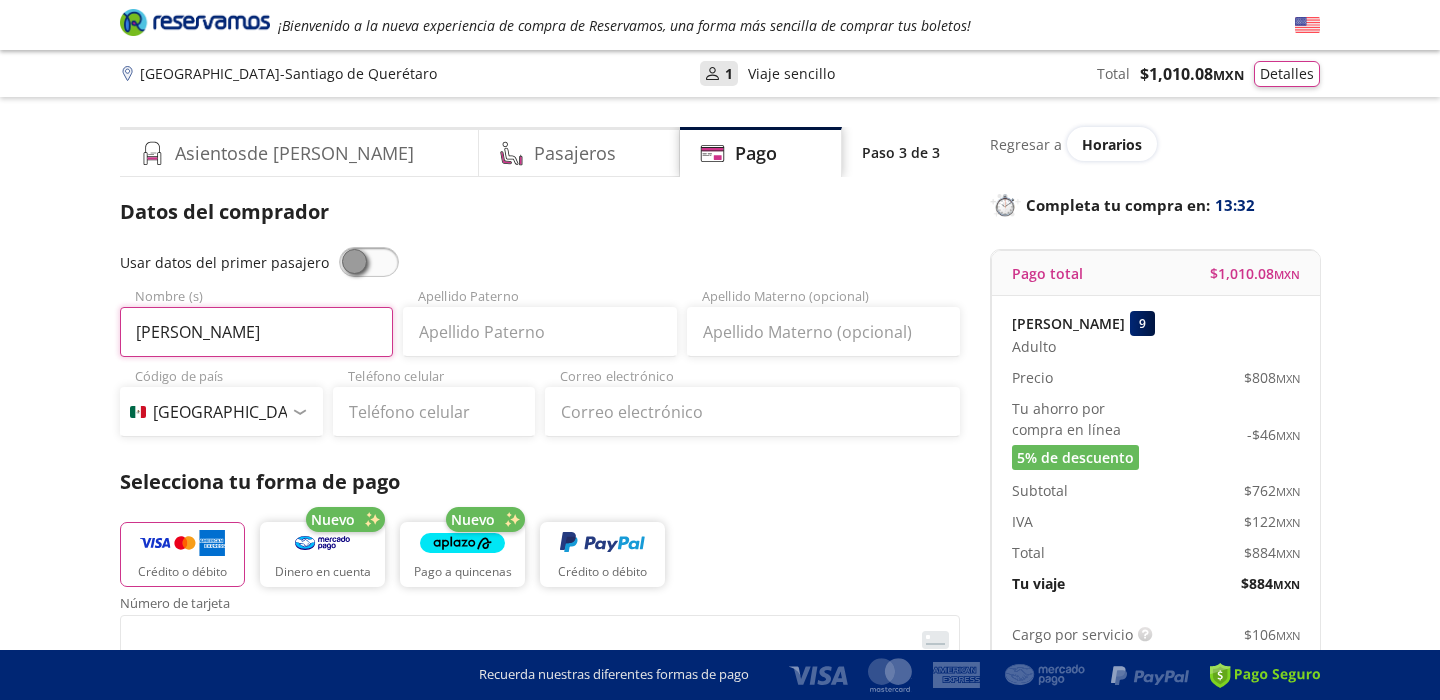 type on "ILIANA" 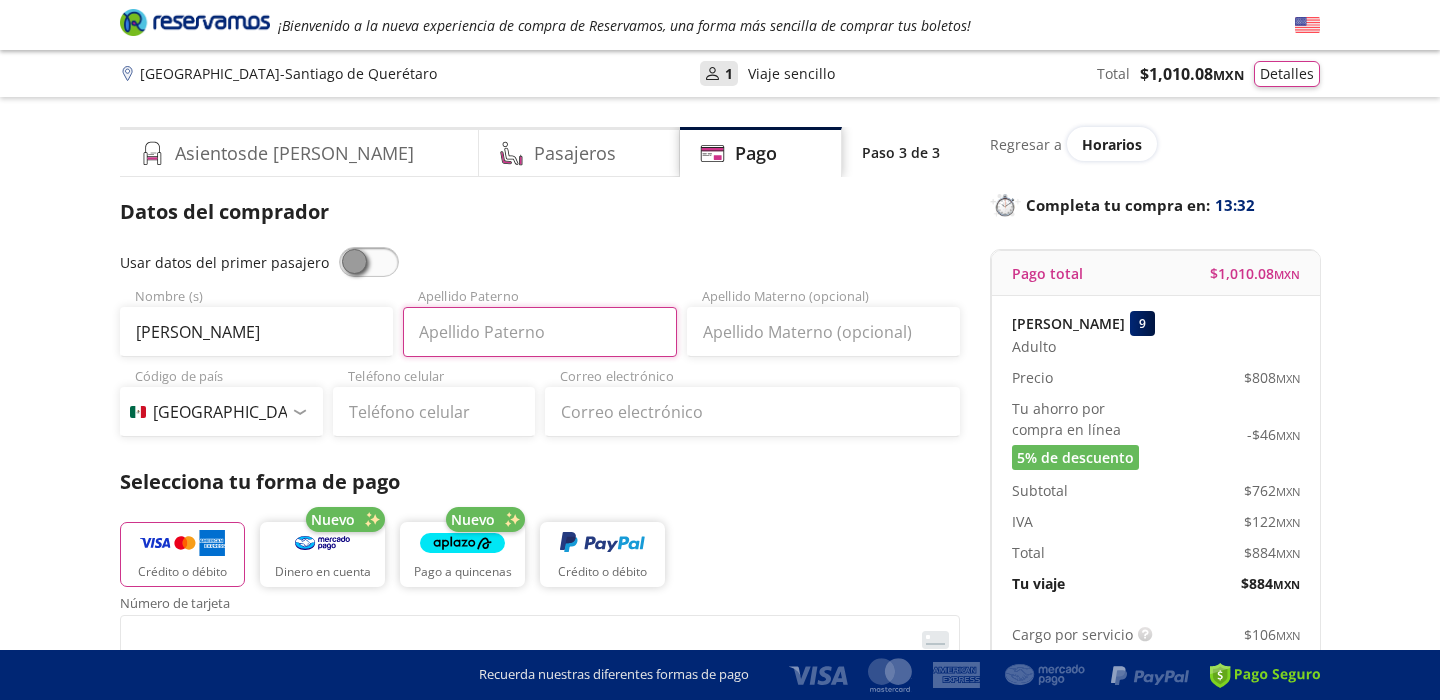 click on "Apellido Paterno" at bounding box center [539, 332] 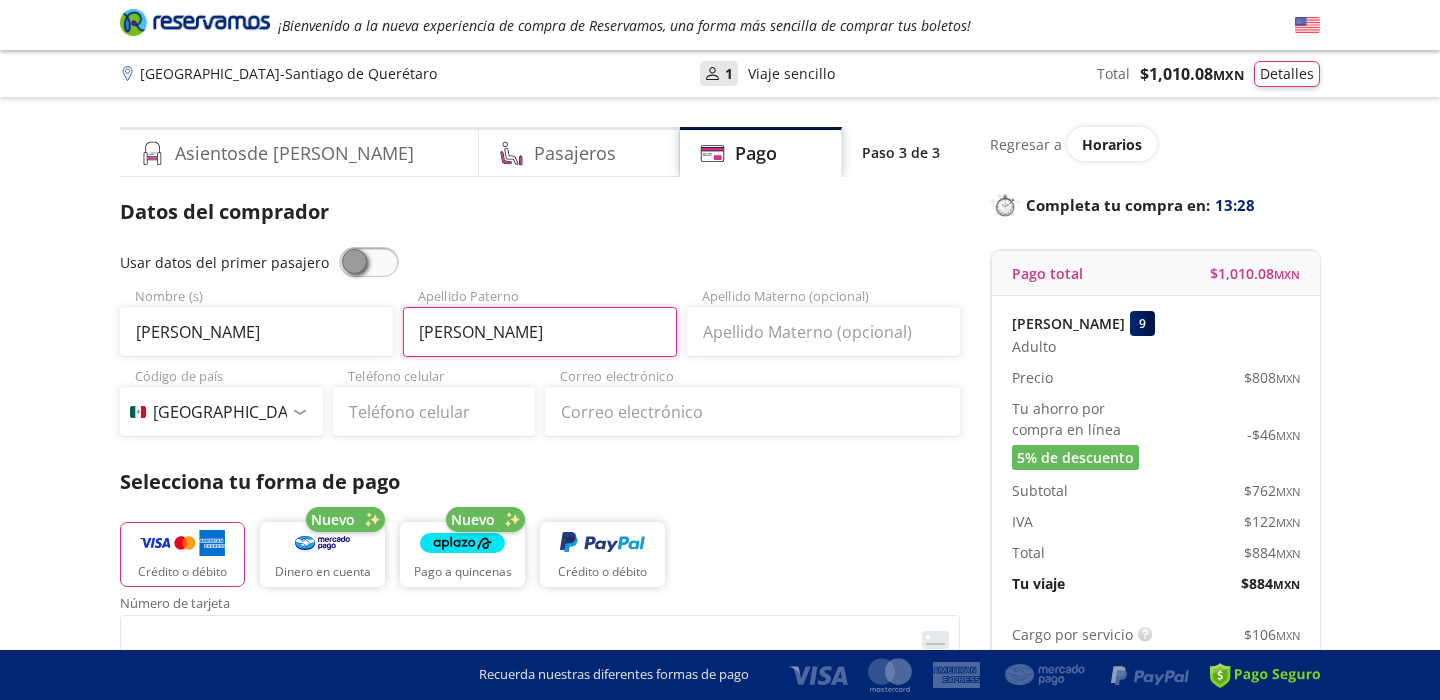type on "RUIZ" 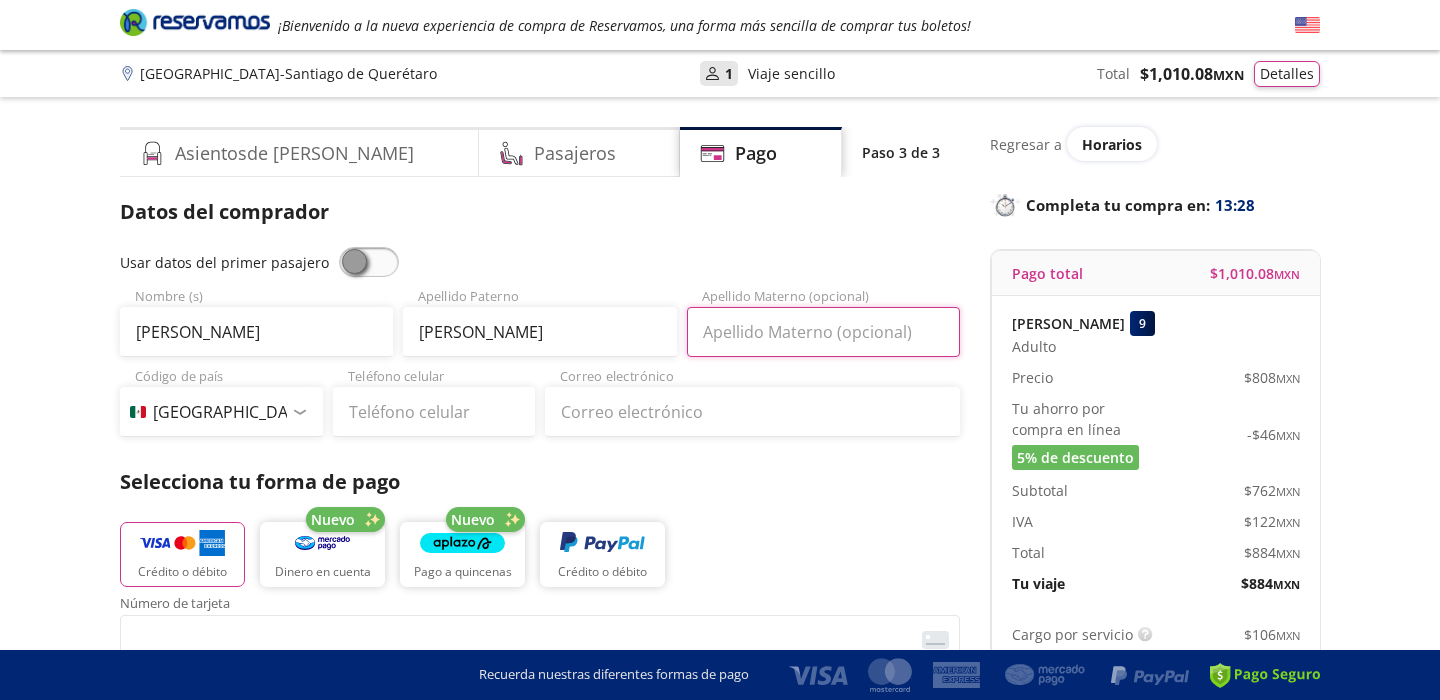 click on "Apellido Materno (opcional)" at bounding box center [823, 332] 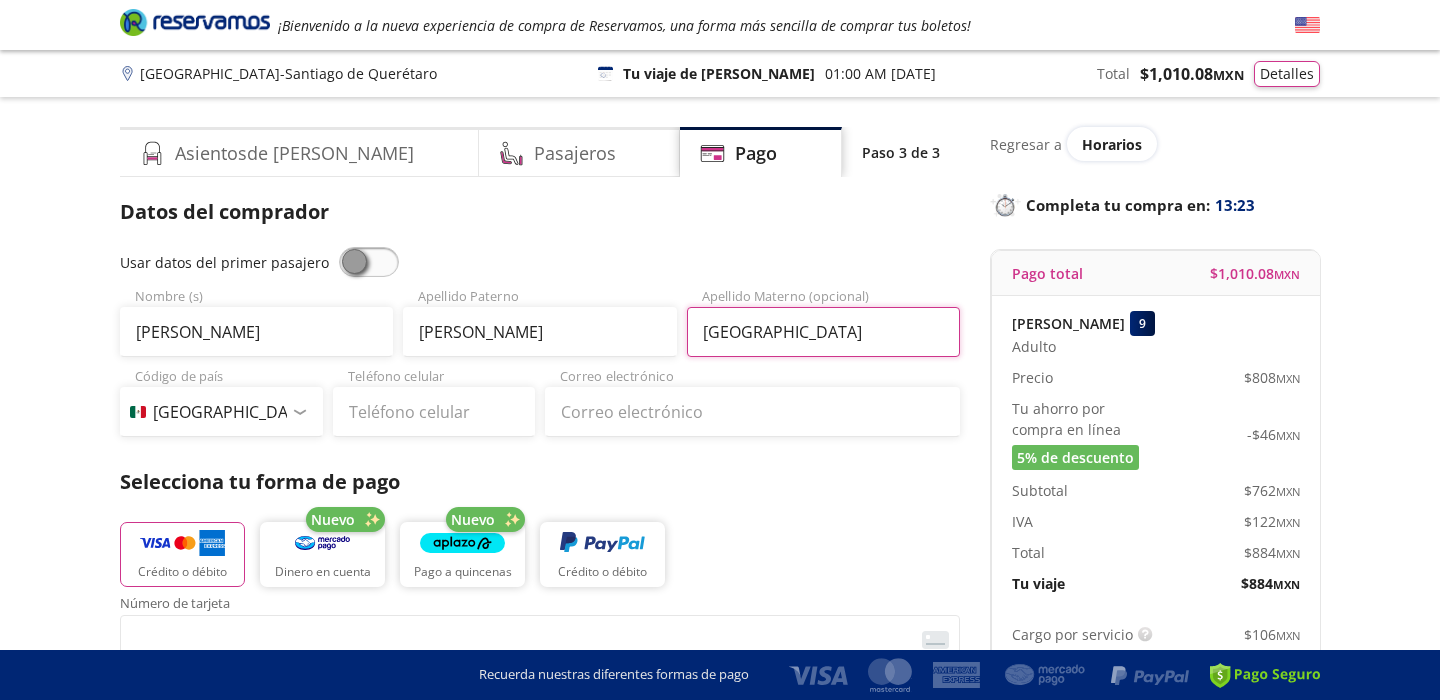 type on "ZAMORA" 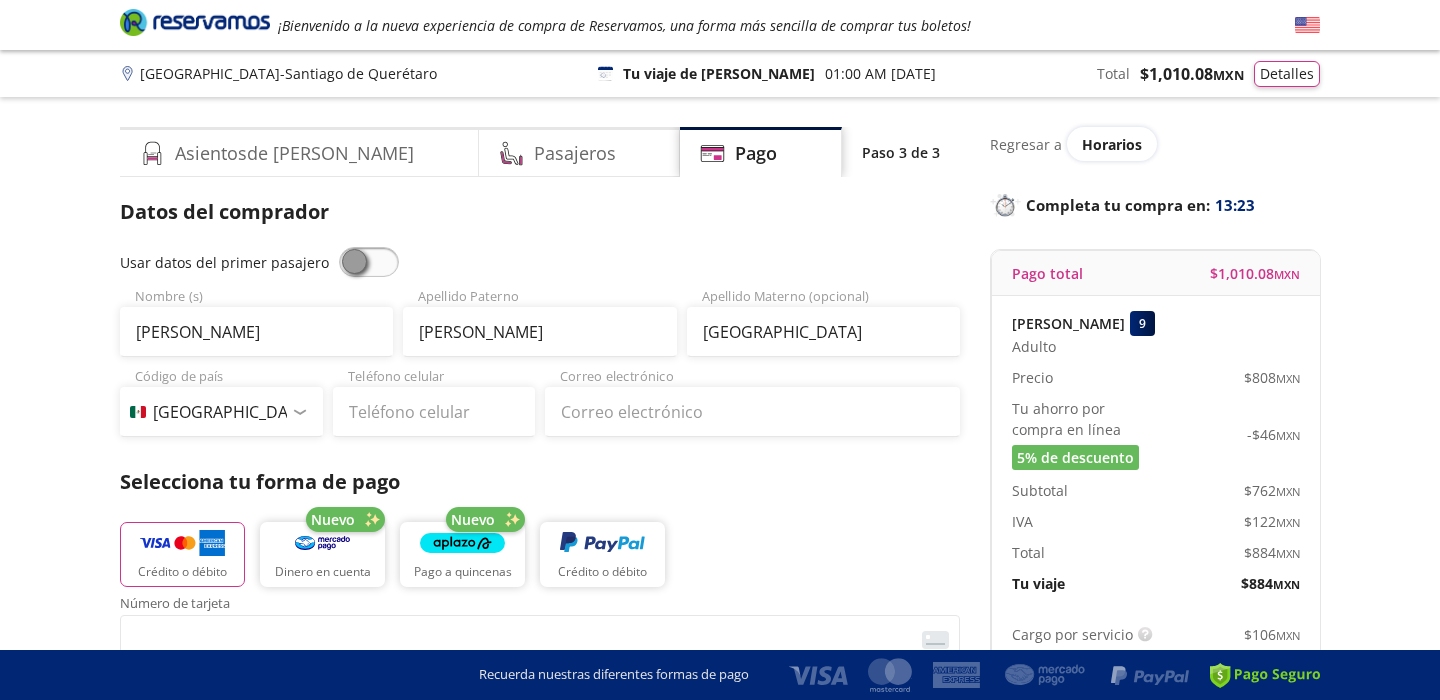 click at bounding box center [300, 412] 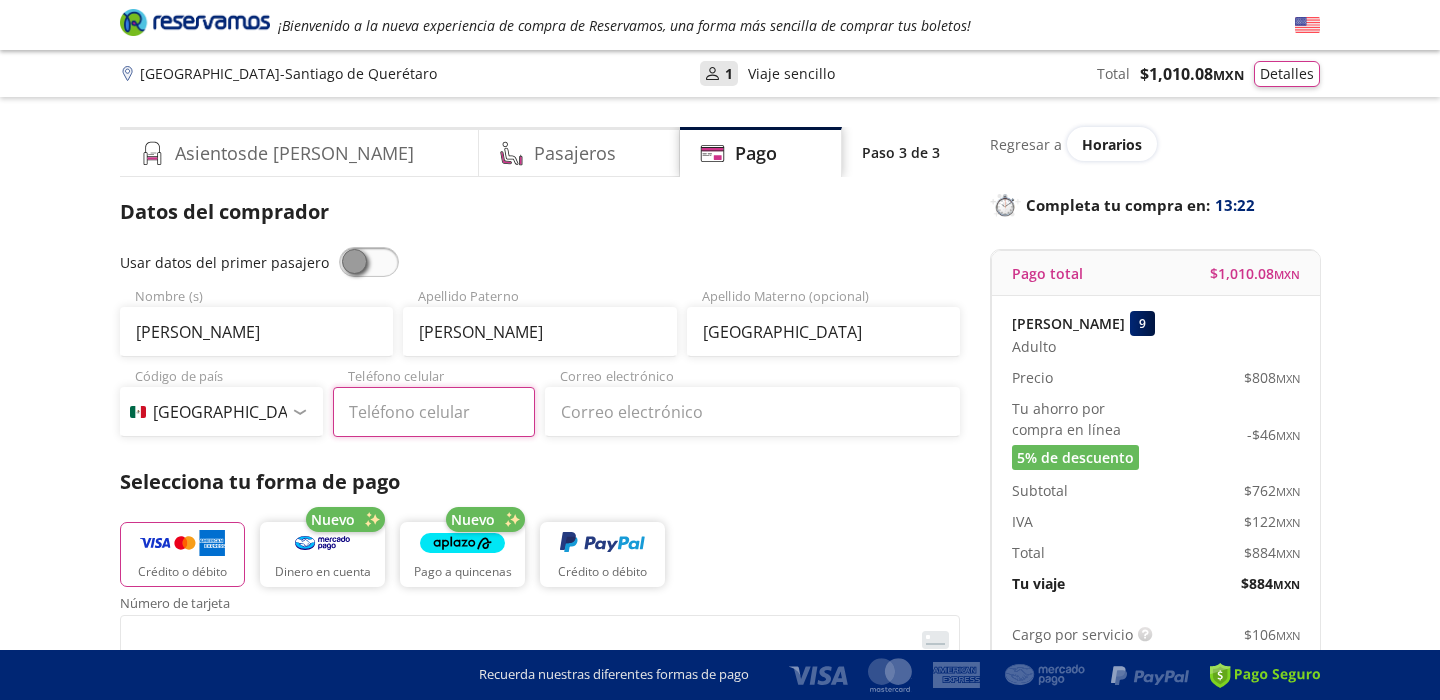 click on "Teléfono celular" at bounding box center [434, 412] 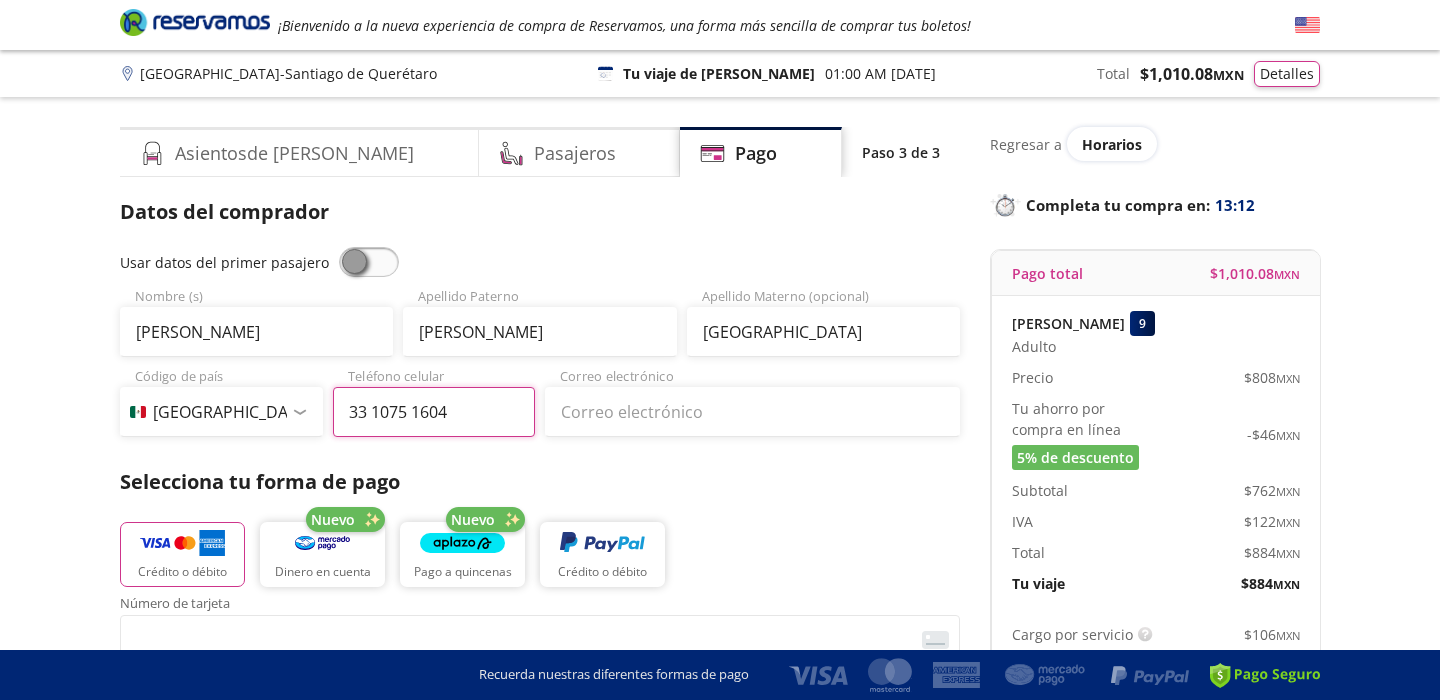 type on "33 1075 1604" 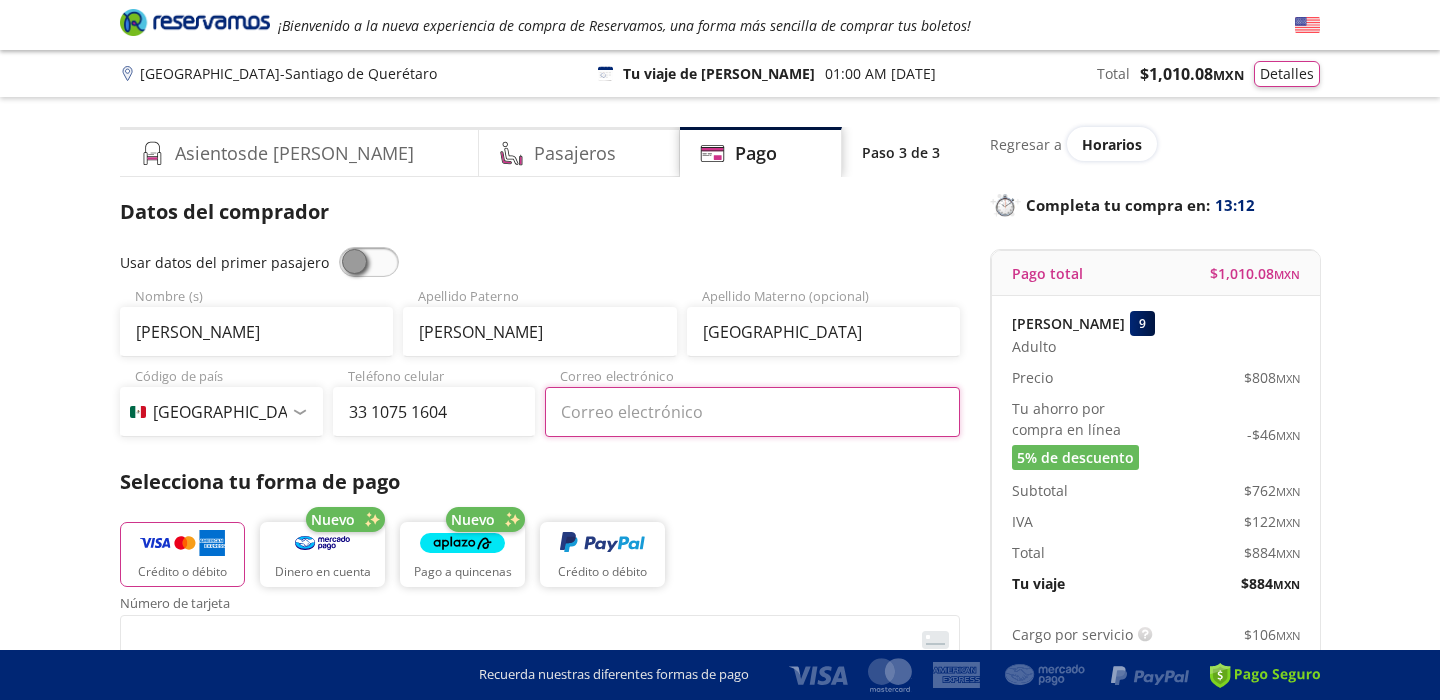 click on "Correo electrónico" at bounding box center [752, 412] 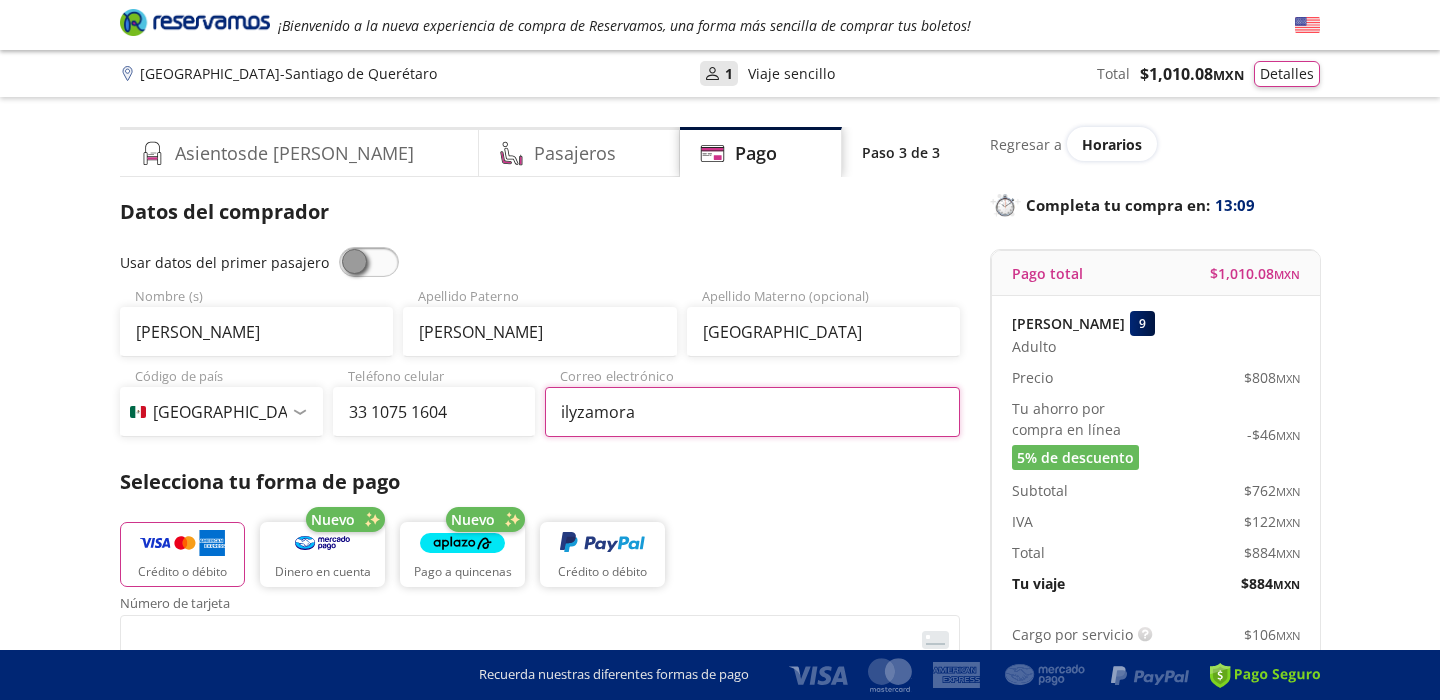 type on "[EMAIL_ADDRESS][DOMAIN_NAME]" 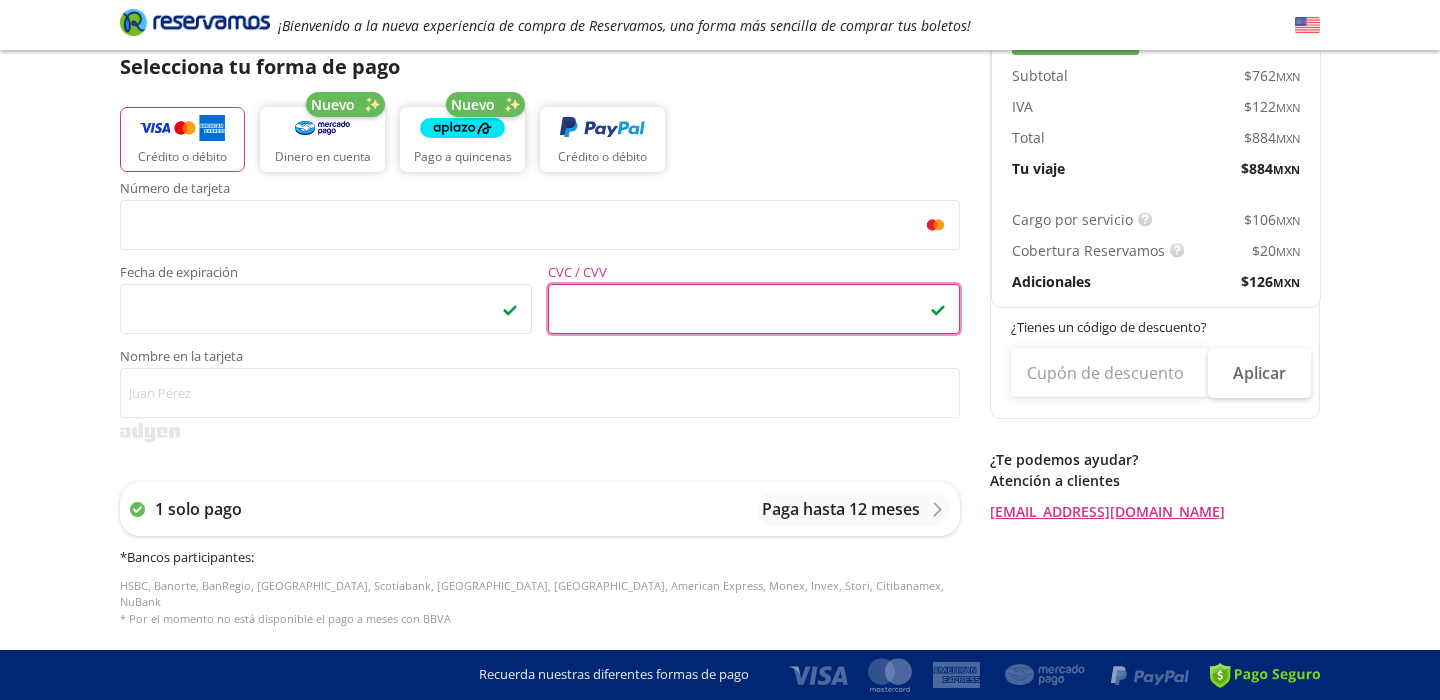 scroll, scrollTop: 507, scrollLeft: 0, axis: vertical 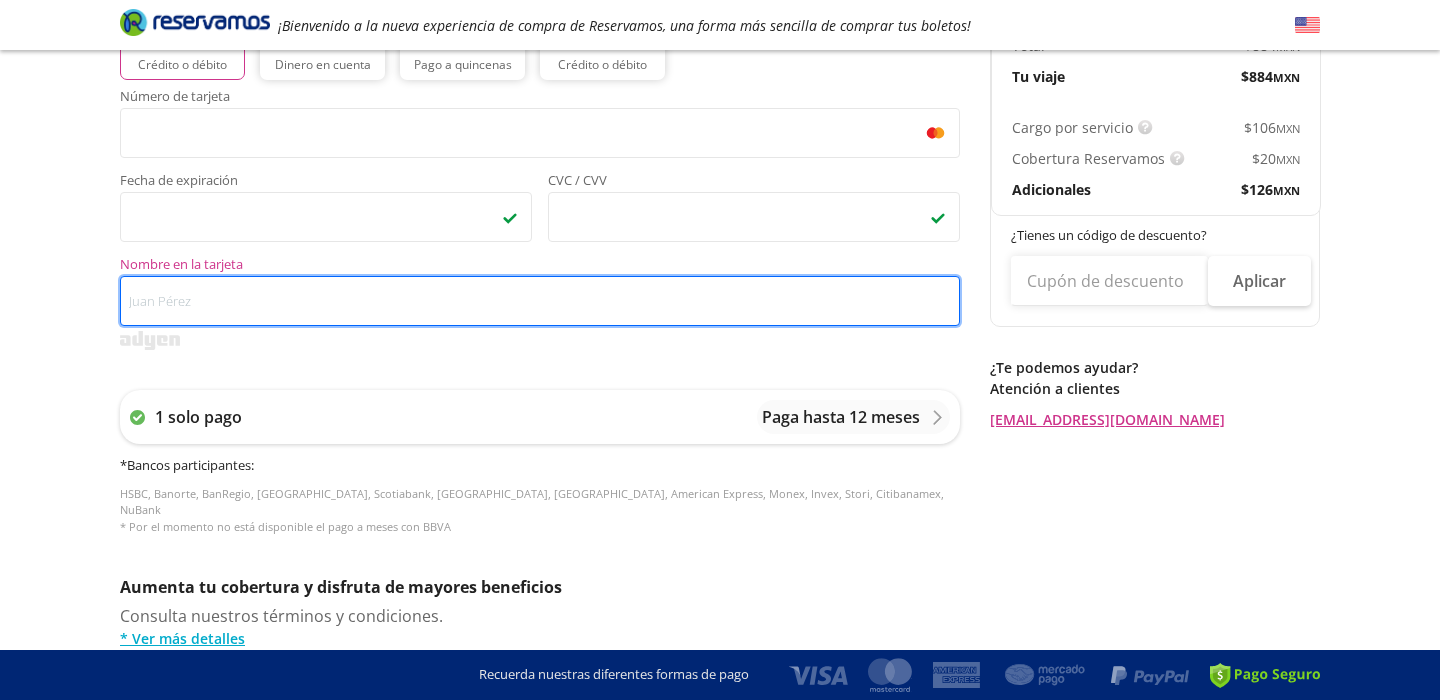 click on "Nombre en la tarjeta" at bounding box center (540, 301) 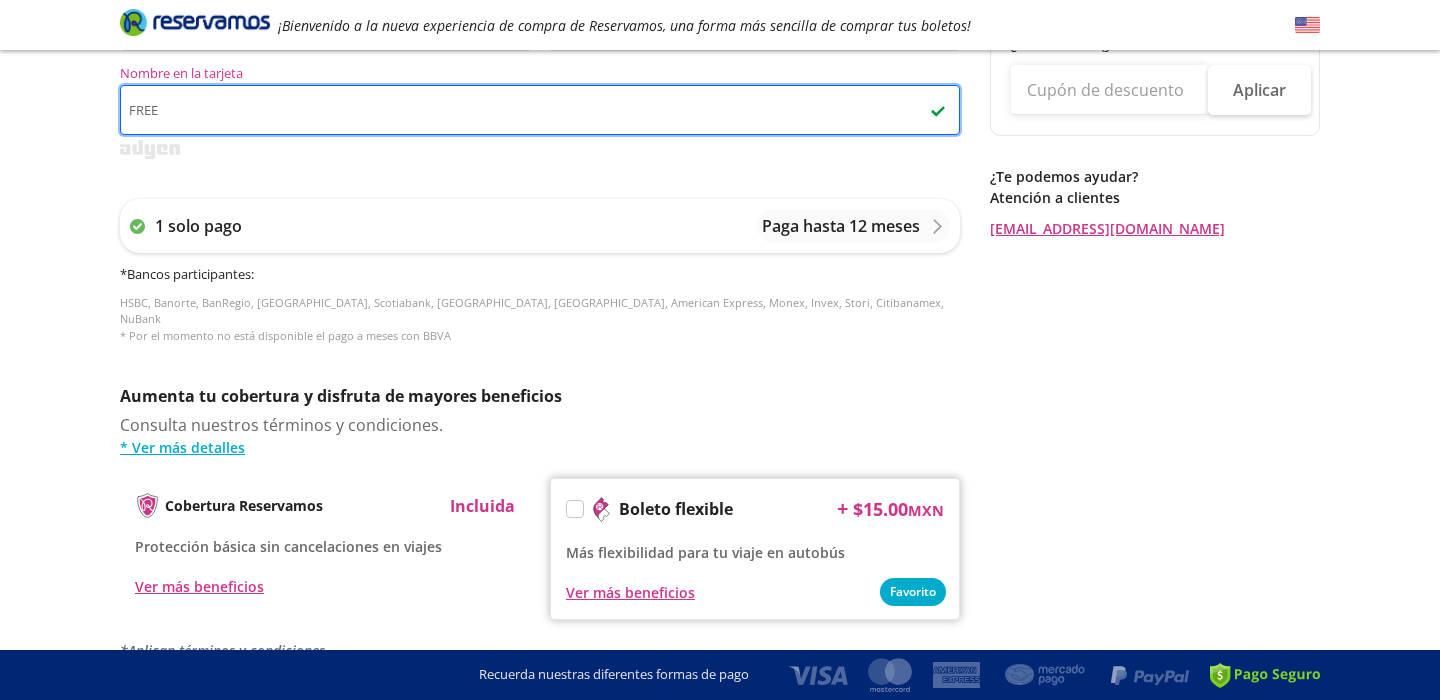 scroll, scrollTop: 682, scrollLeft: 0, axis: vertical 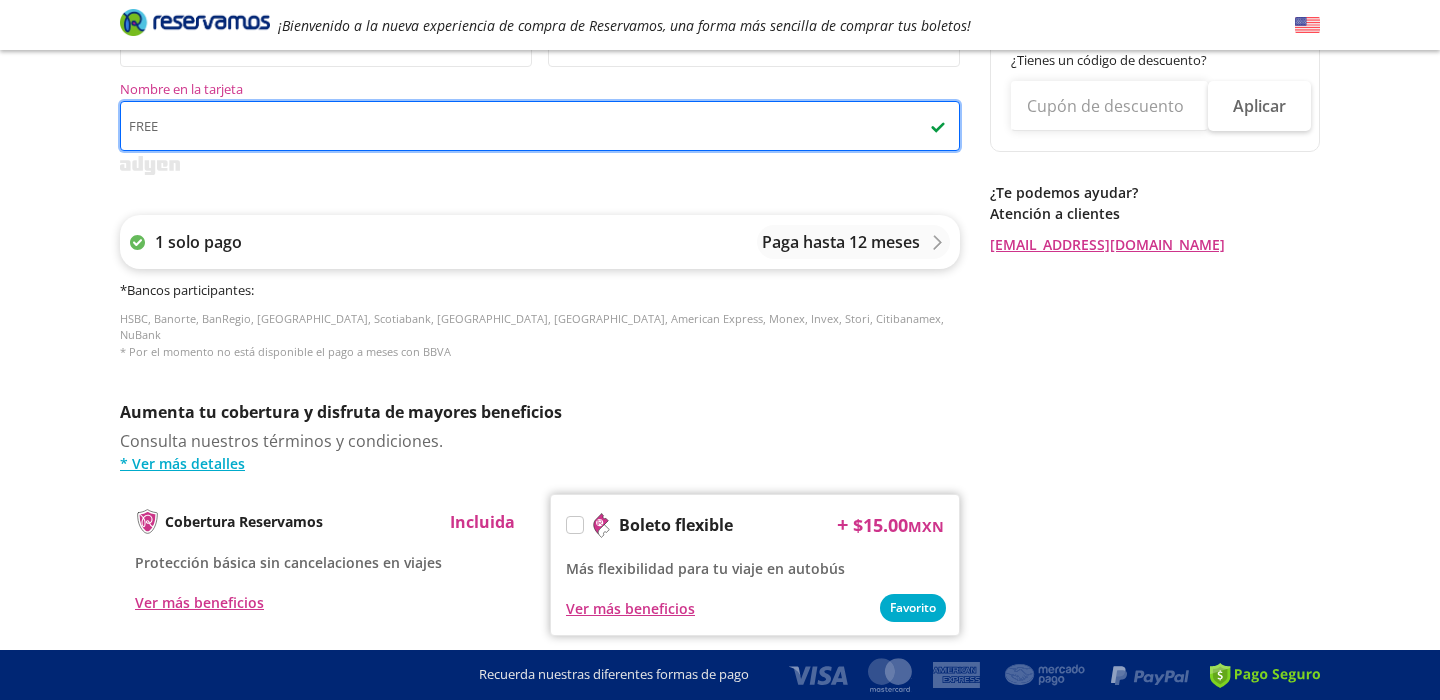 type on "FREE" 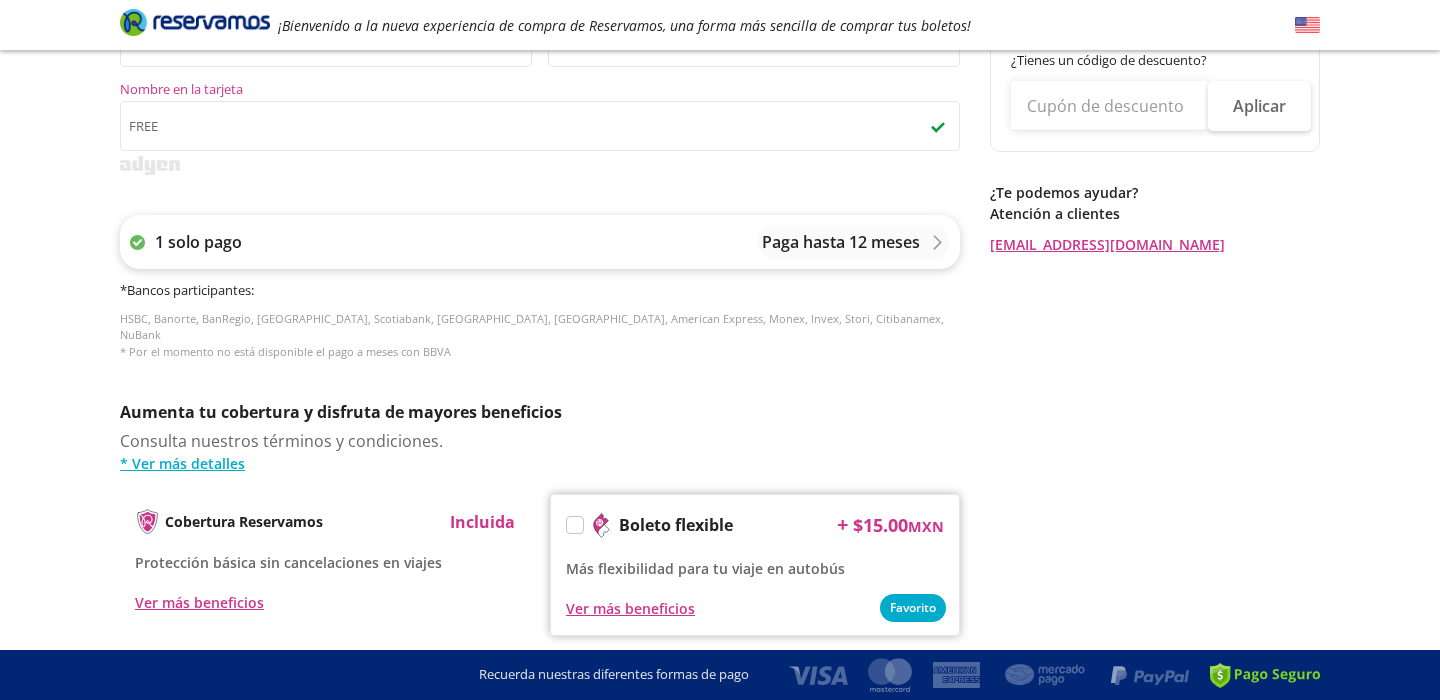 click on "Paga hasta 12 meses" at bounding box center [841, 242] 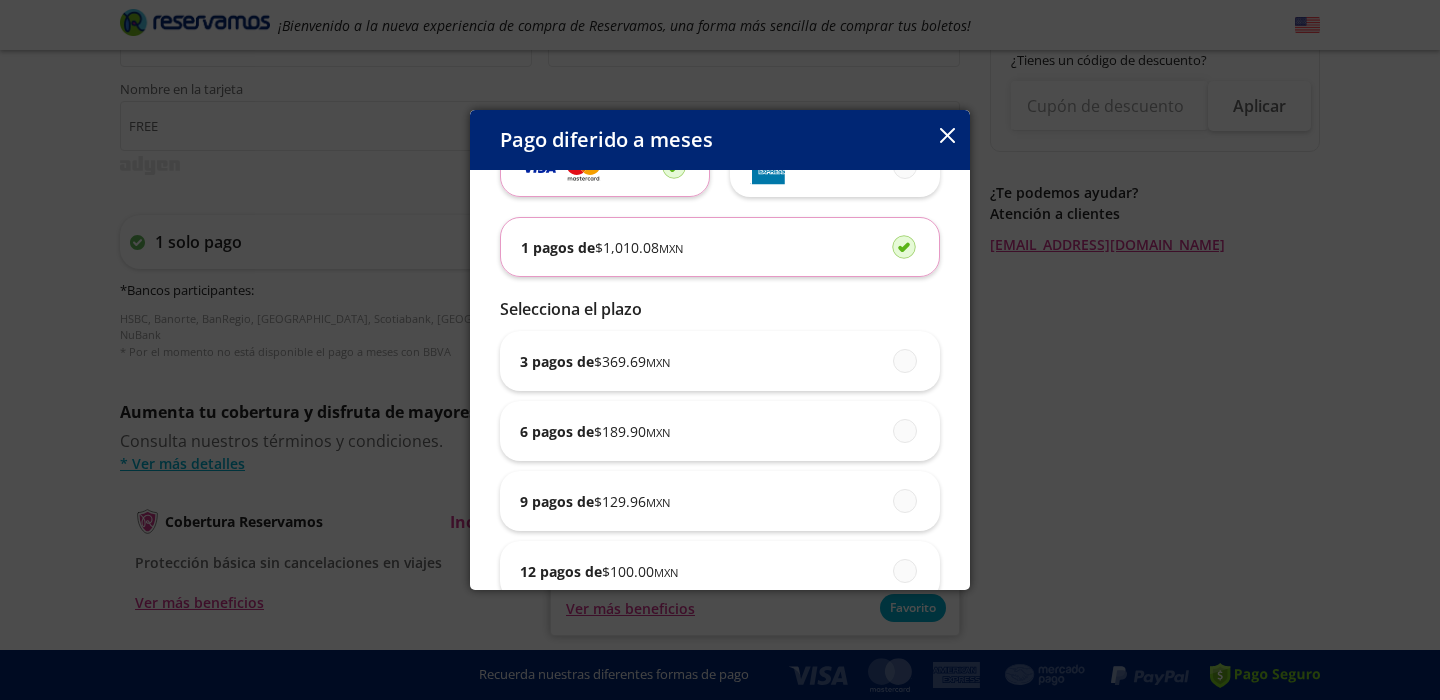 scroll, scrollTop: 114, scrollLeft: 0, axis: vertical 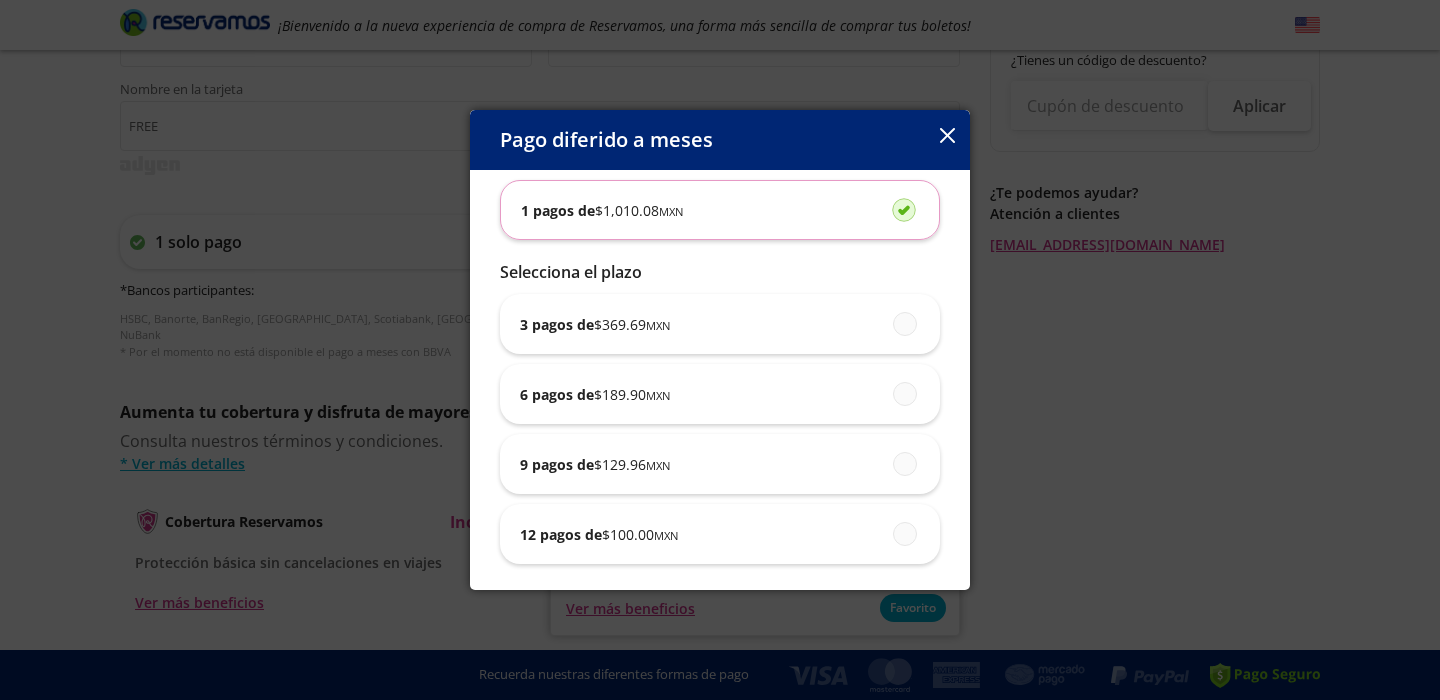 click 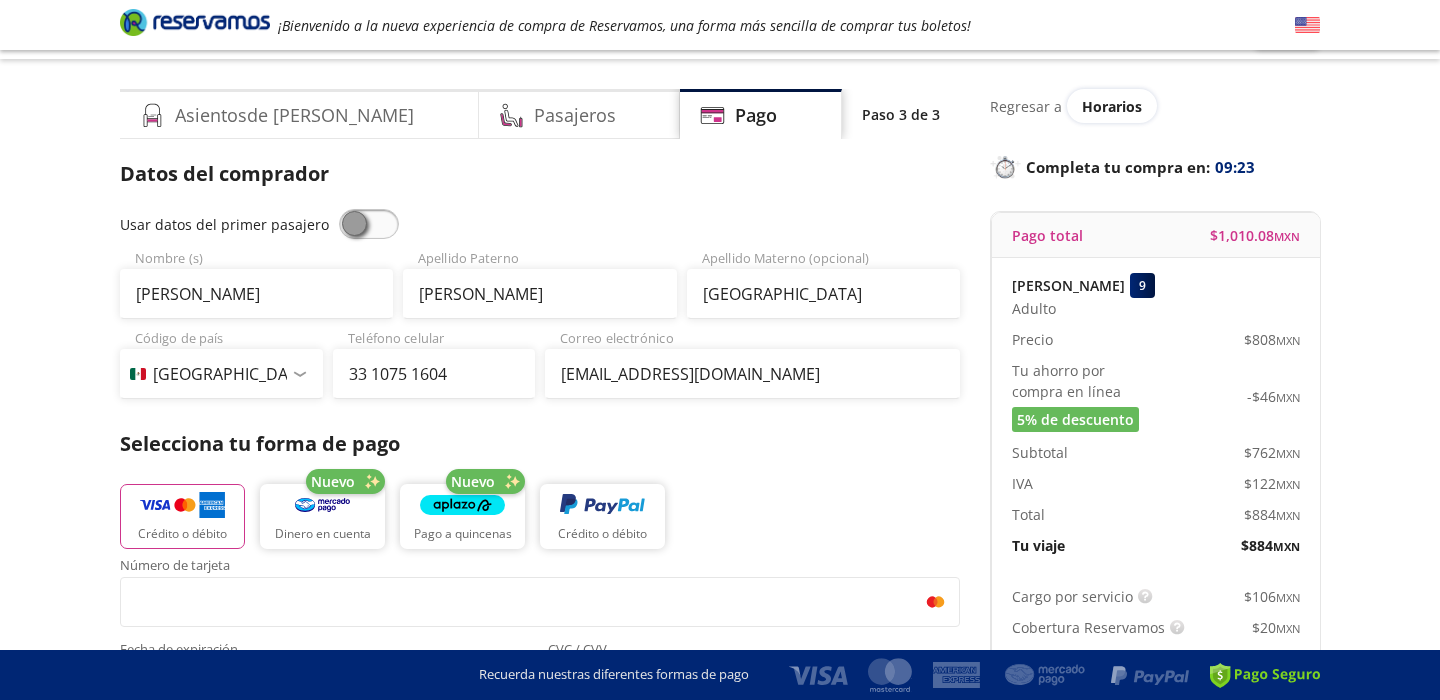 scroll, scrollTop: 0, scrollLeft: 0, axis: both 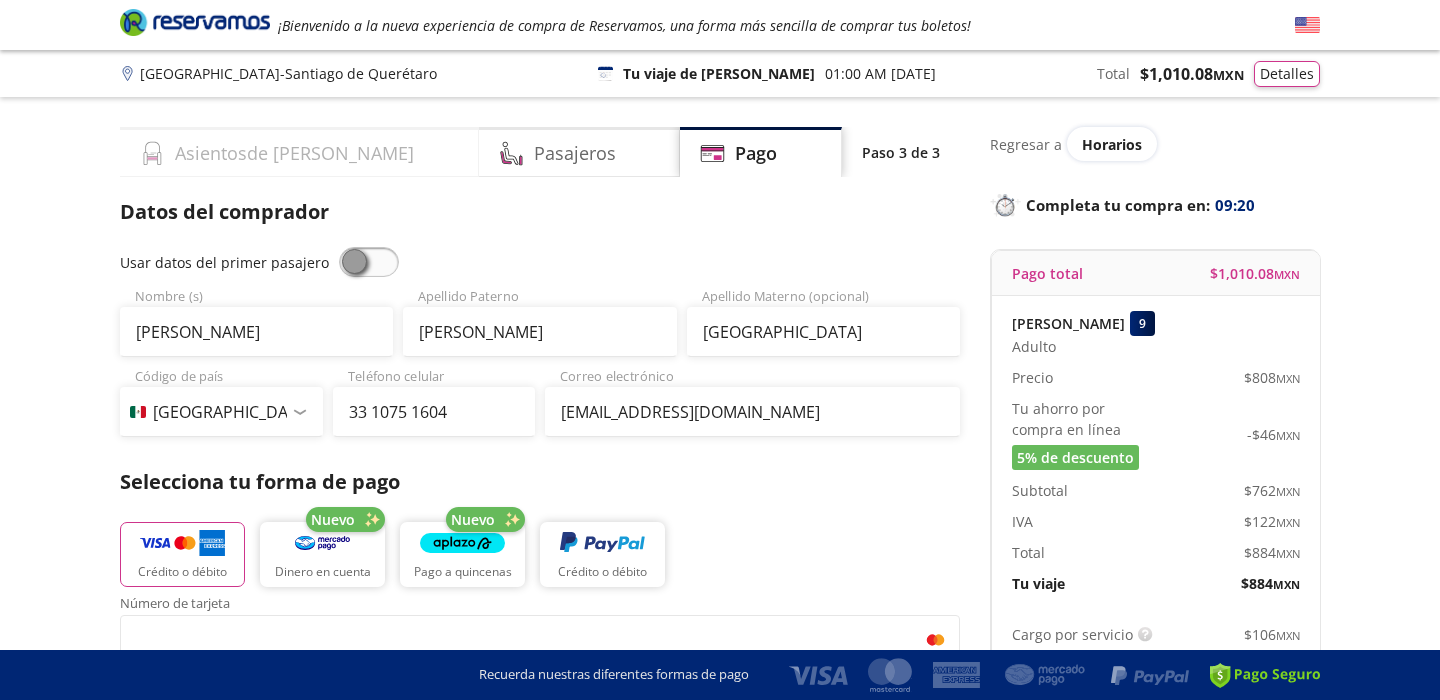 click on "Asientos  de Ida" at bounding box center [294, 153] 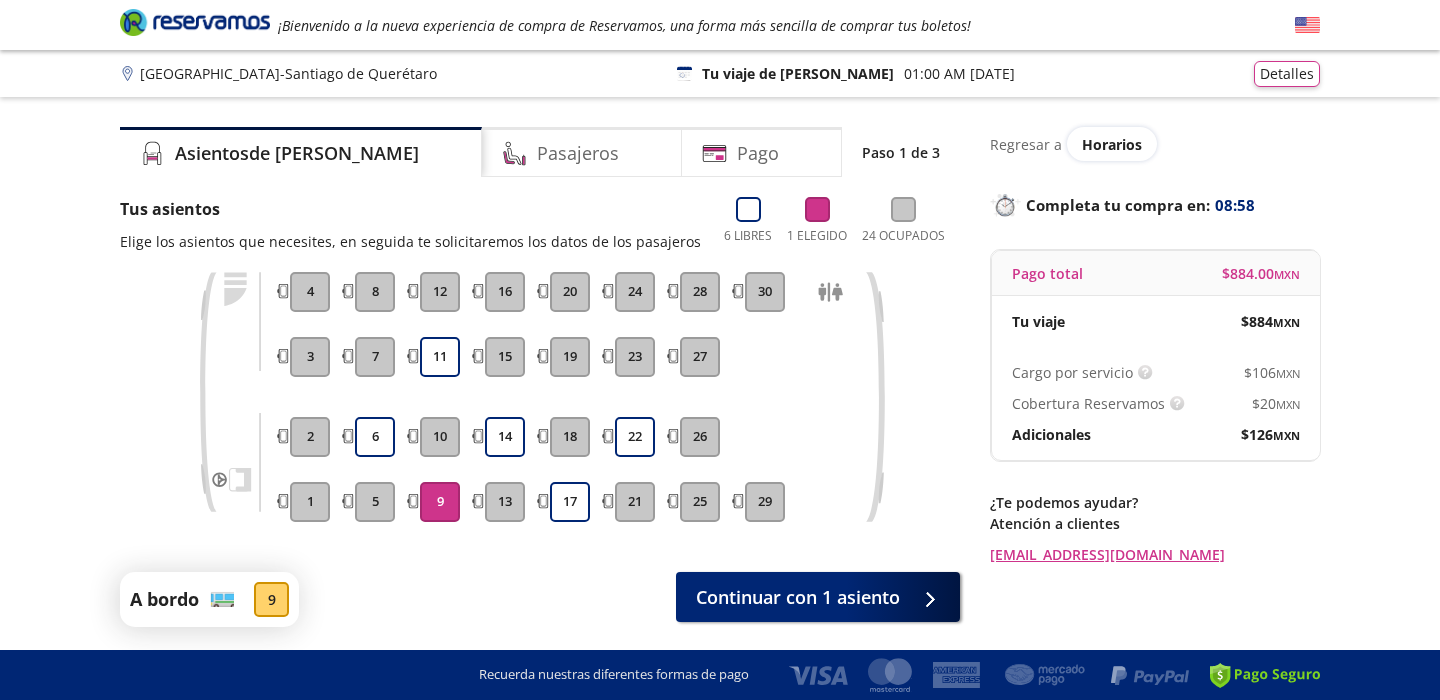click on "Tu viaje de [PERSON_NAME]" at bounding box center (798, 73) 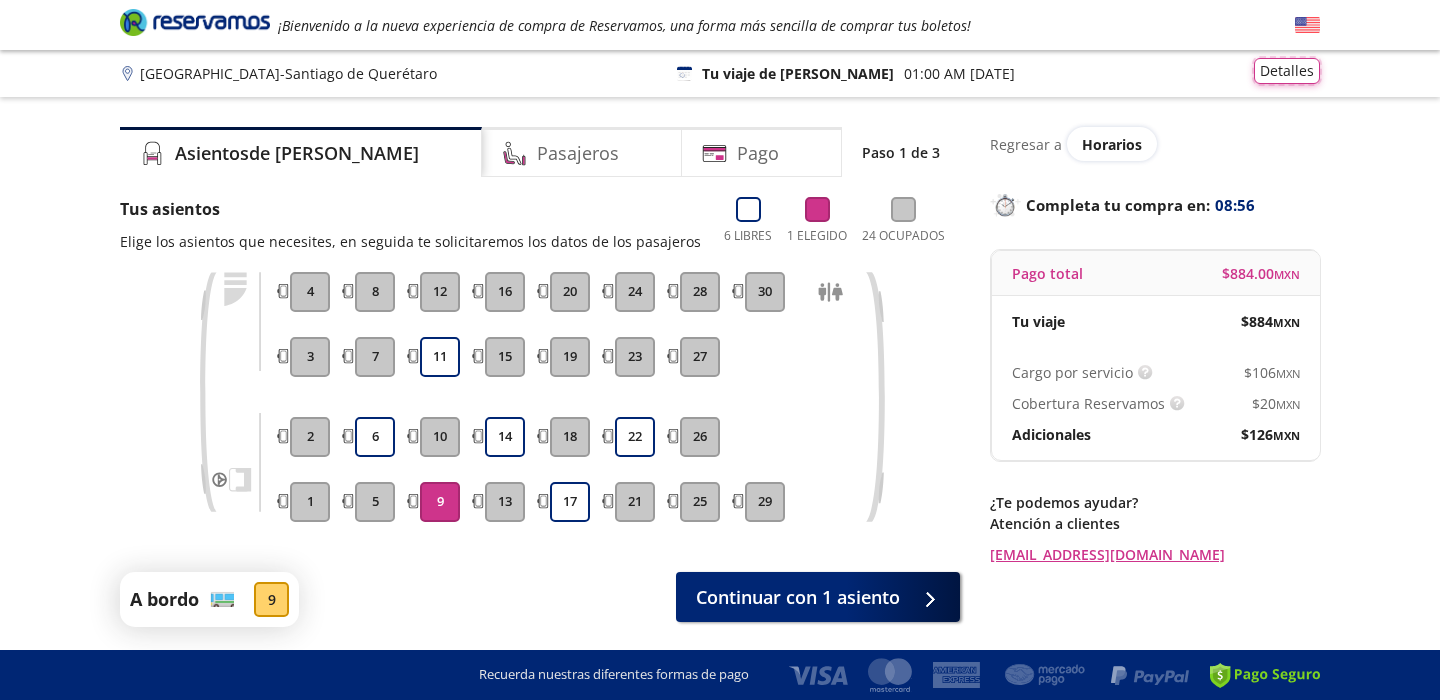click on "Detalles" at bounding box center (1287, 71) 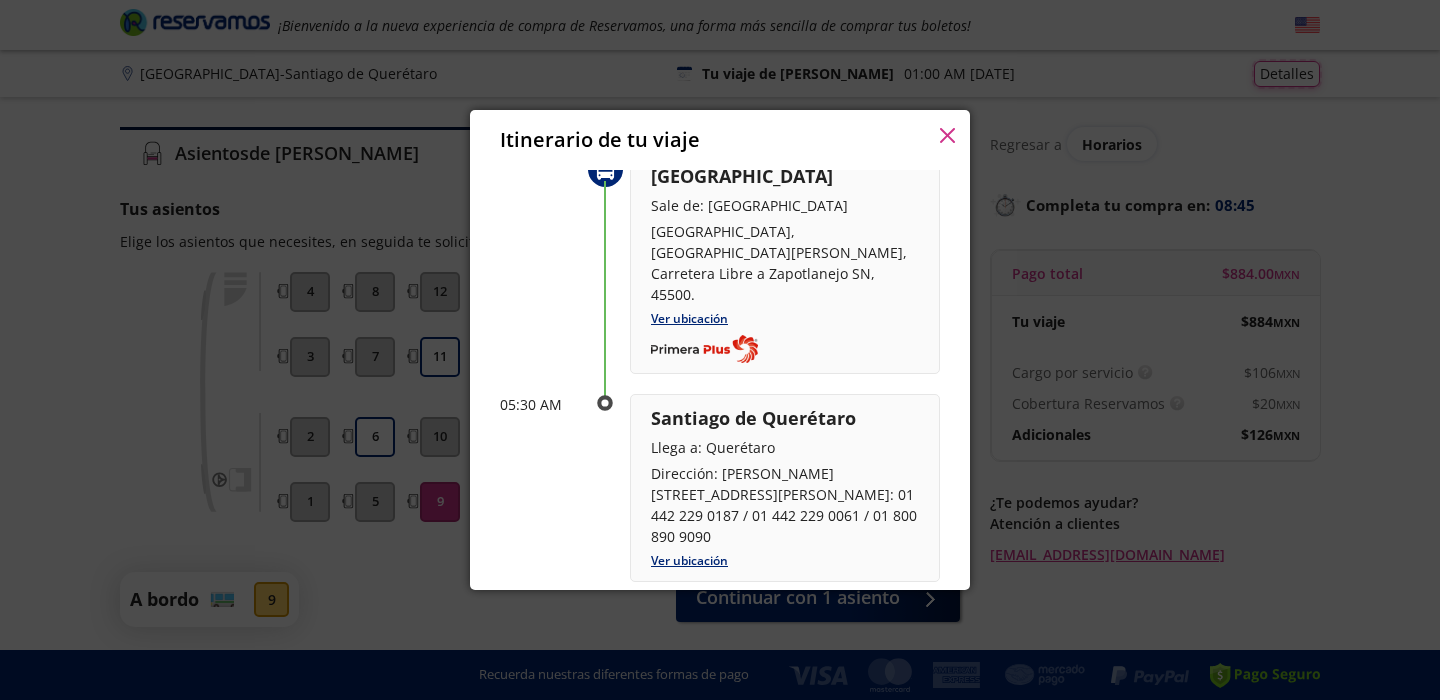 scroll, scrollTop: 0, scrollLeft: 0, axis: both 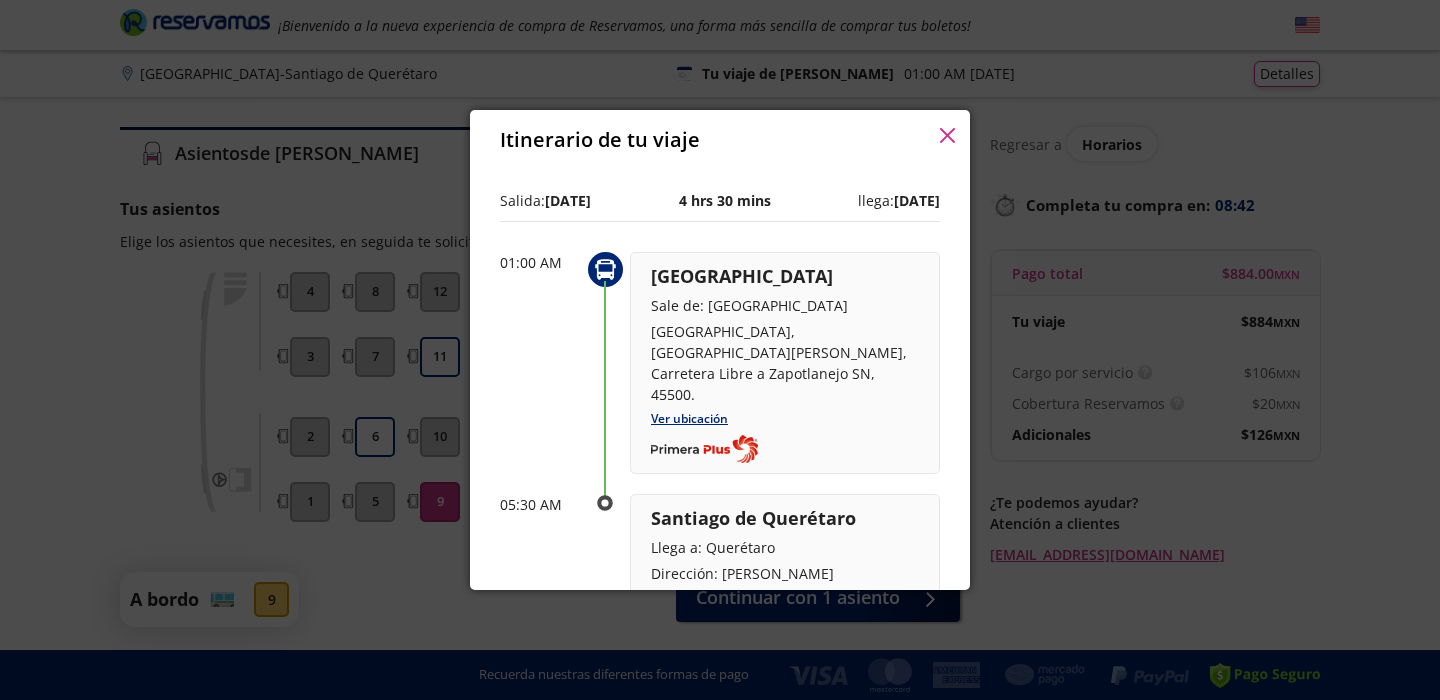 click 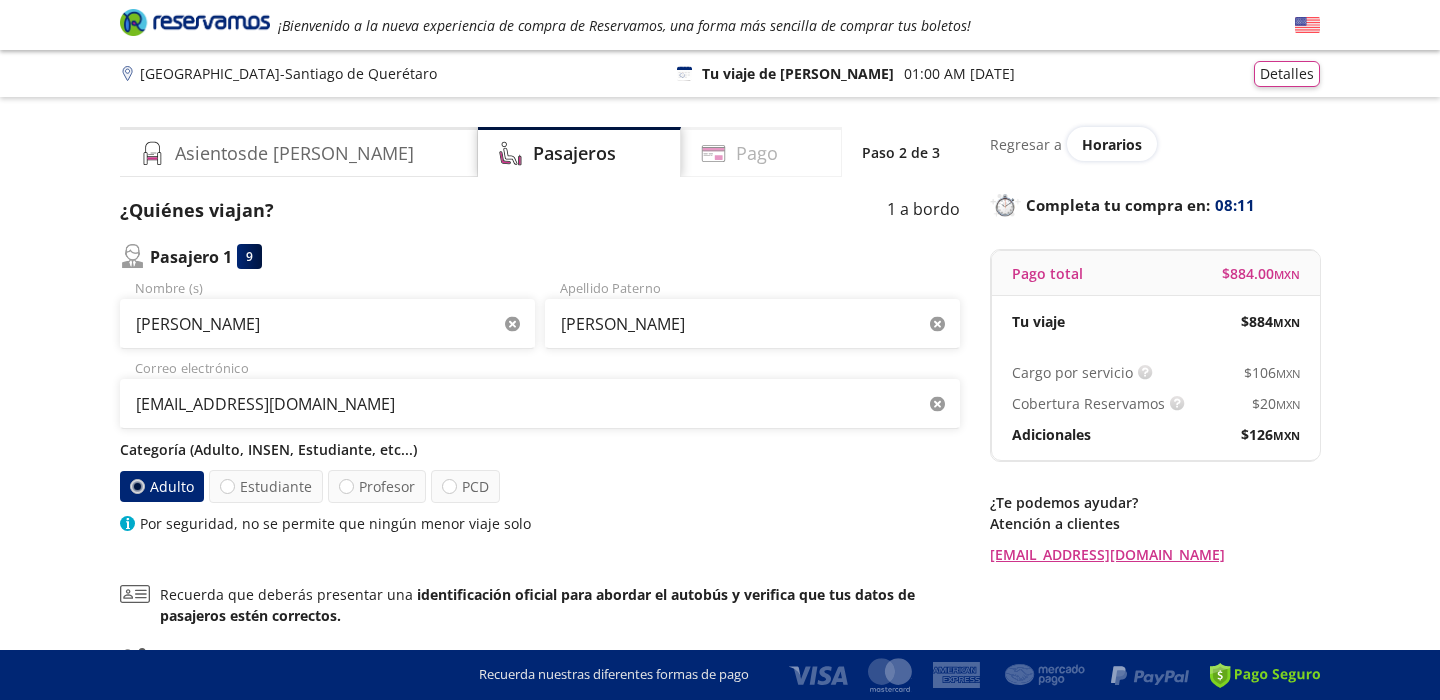click on "Pago" at bounding box center [757, 153] 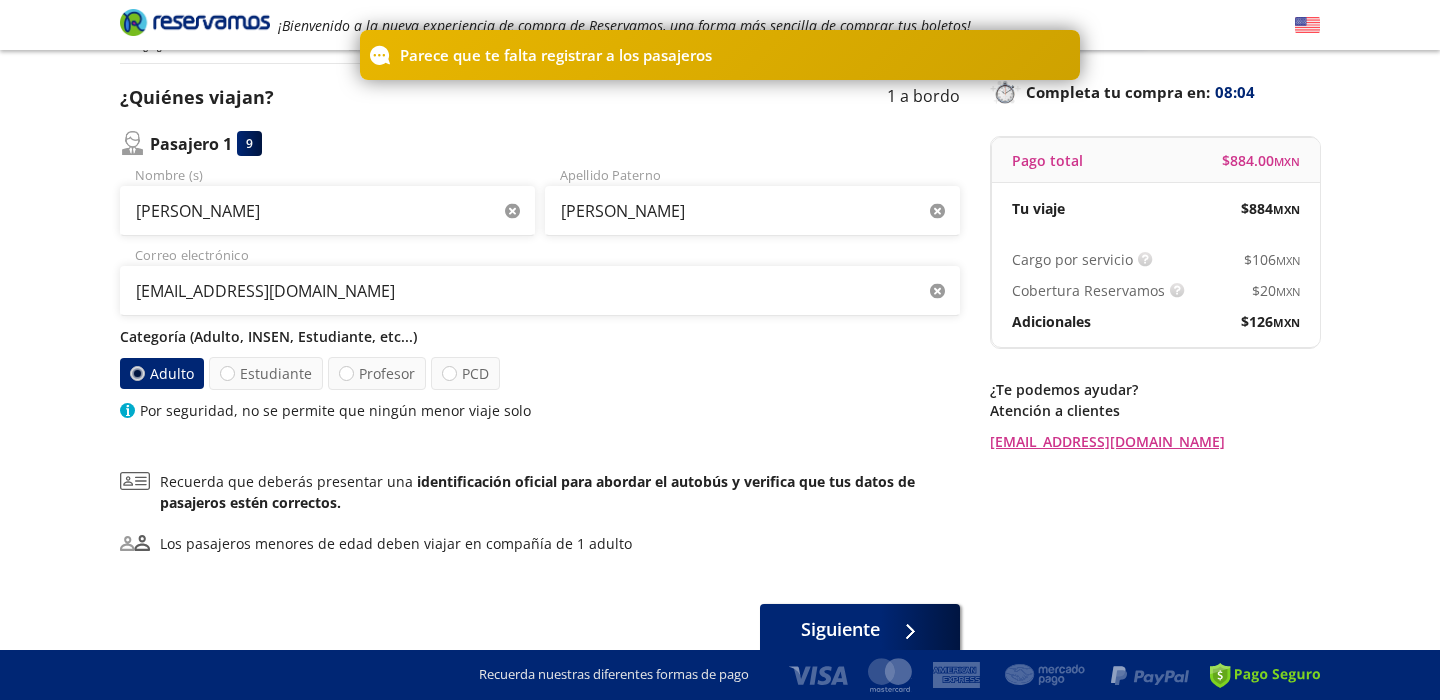 scroll, scrollTop: 207, scrollLeft: 0, axis: vertical 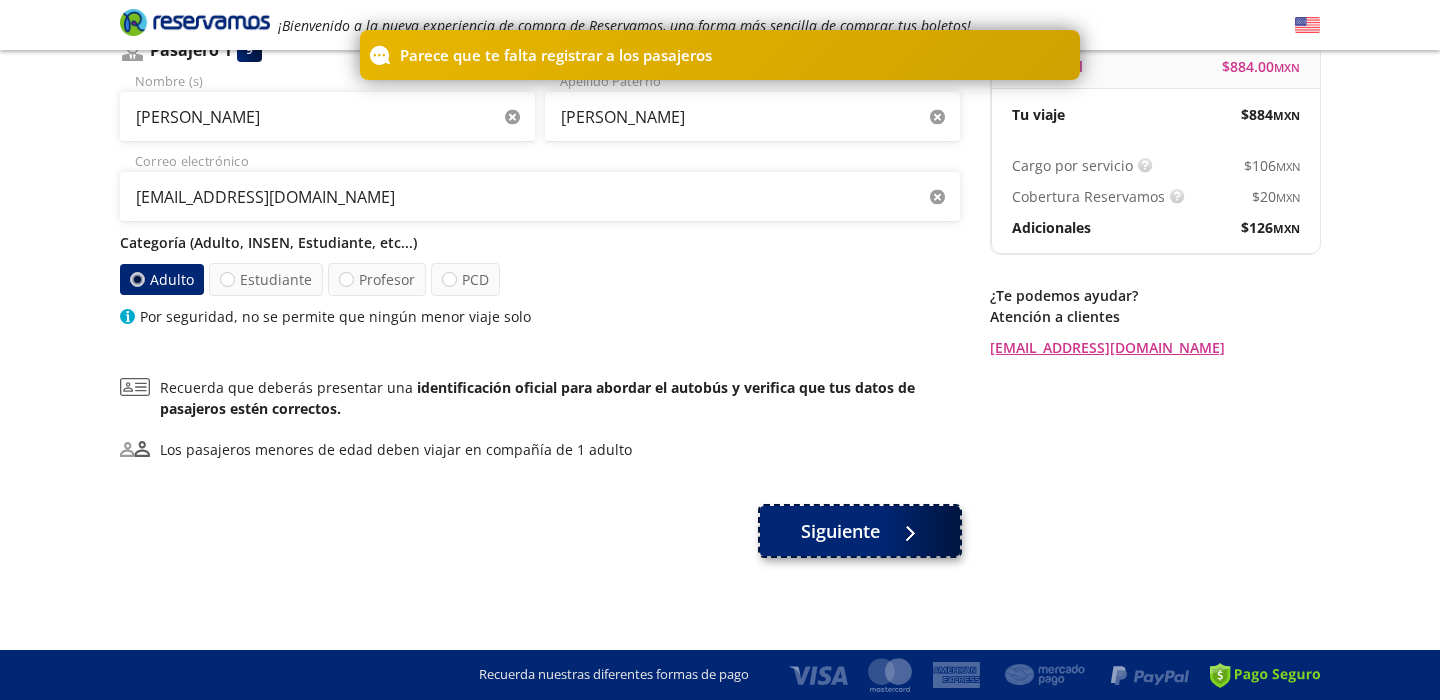 click on "Siguiente" at bounding box center [840, 531] 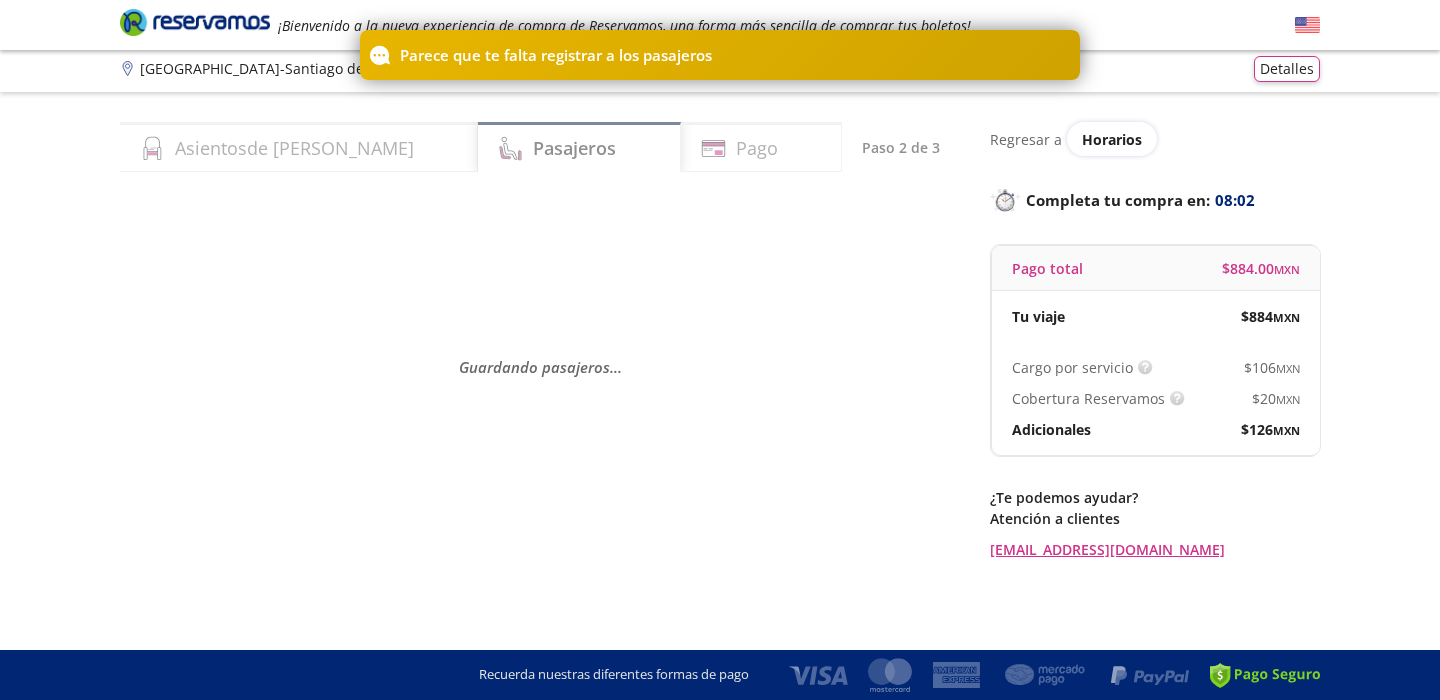 scroll, scrollTop: 0, scrollLeft: 0, axis: both 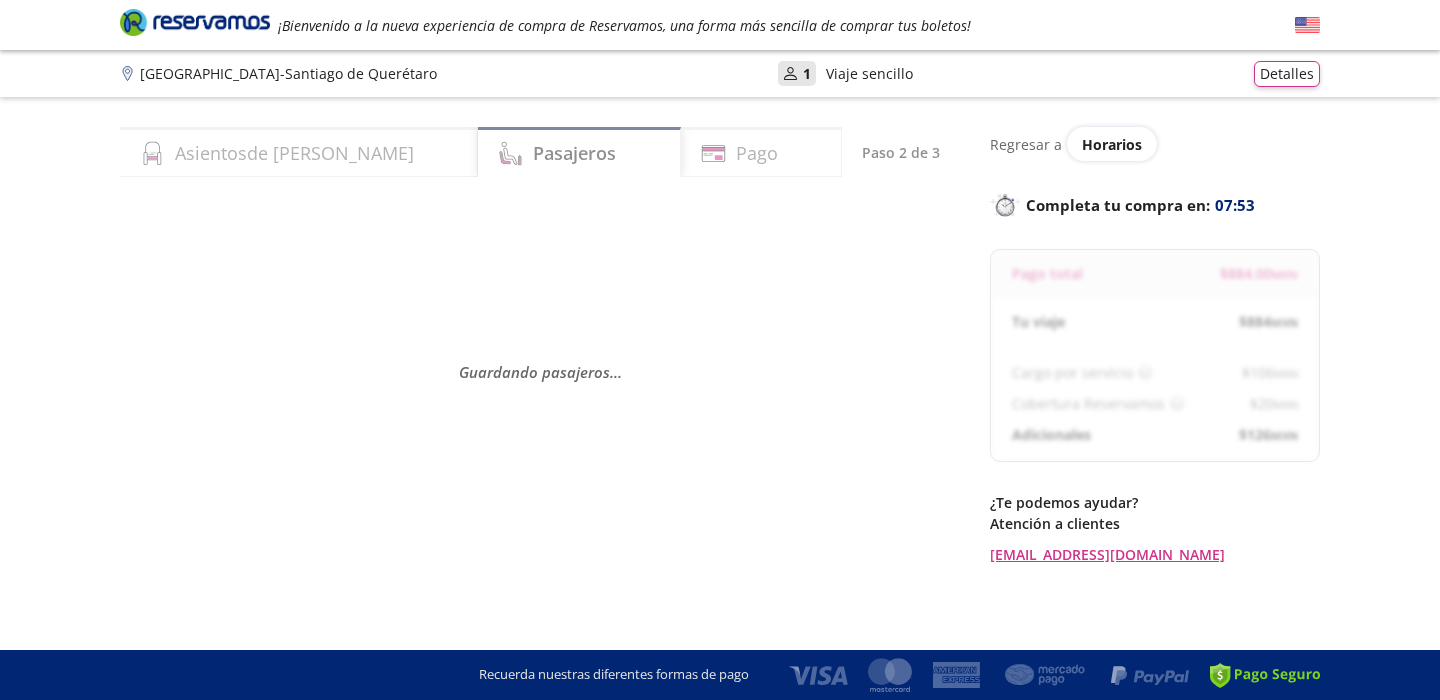 select on "MX" 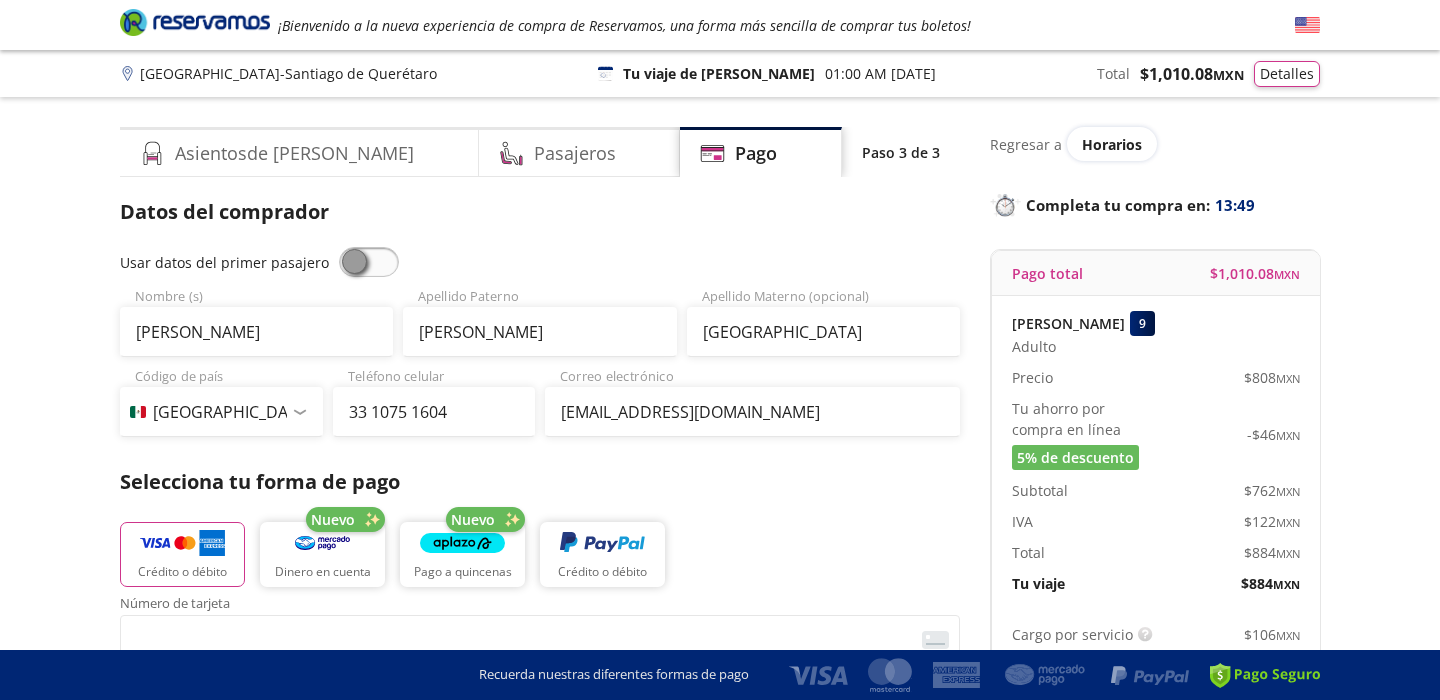 click on "Tu viaje de [PERSON_NAME]" at bounding box center (719, 73) 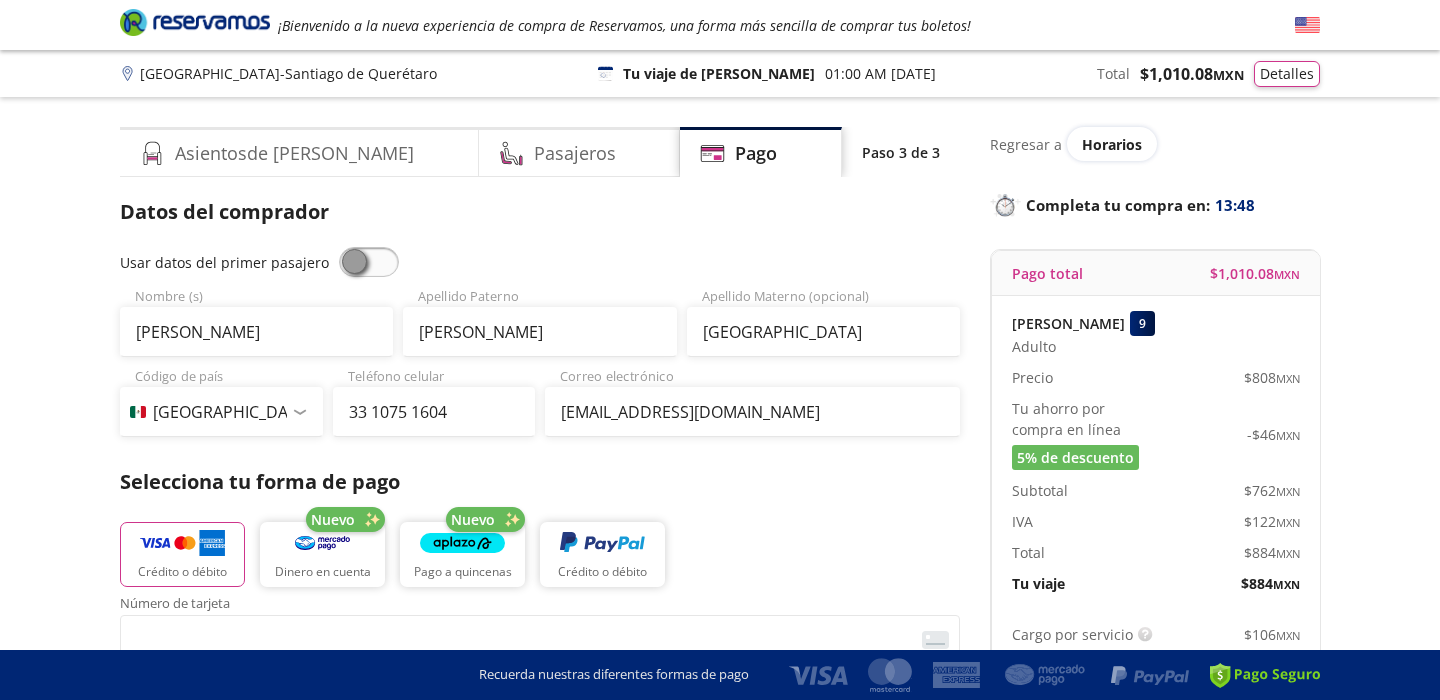 click 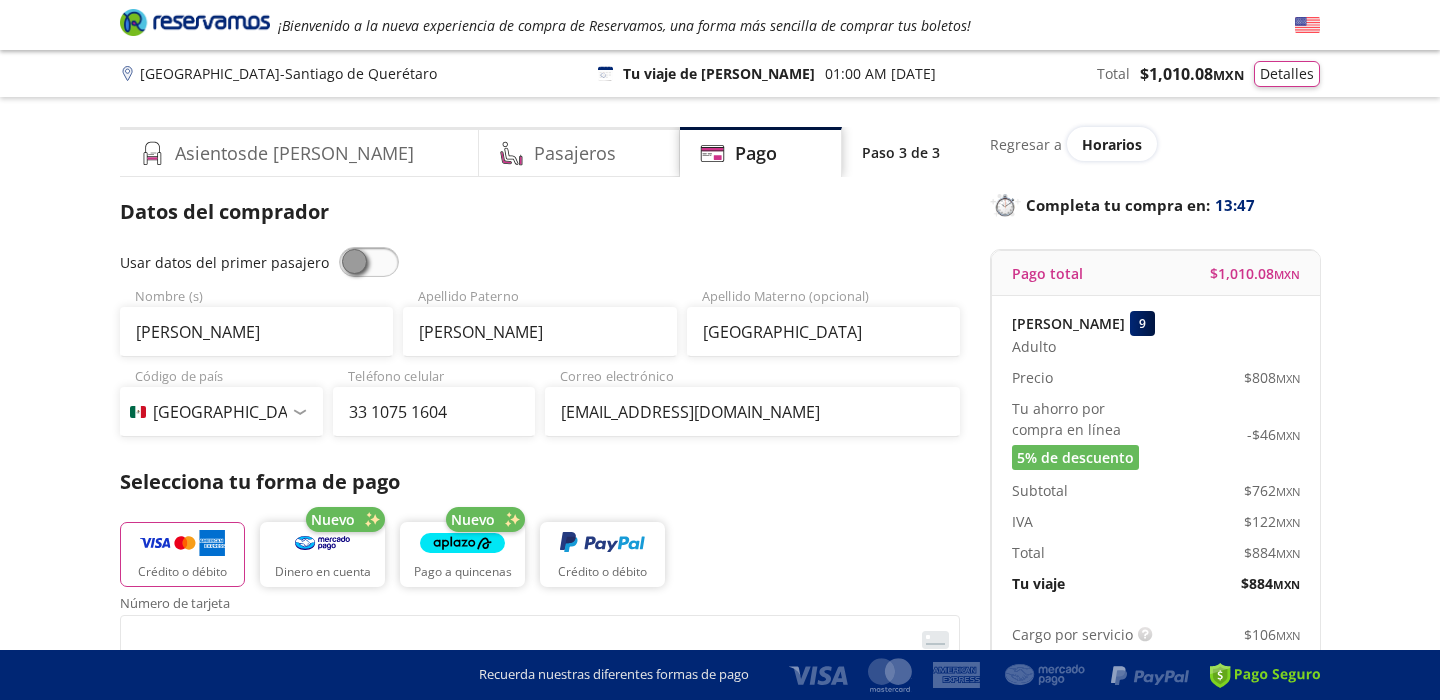 click 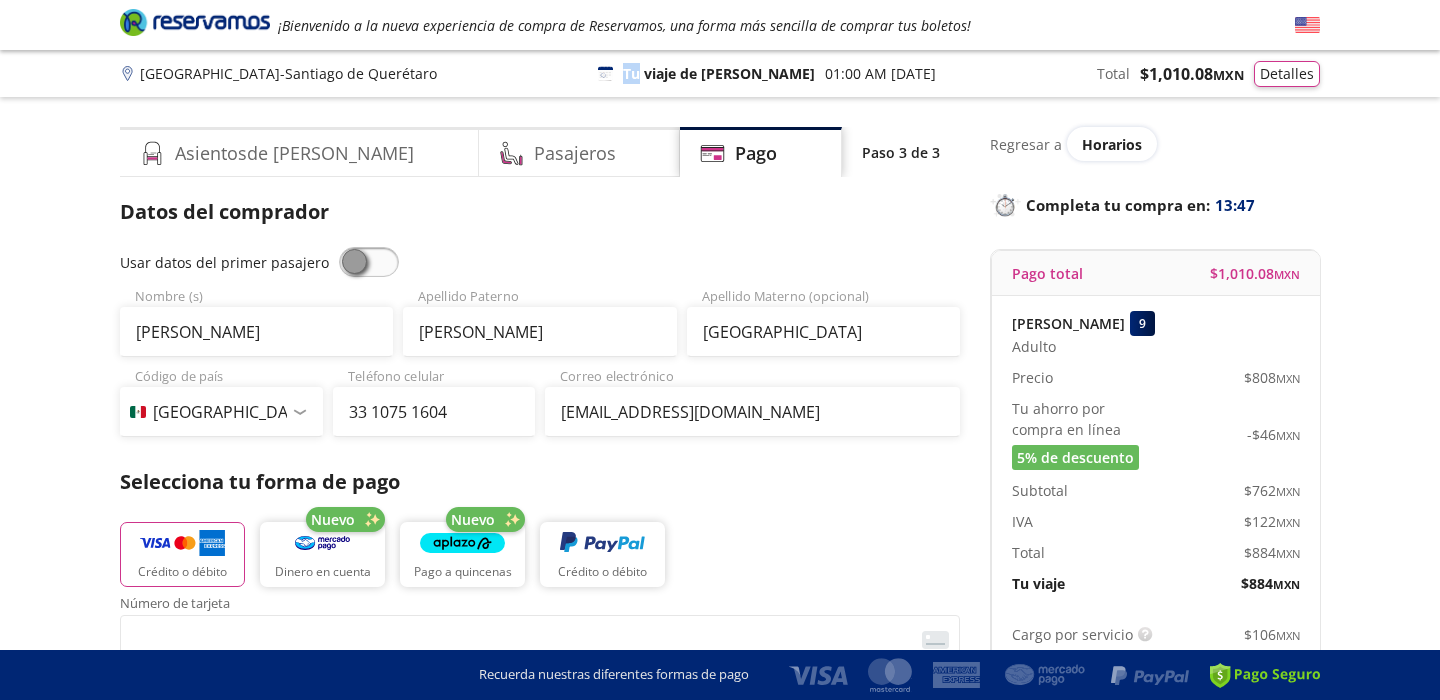 click 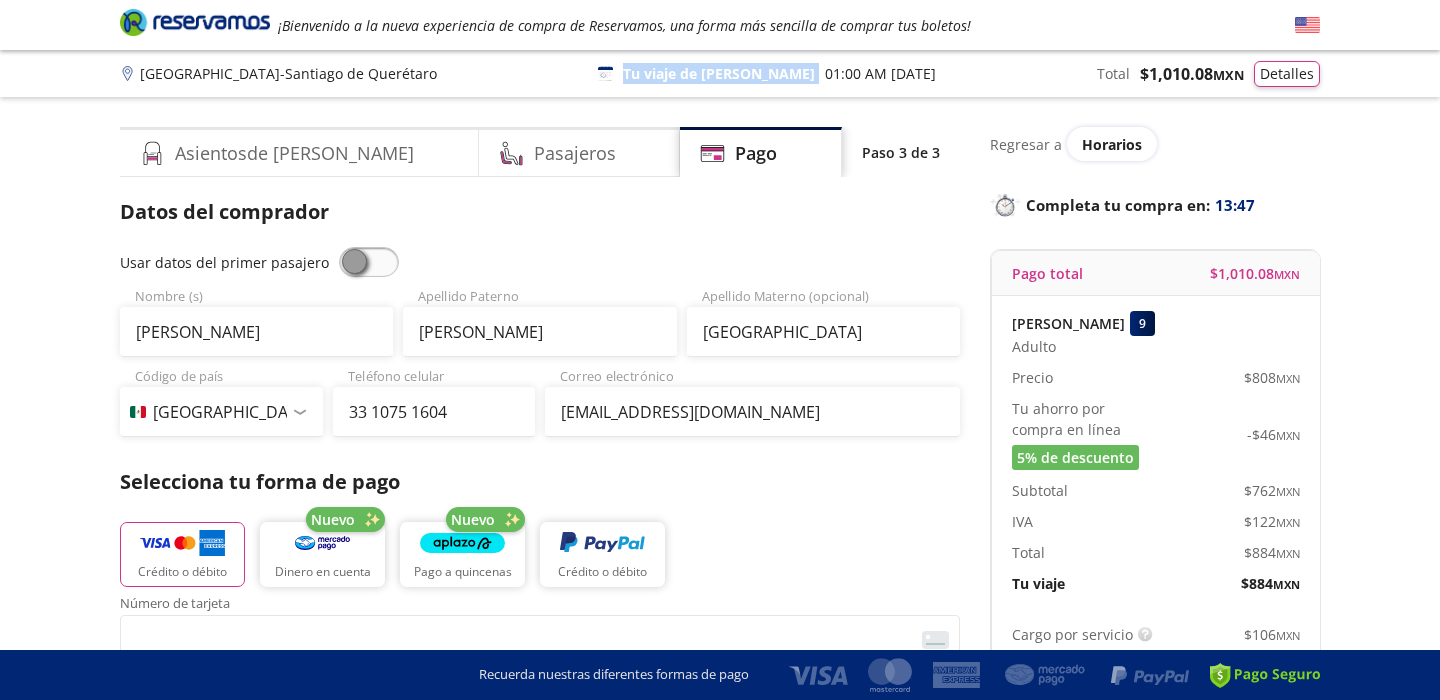 click 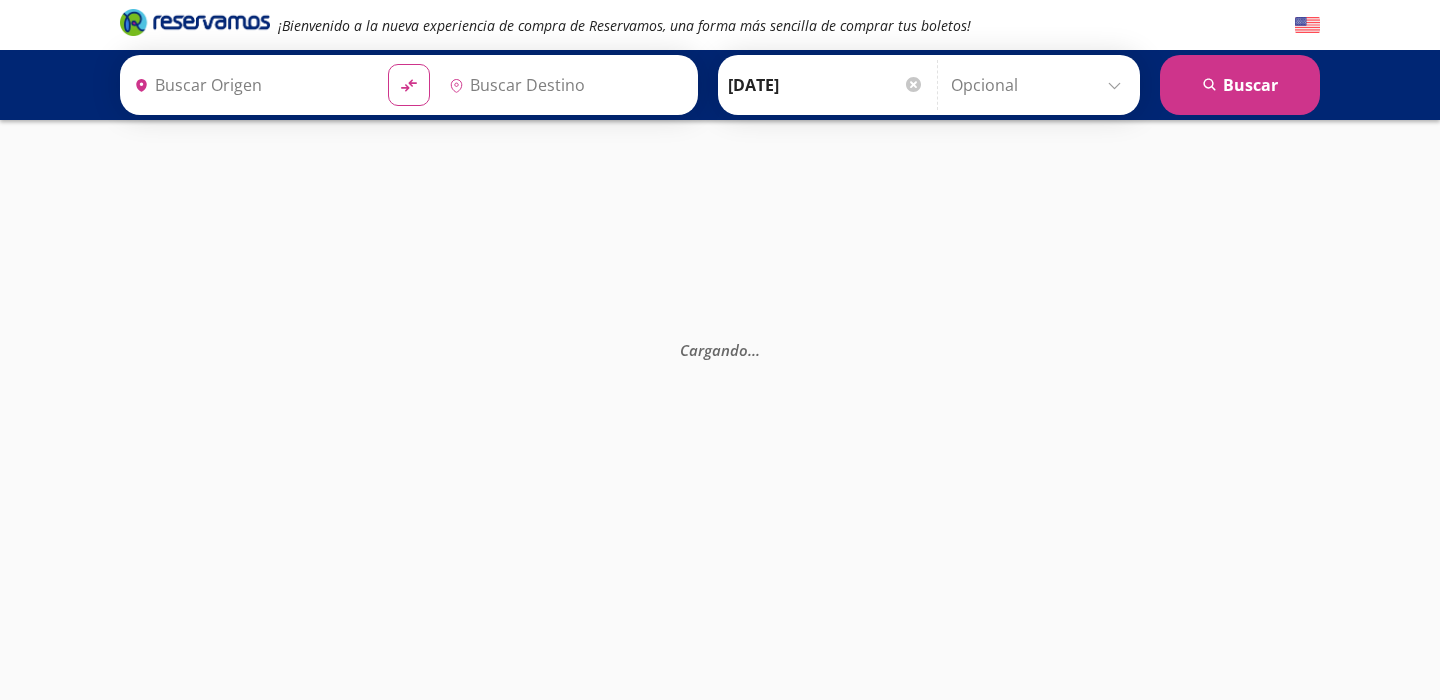 type on "Guadalajara, Jalisco" 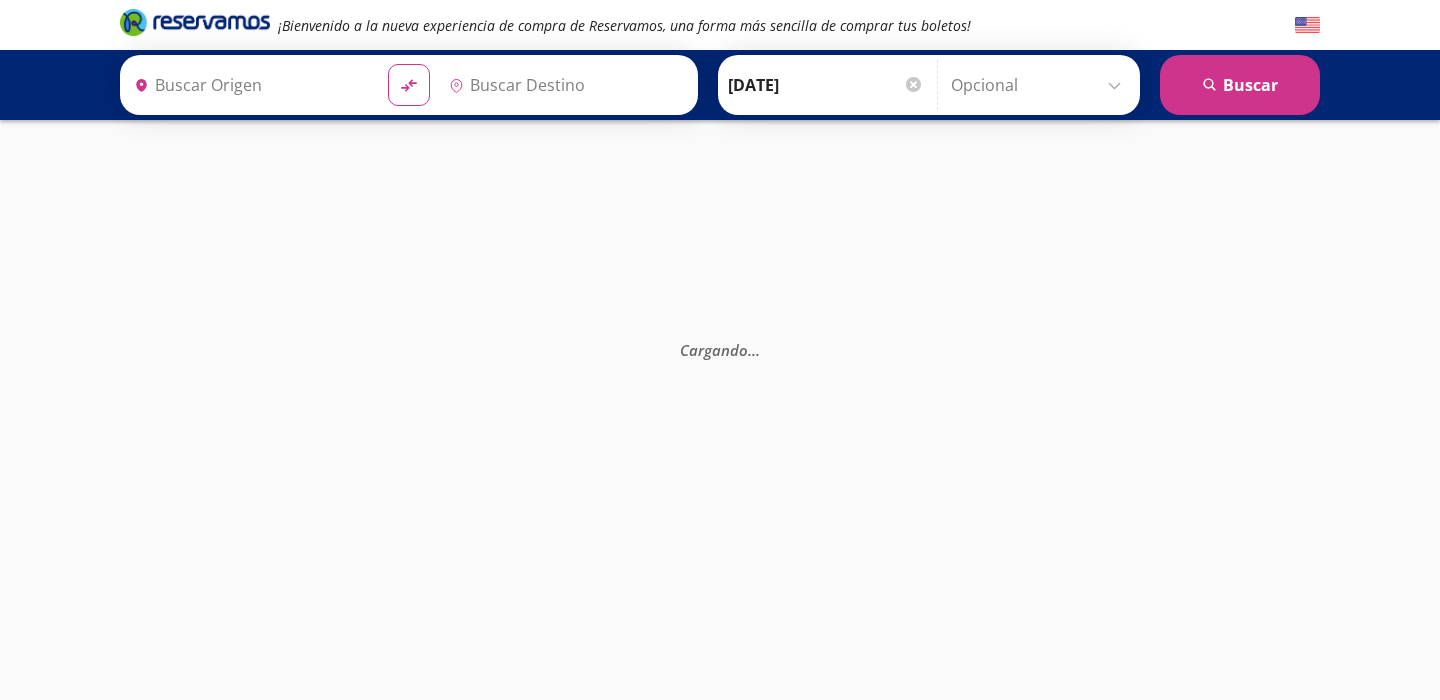 type on "Santiago de Querétaro, Querétaro" 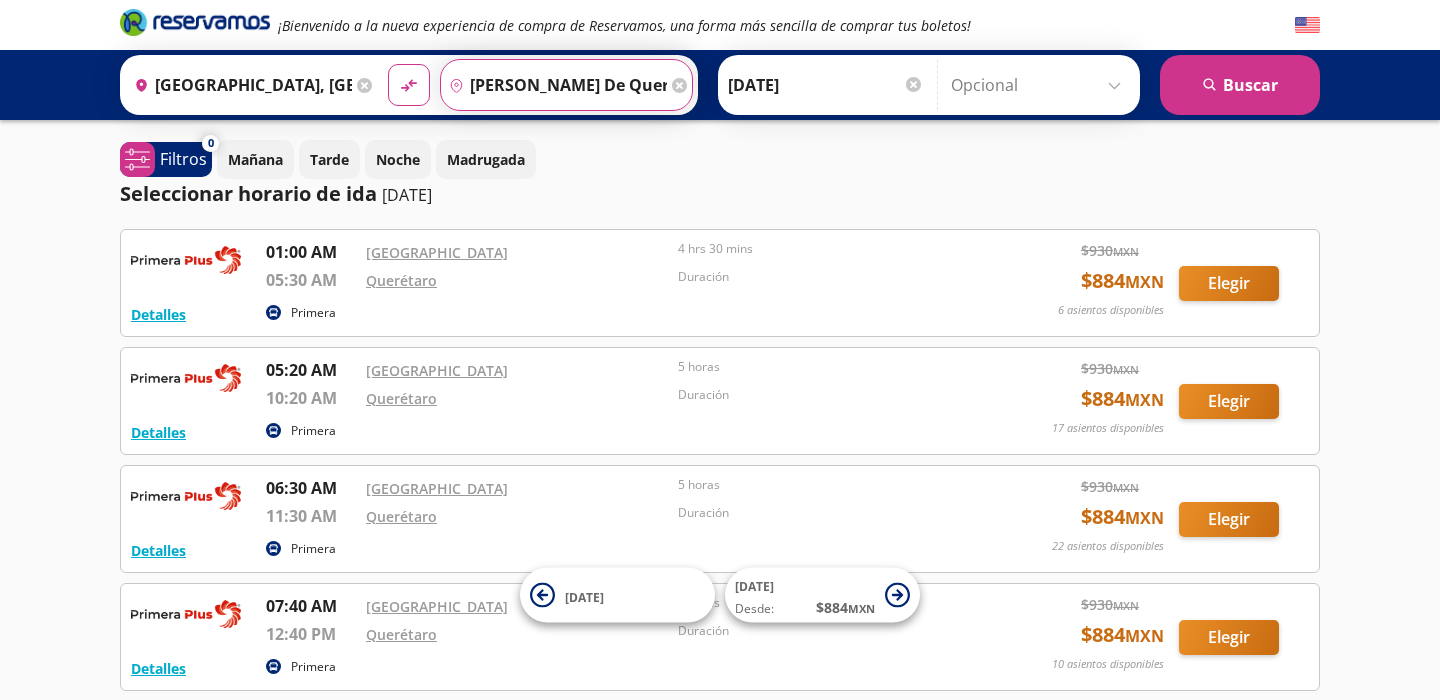 click on "Santiago de Querétaro, Querétaro" at bounding box center [554, 85] 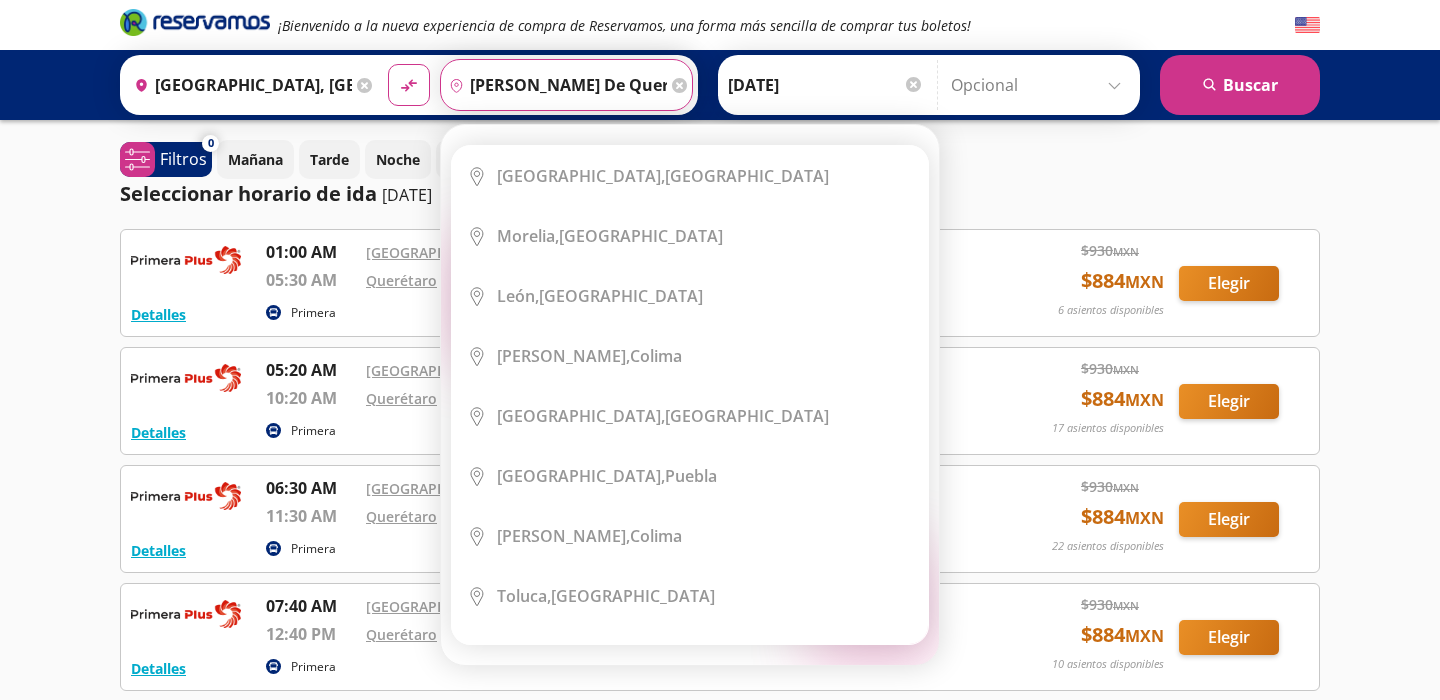 click on "13-Jul-25" at bounding box center (826, 85) 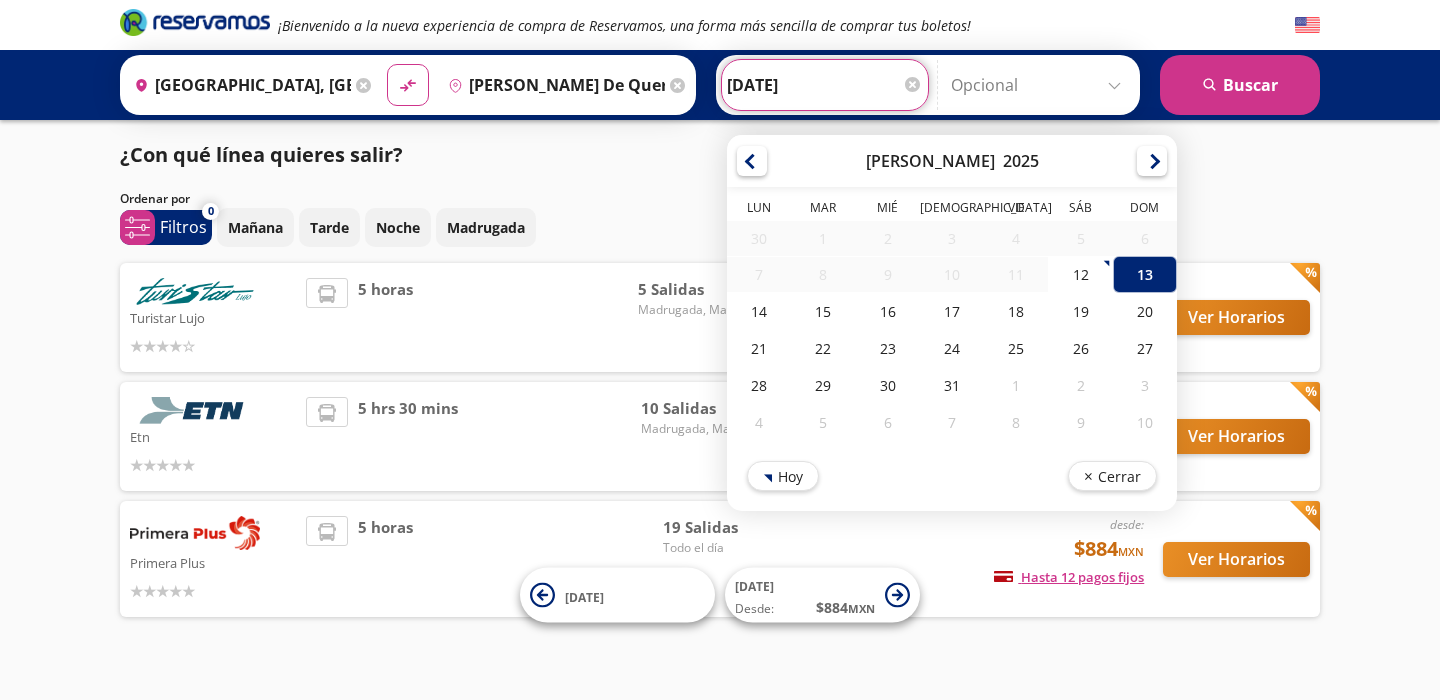 scroll, scrollTop: 27, scrollLeft: 0, axis: vertical 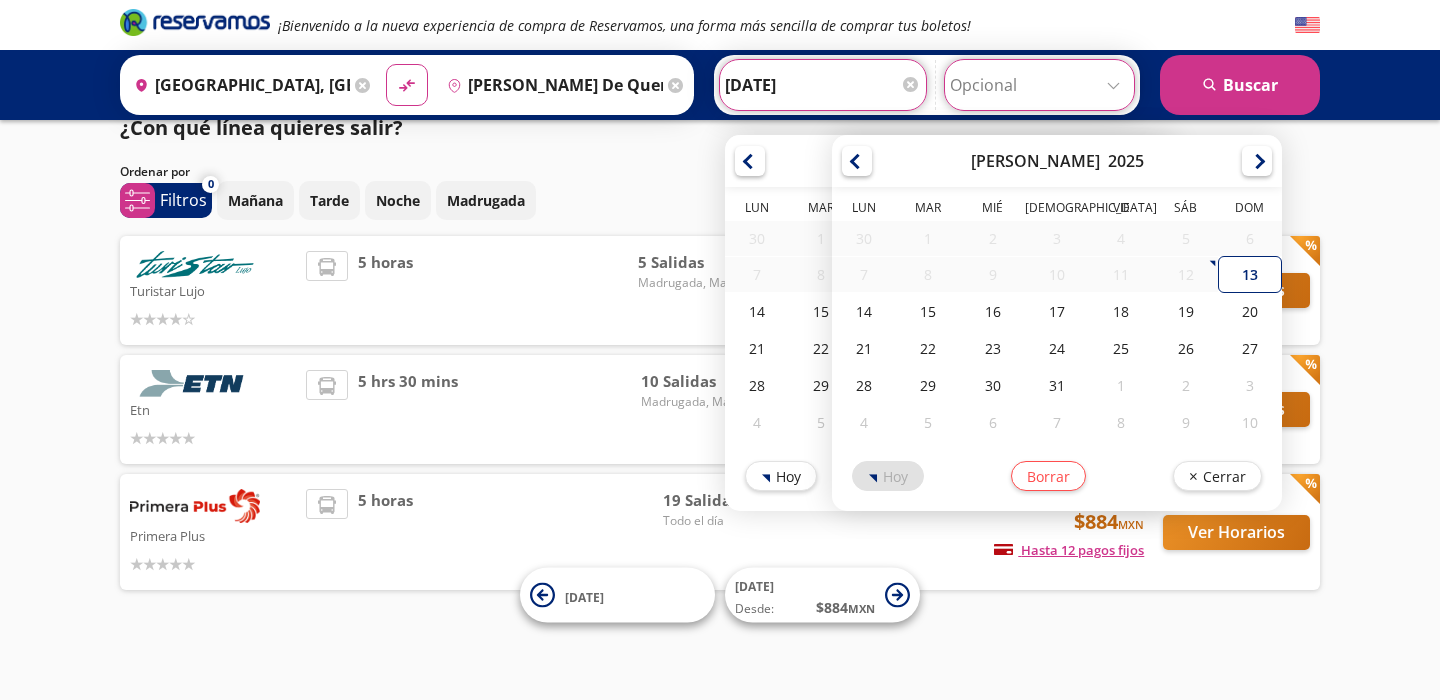 click at bounding box center [1039, 85] 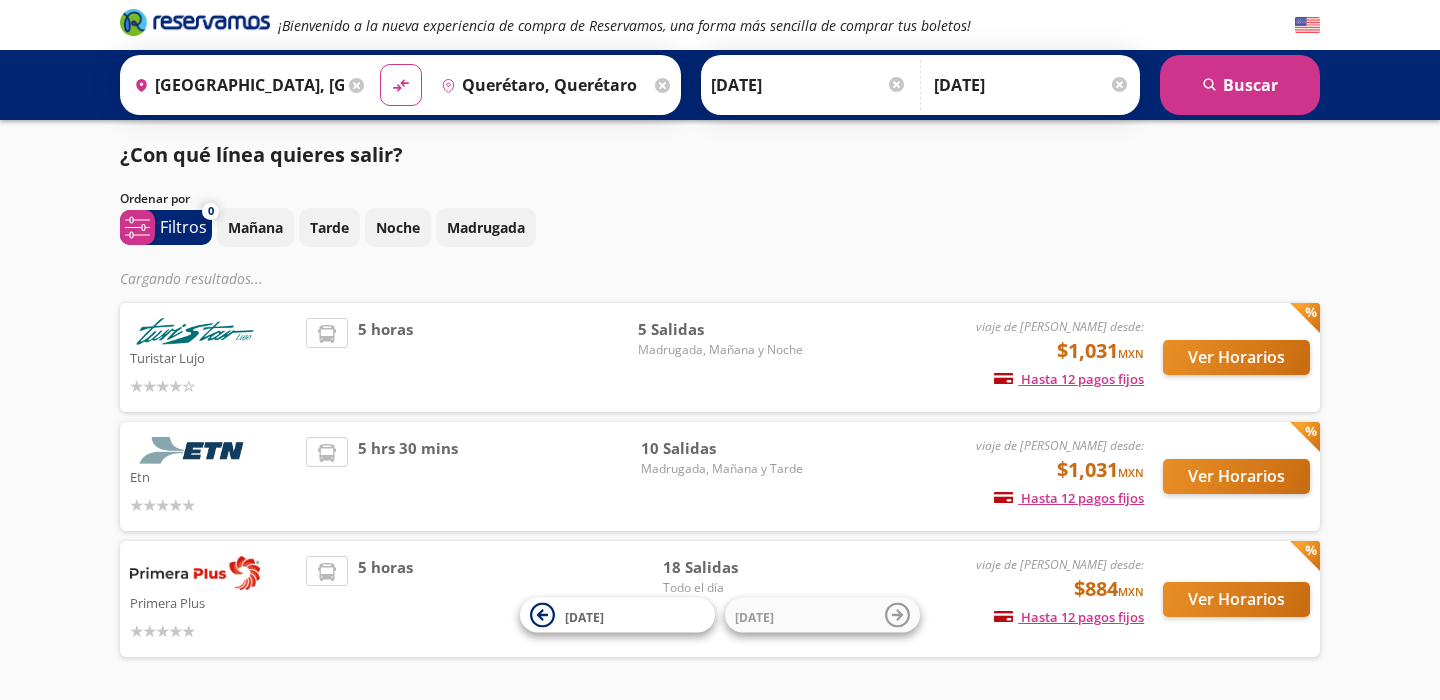 scroll, scrollTop: 0, scrollLeft: 0, axis: both 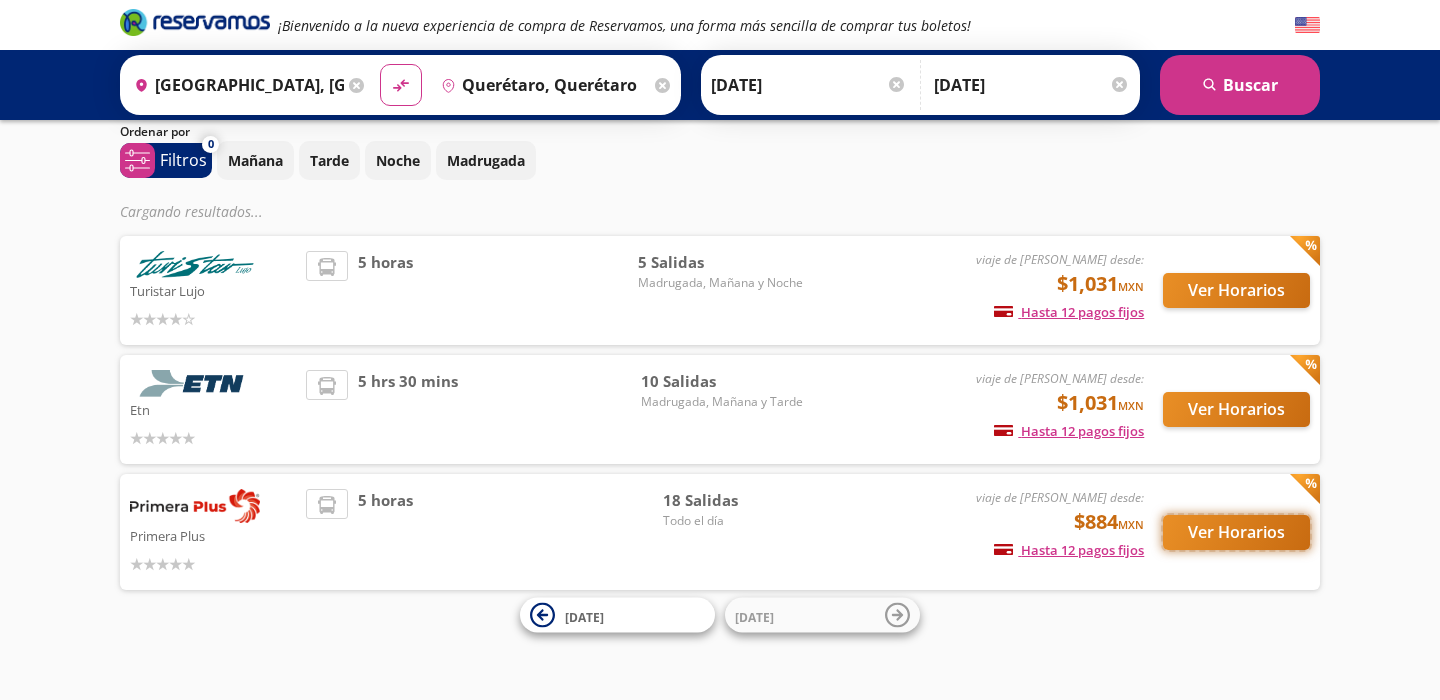 click on "Ver Horarios" at bounding box center [1236, 532] 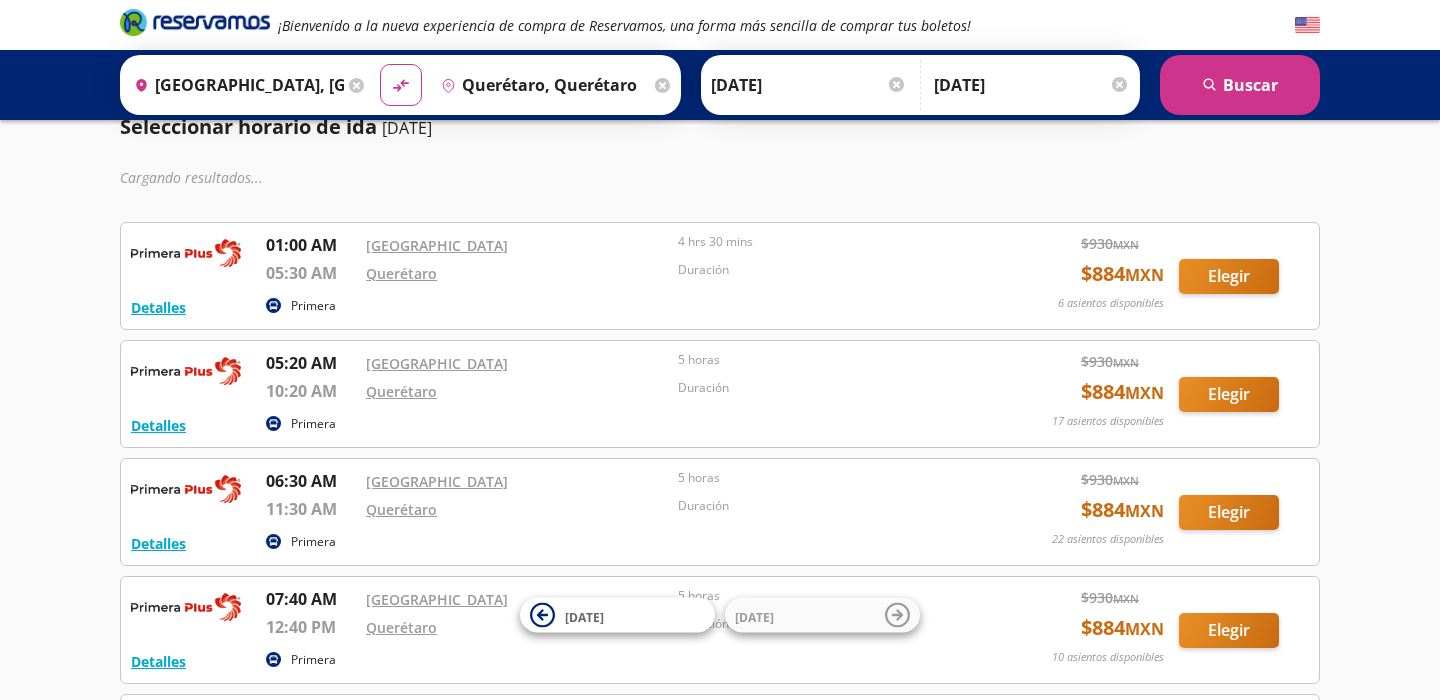 scroll, scrollTop: 0, scrollLeft: 0, axis: both 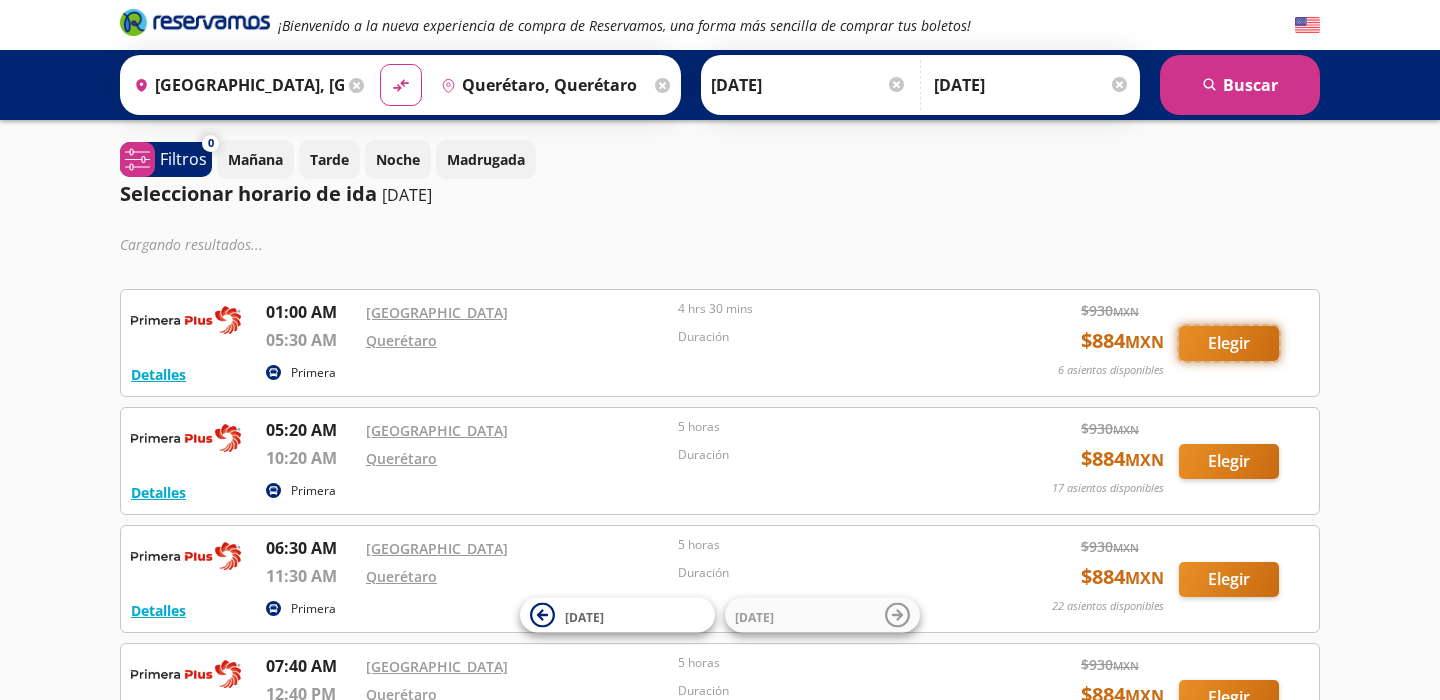 click on "Elegir" at bounding box center (1229, 343) 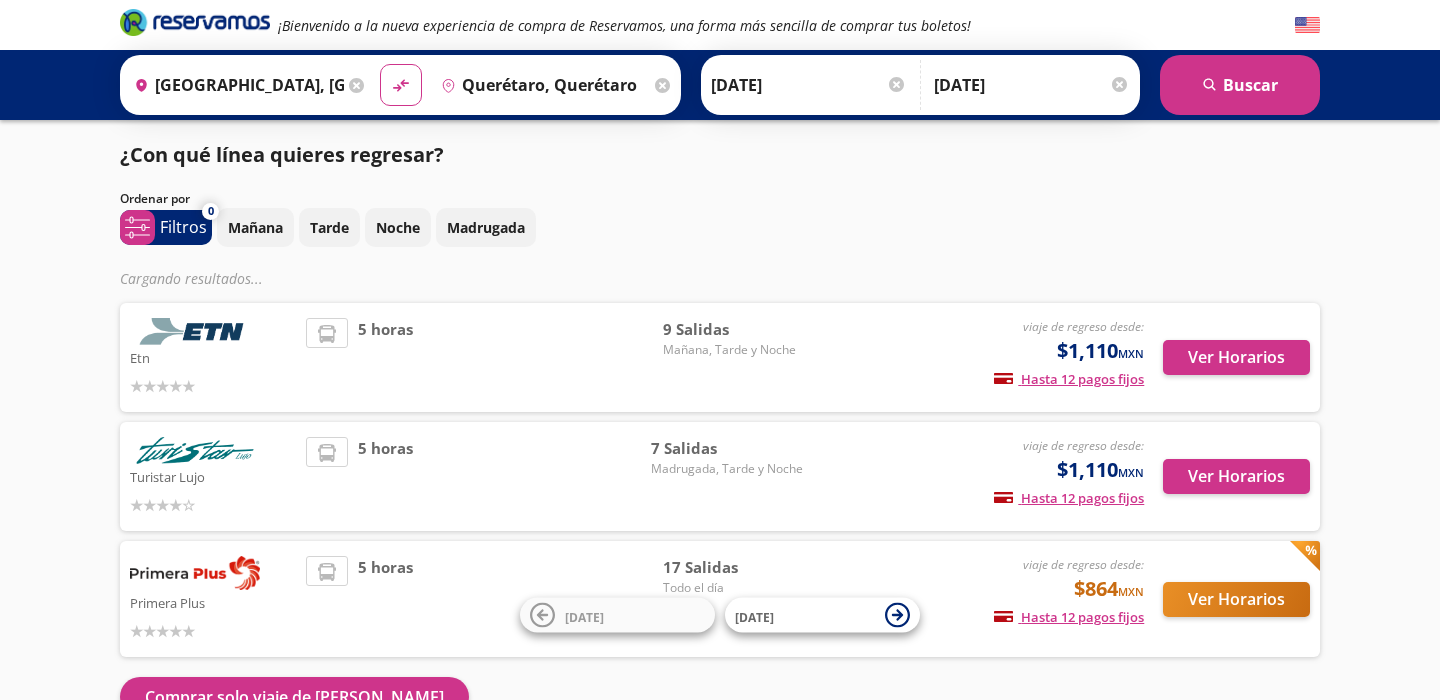 scroll, scrollTop: 117, scrollLeft: 0, axis: vertical 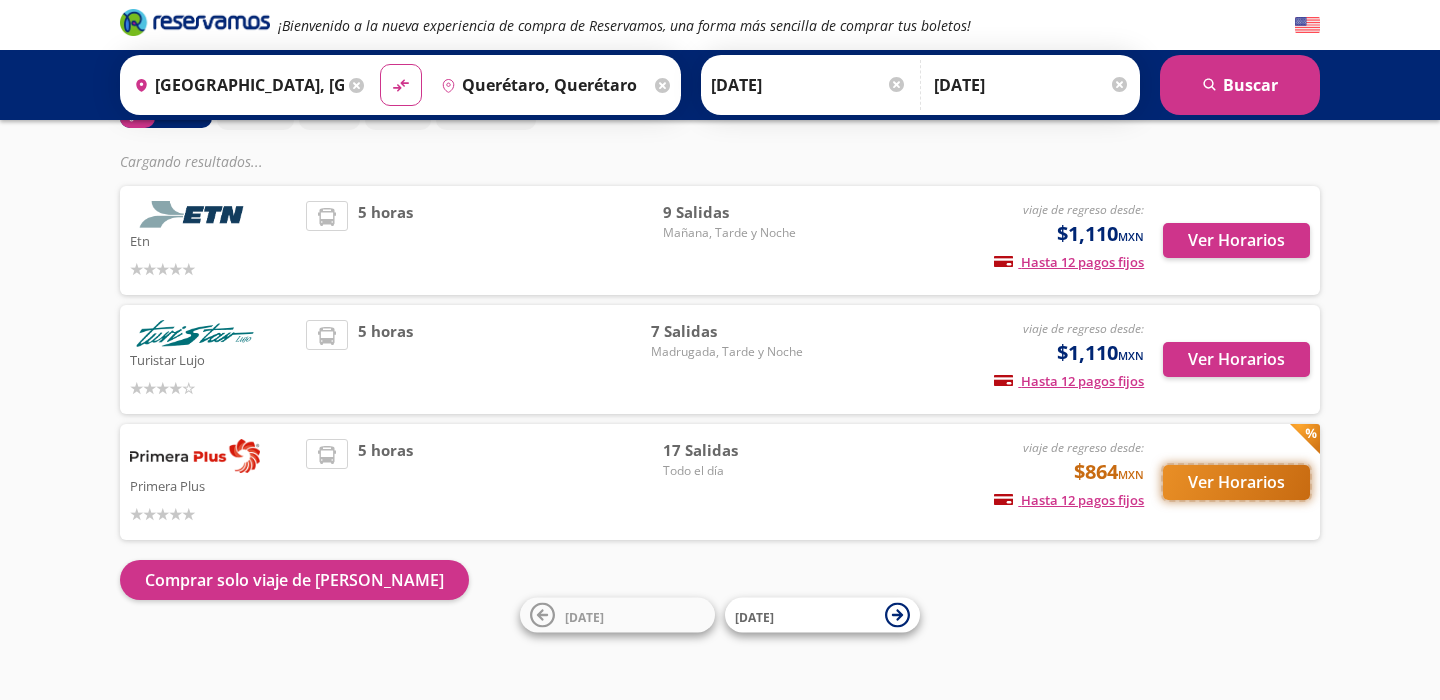 click on "Ver Horarios" at bounding box center (1236, 482) 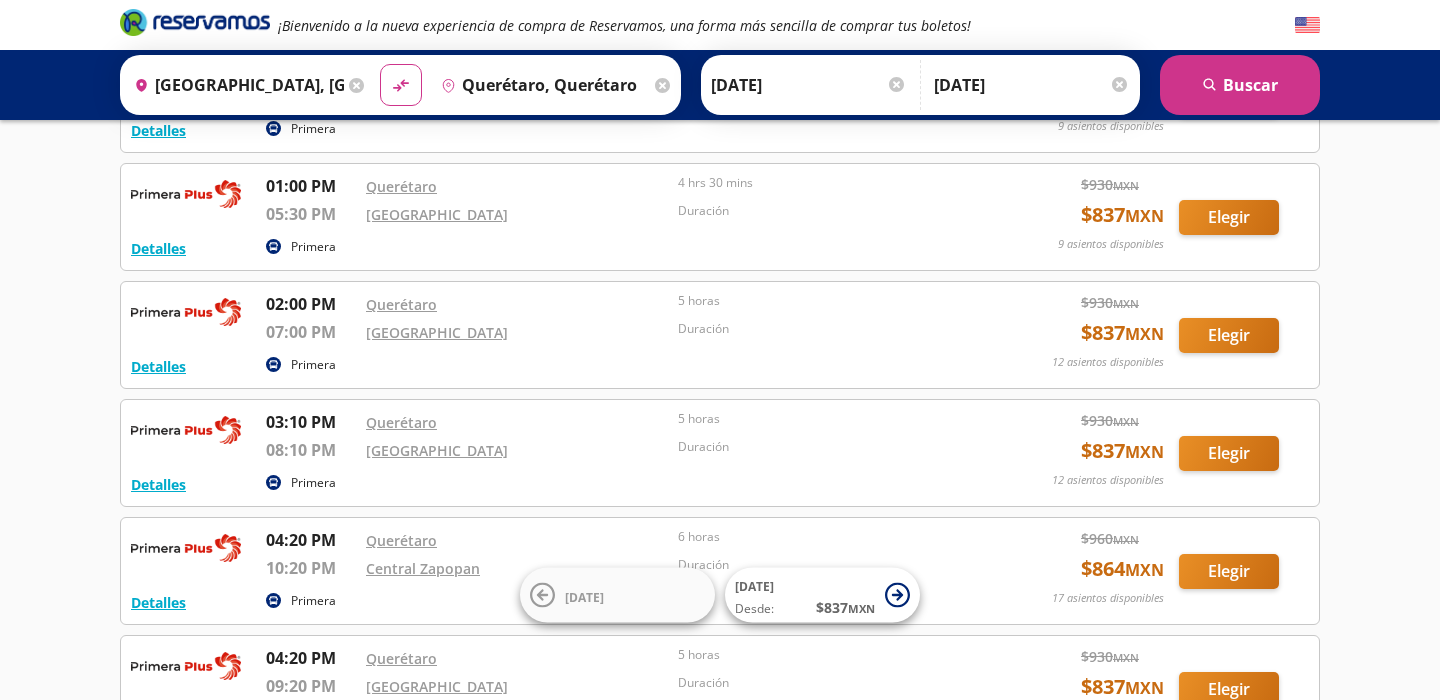 scroll, scrollTop: 1011, scrollLeft: 0, axis: vertical 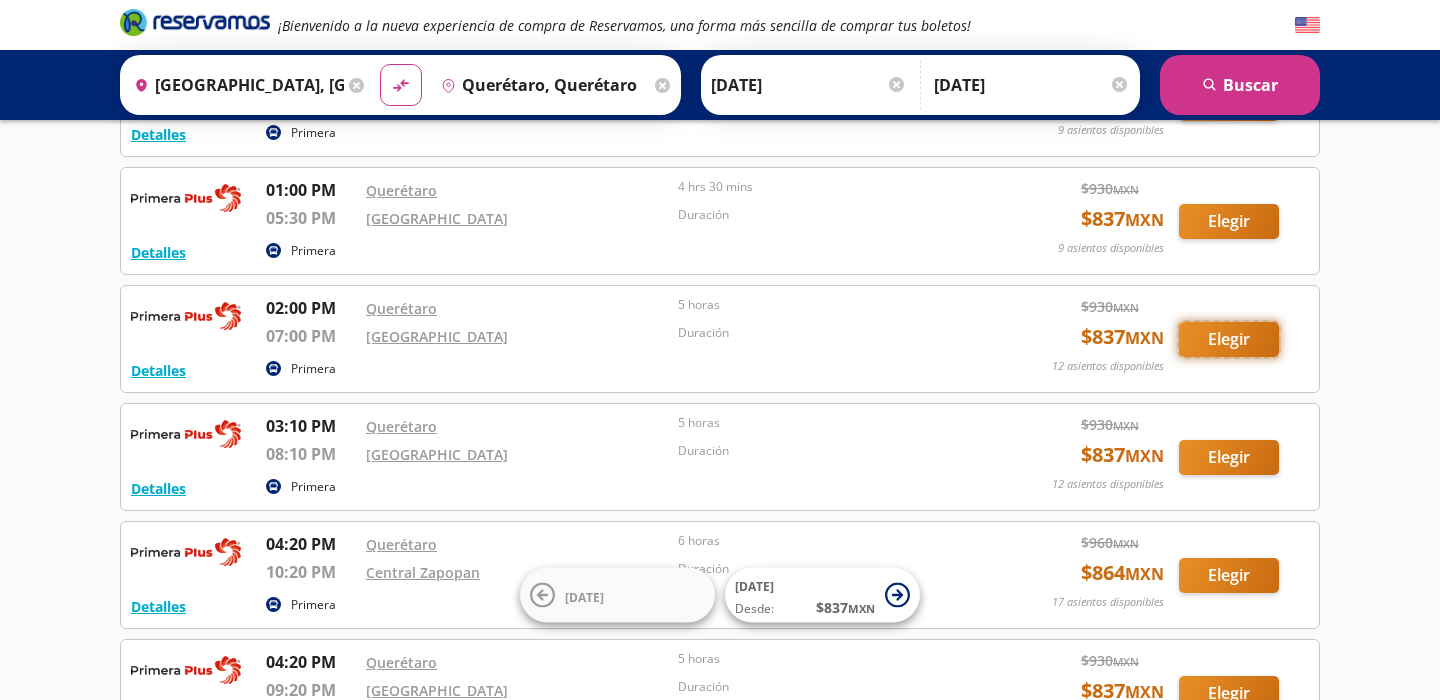 click on "Elegir" at bounding box center (1229, 339) 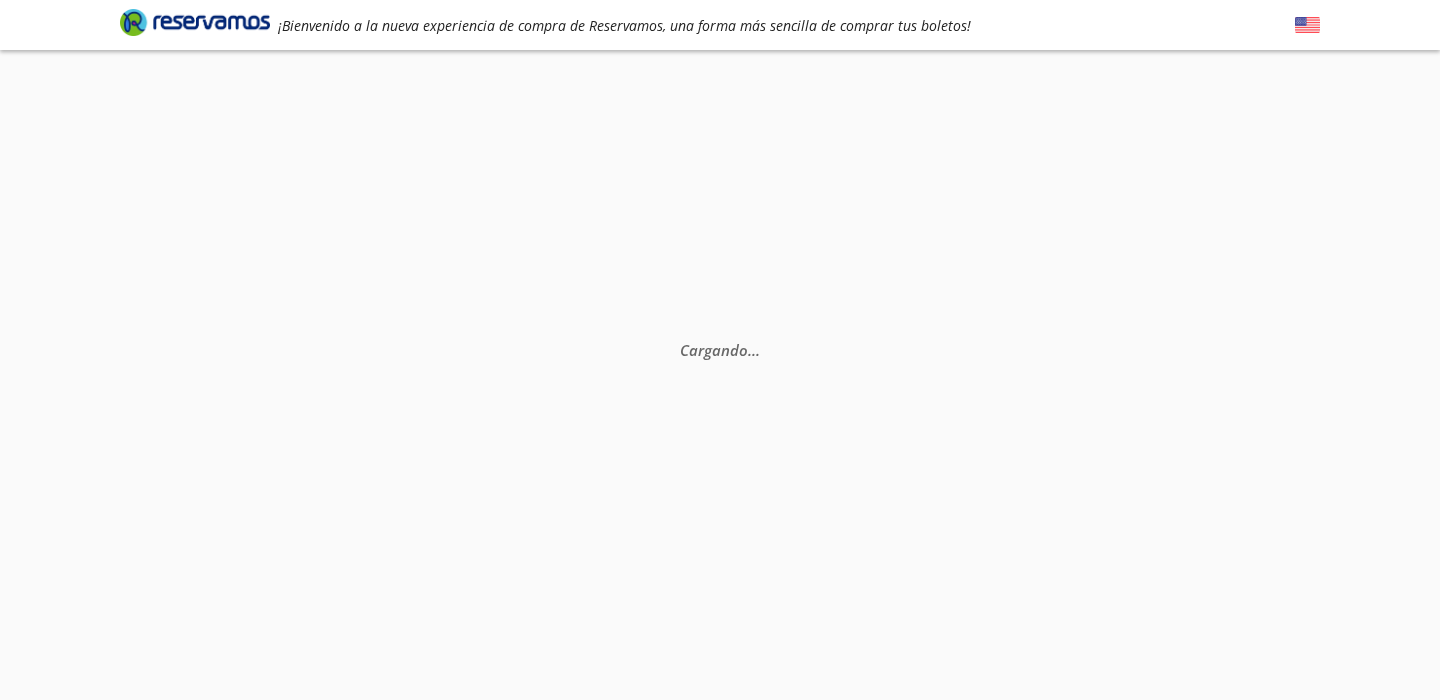 scroll, scrollTop: 0, scrollLeft: 0, axis: both 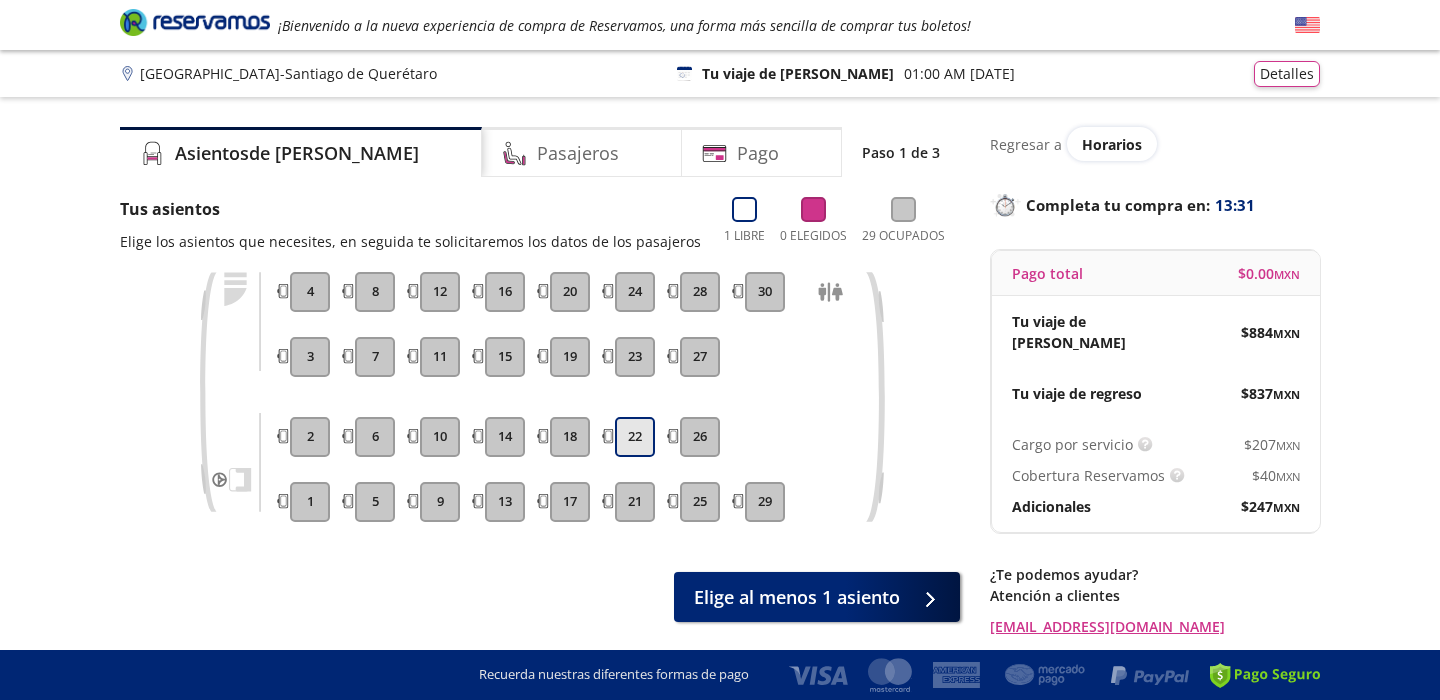 click on "22" at bounding box center (635, 437) 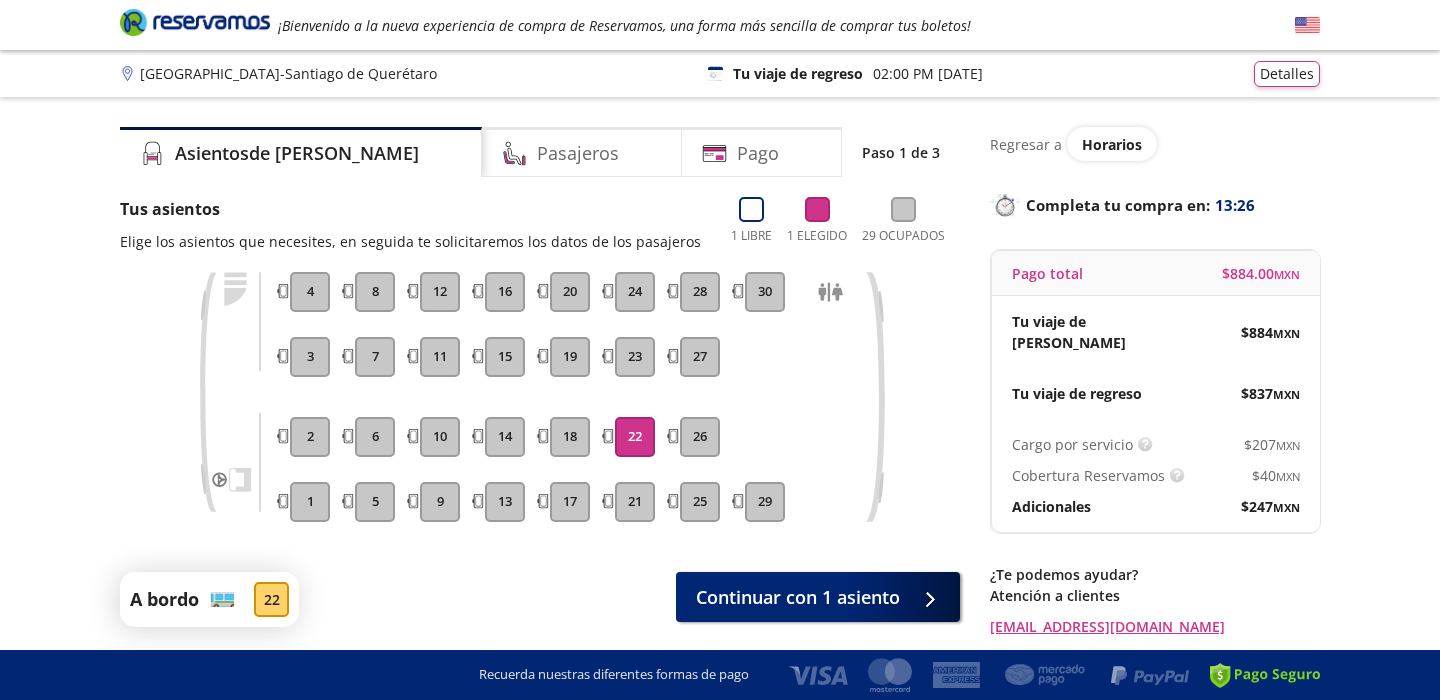 scroll, scrollTop: 67, scrollLeft: 0, axis: vertical 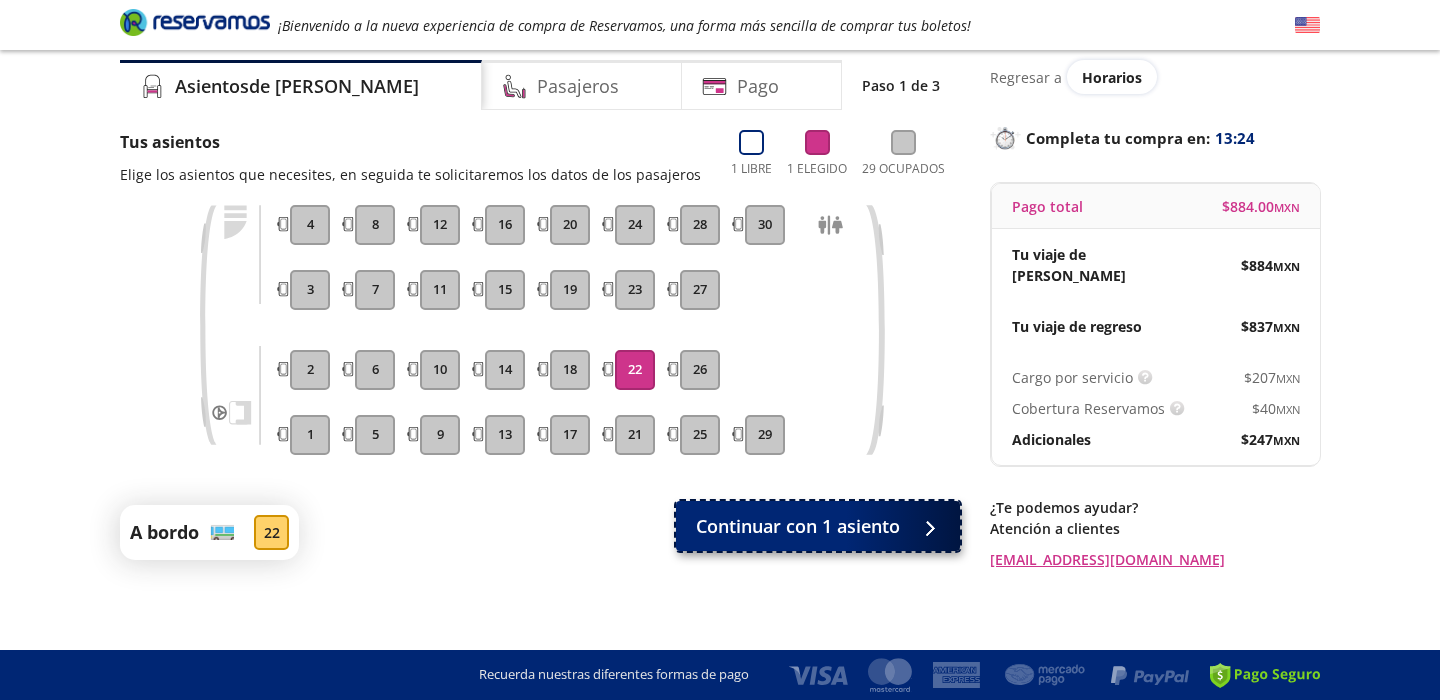 click on "Continuar con 1 asiento" at bounding box center [798, 526] 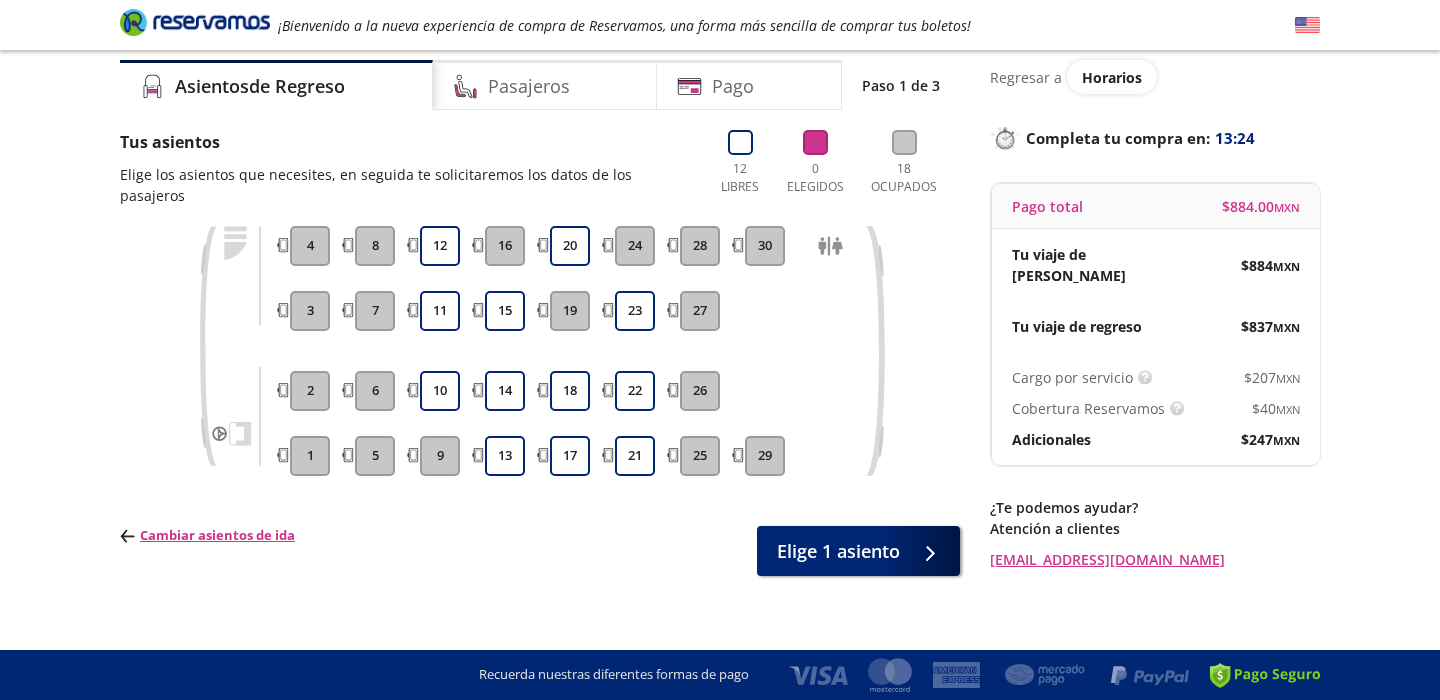 scroll, scrollTop: 0, scrollLeft: 0, axis: both 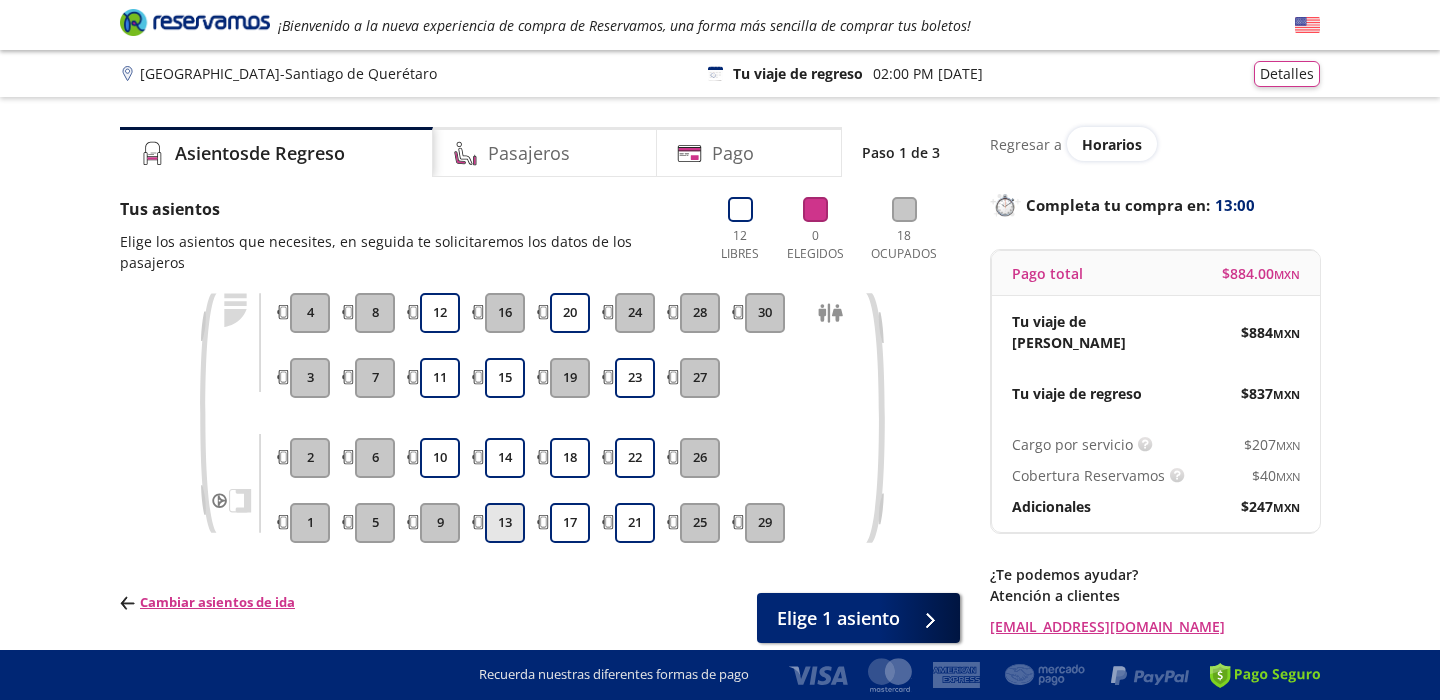 click on "13" at bounding box center (505, 523) 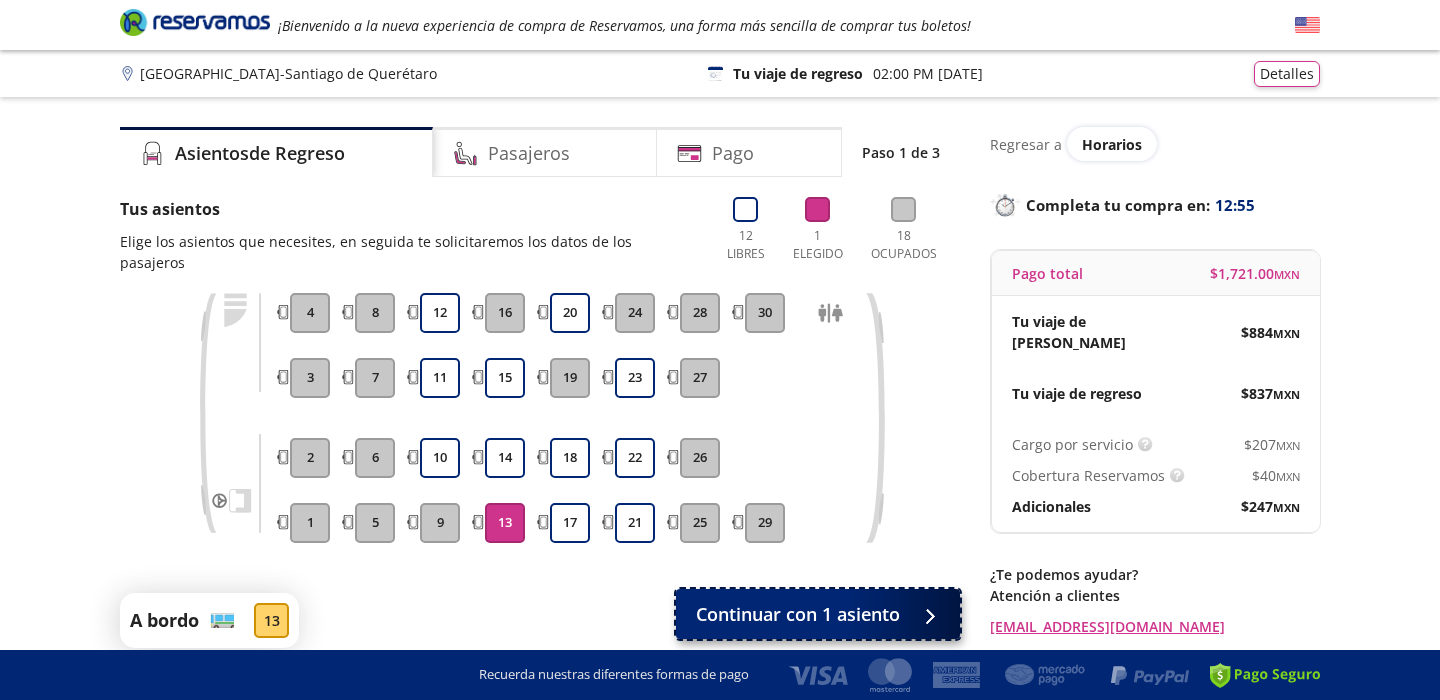 click on "Continuar con 1 asiento" at bounding box center (798, 614) 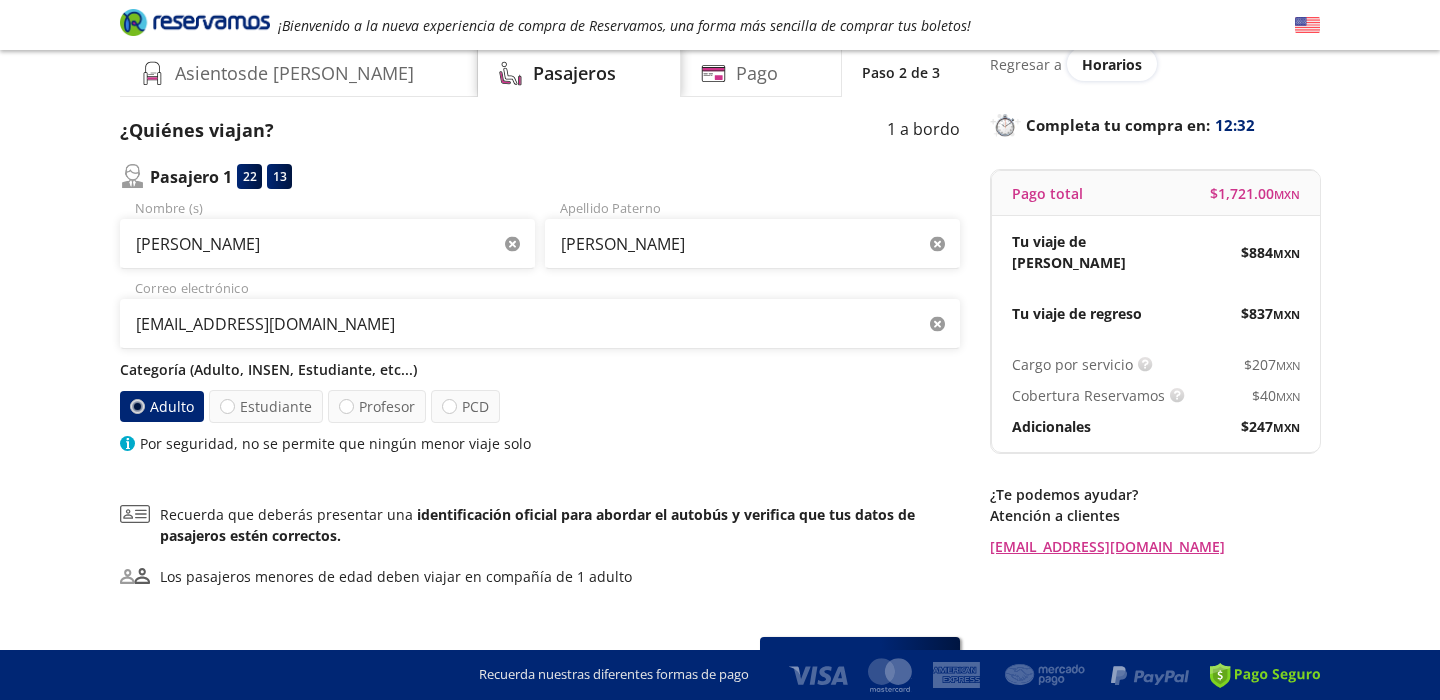 scroll, scrollTop: 207, scrollLeft: 0, axis: vertical 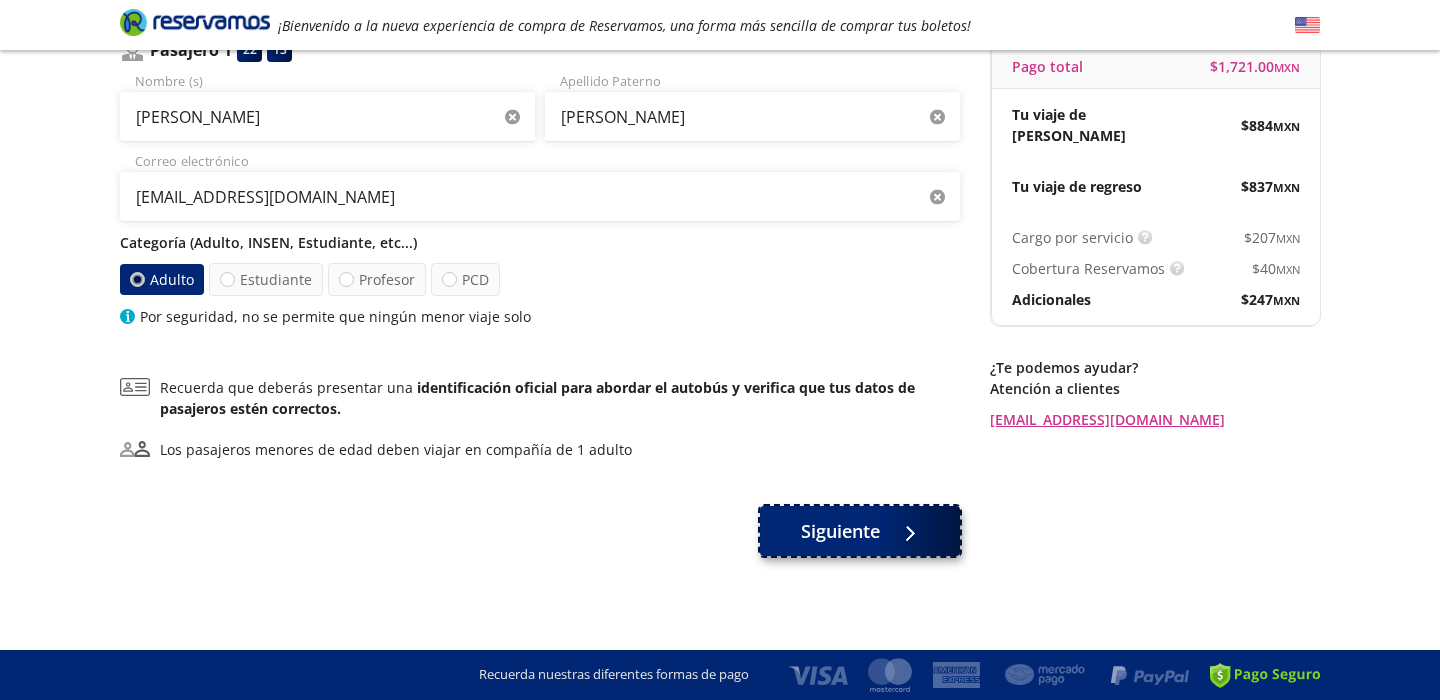click on "Siguiente" at bounding box center (840, 531) 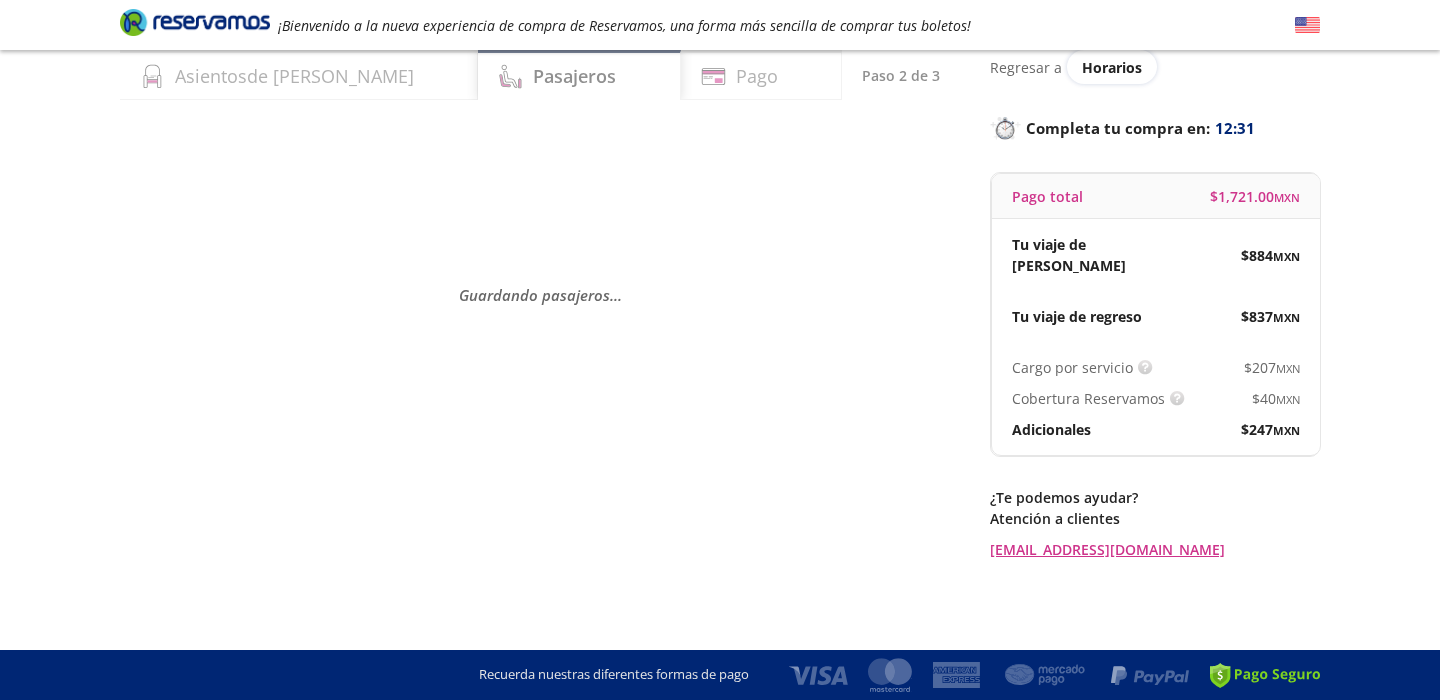 scroll, scrollTop: 0, scrollLeft: 0, axis: both 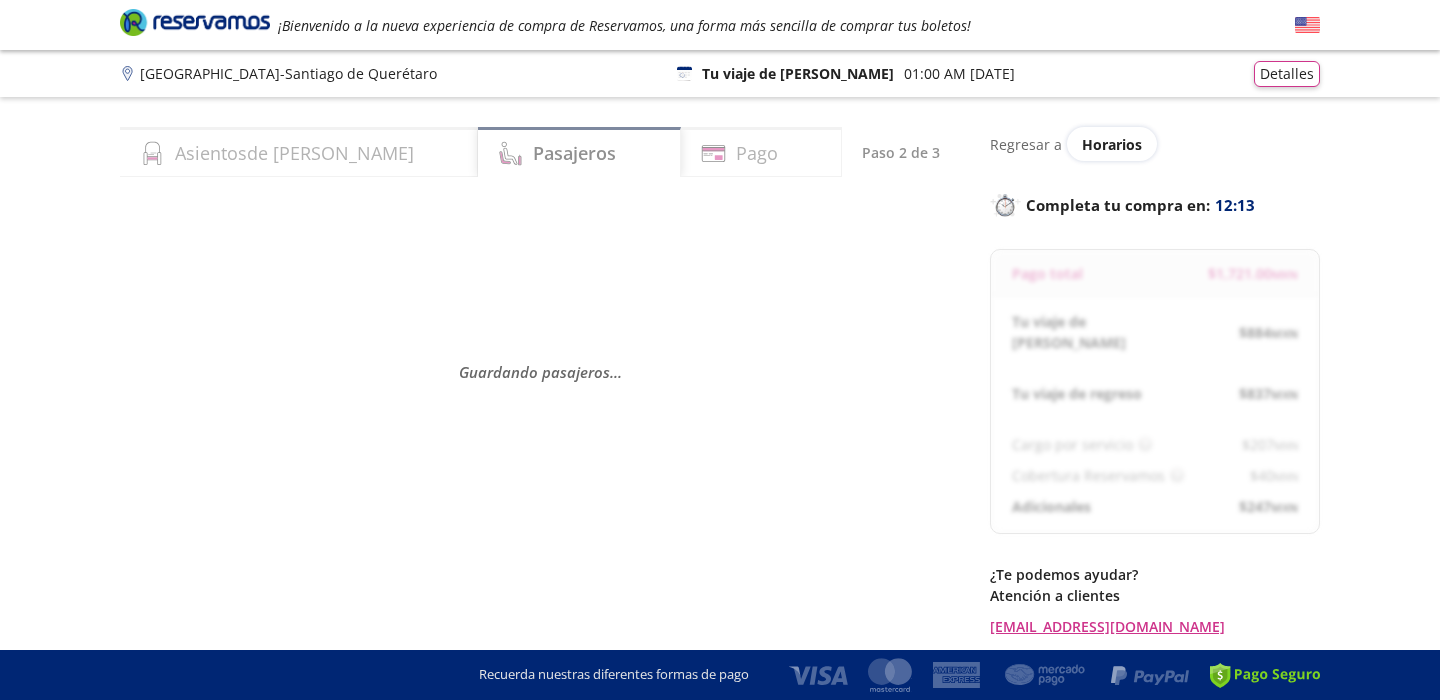 select on "MX" 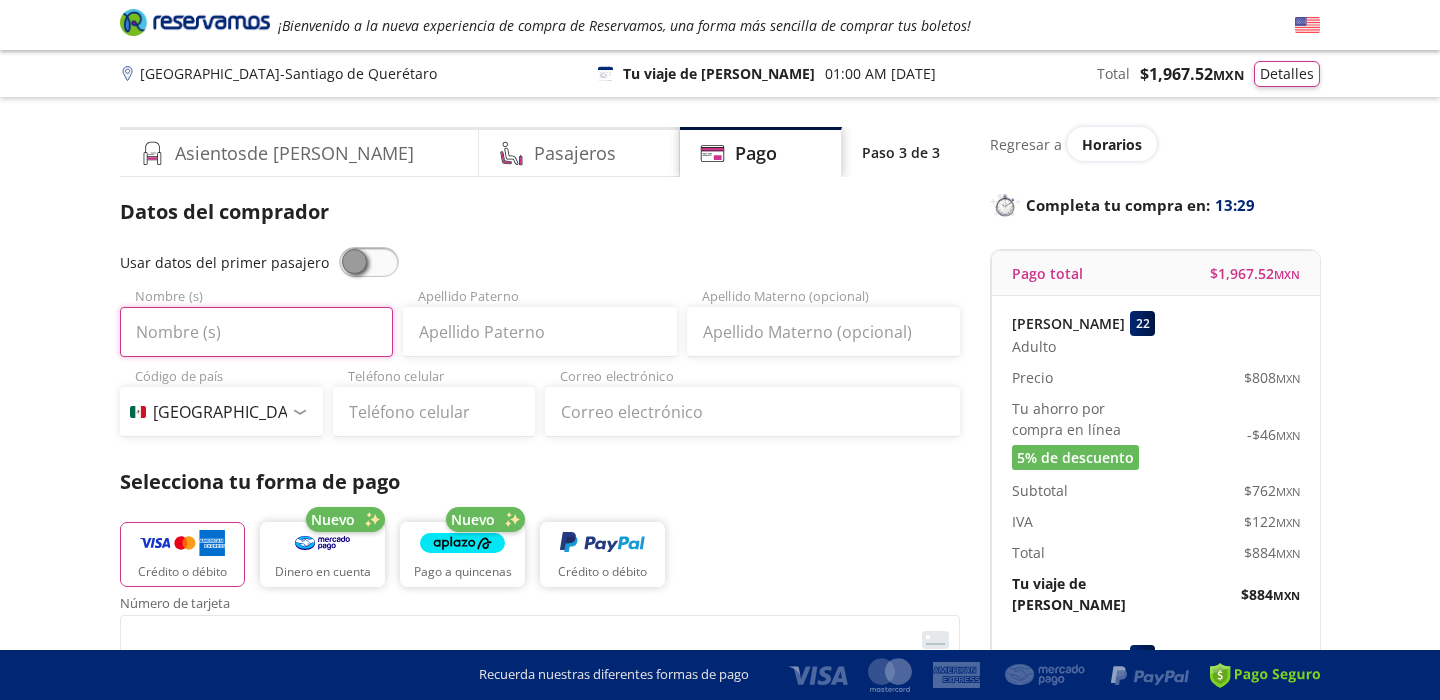 click on "Nombre (s)" at bounding box center (256, 332) 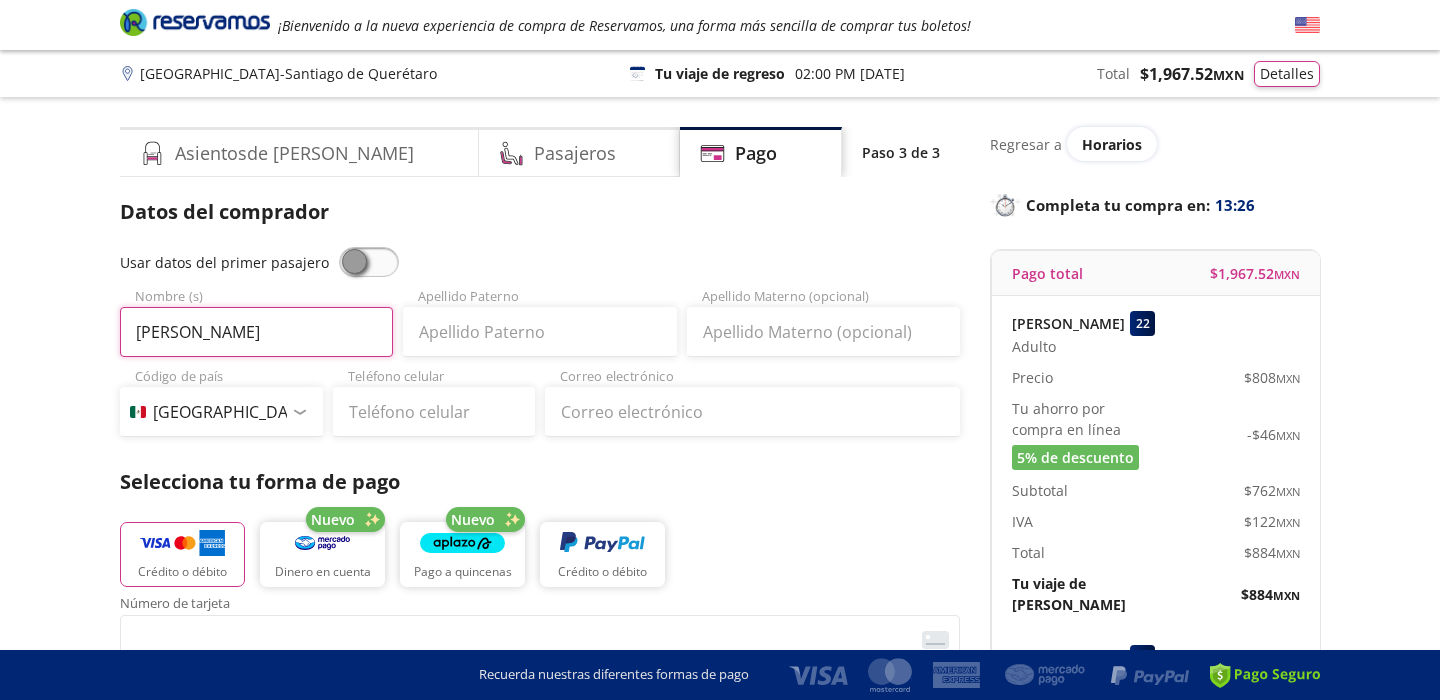 type on "ILIANA" 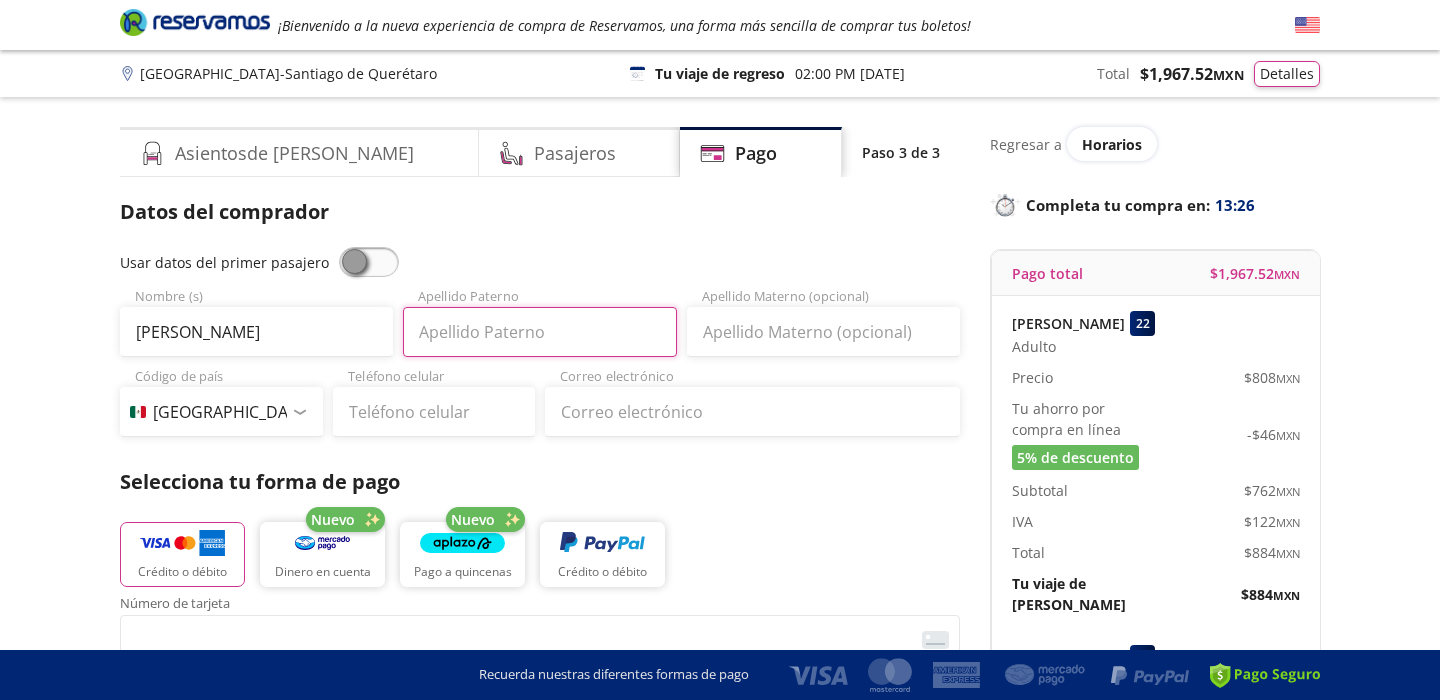 click on "Apellido Paterno" at bounding box center (539, 332) 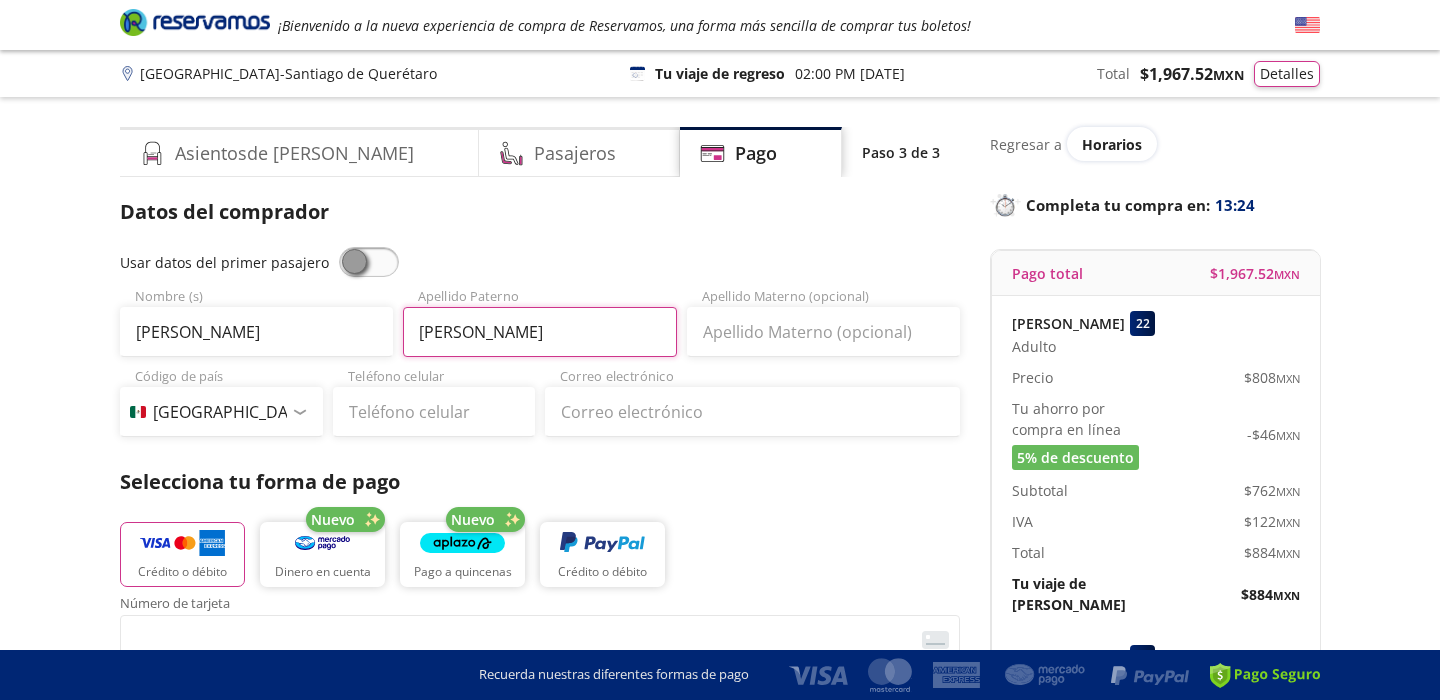 type on "RUIZ" 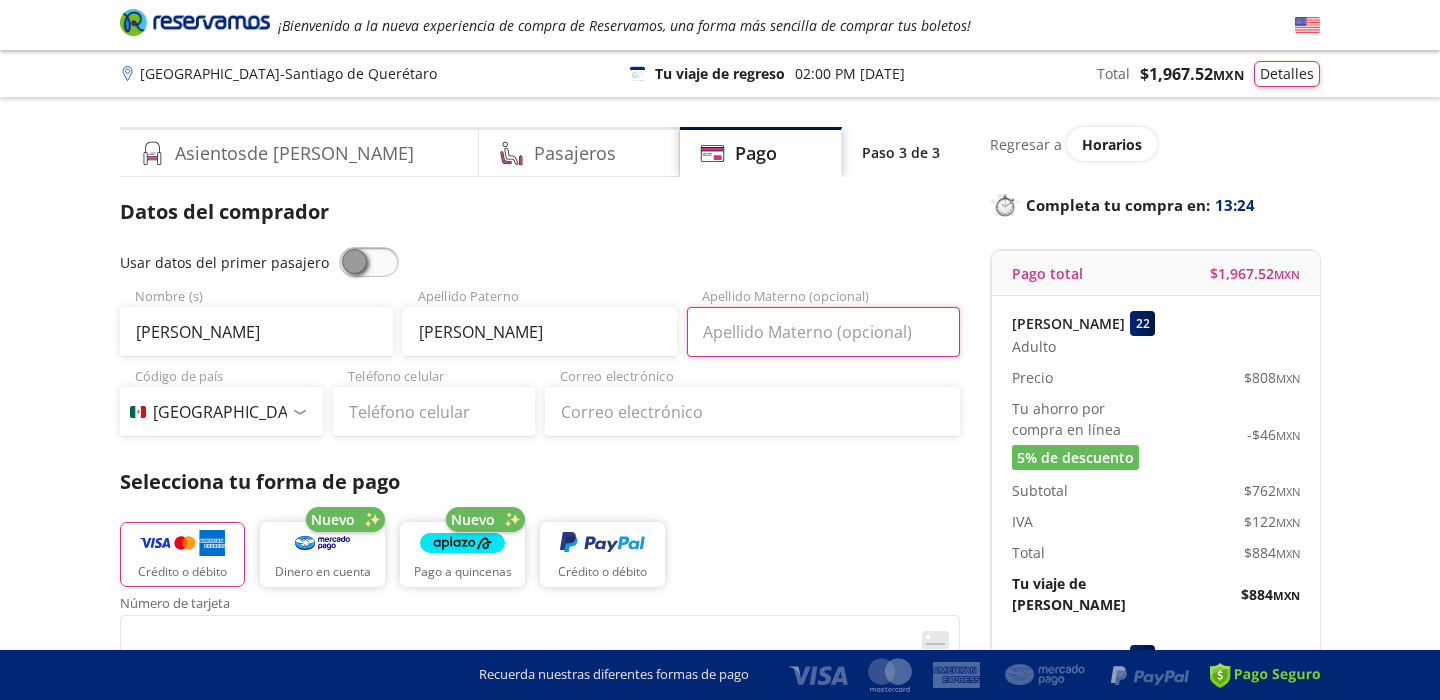 click on "Apellido Materno (opcional)" at bounding box center [823, 332] 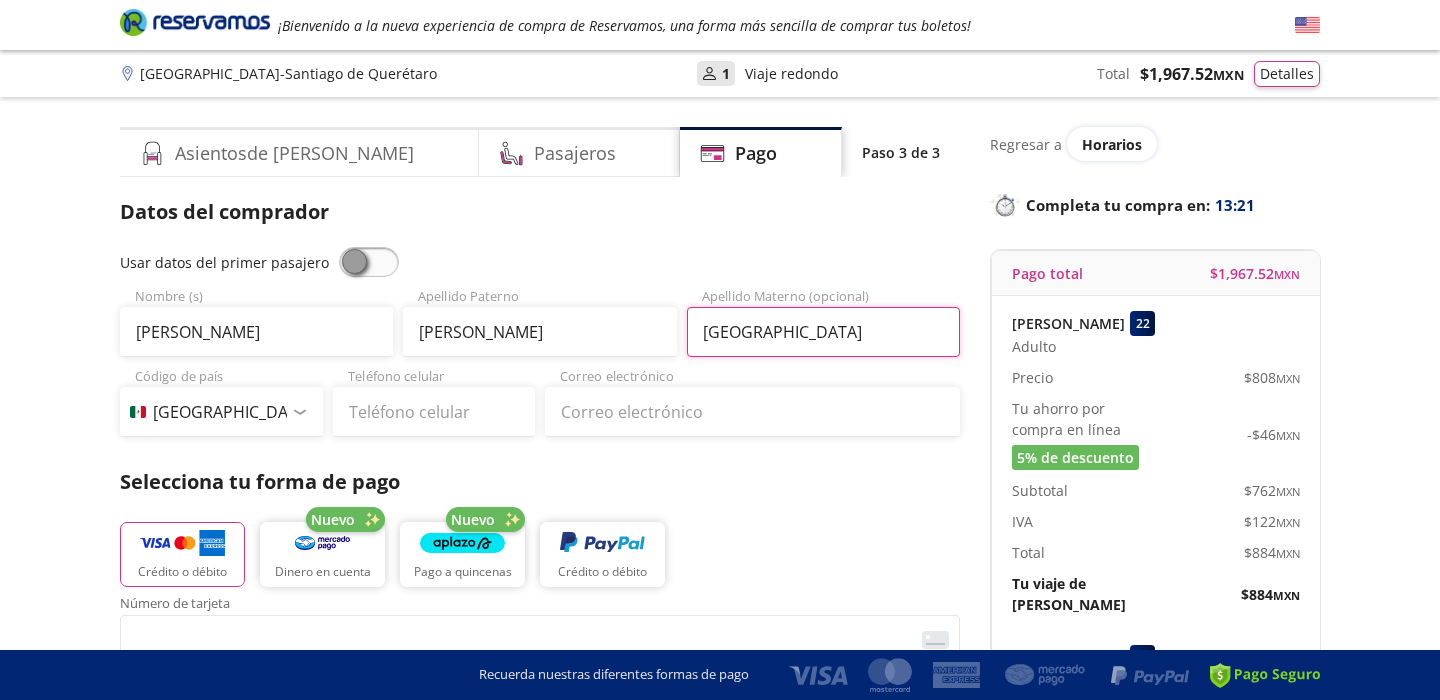 type on "ZAMORA" 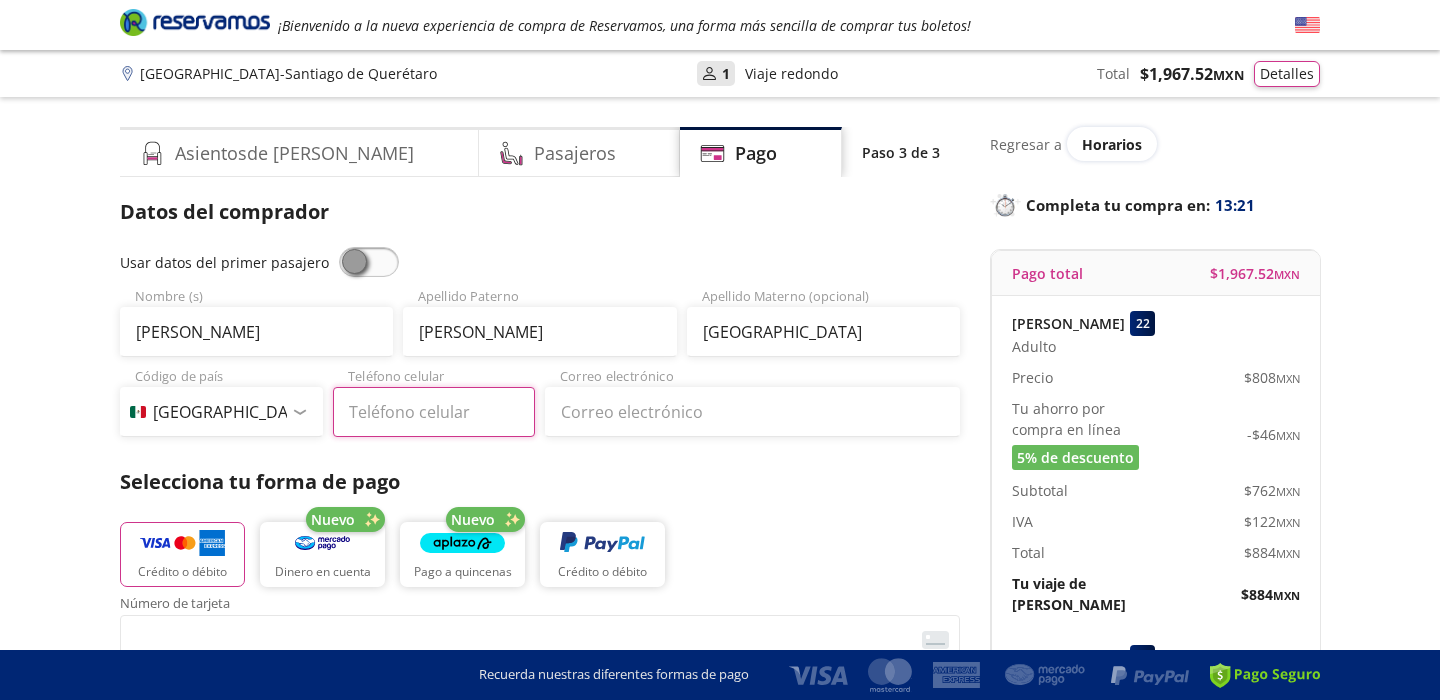 click on "Teléfono celular" at bounding box center (434, 412) 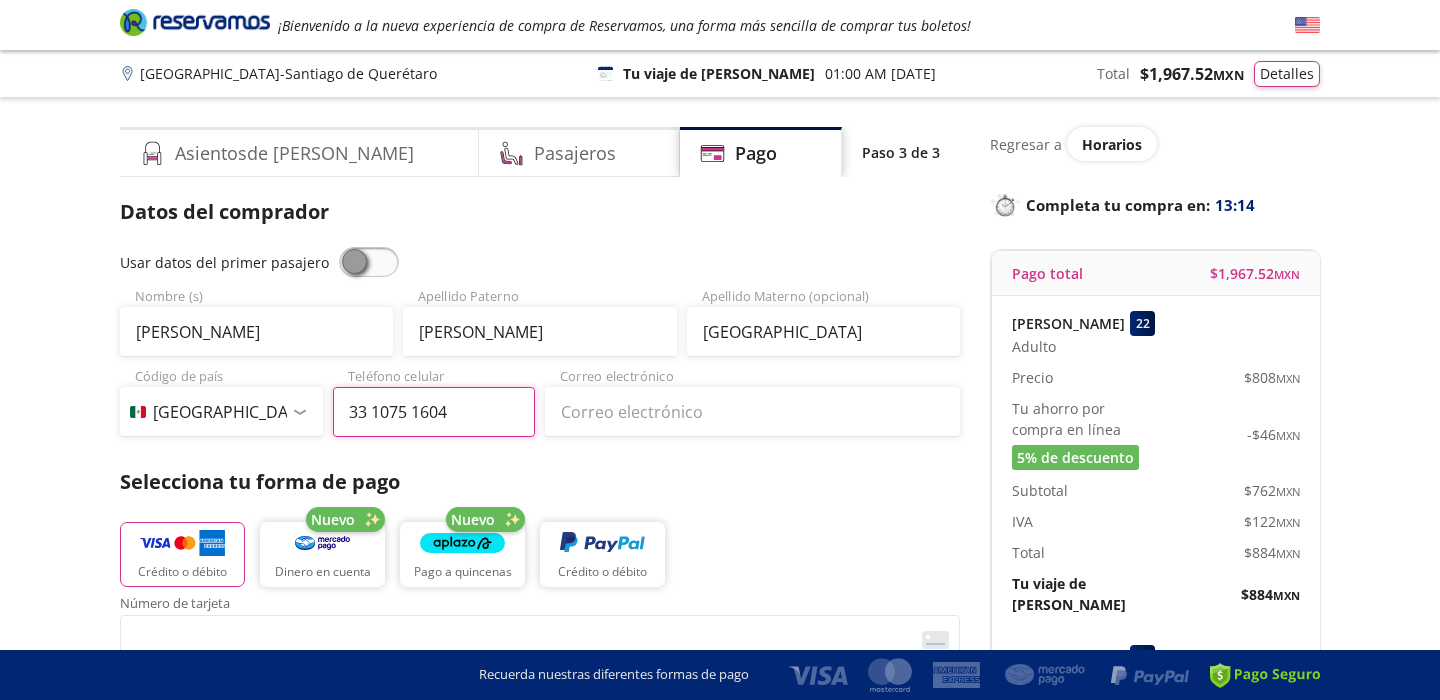 type on "33 1075 1604" 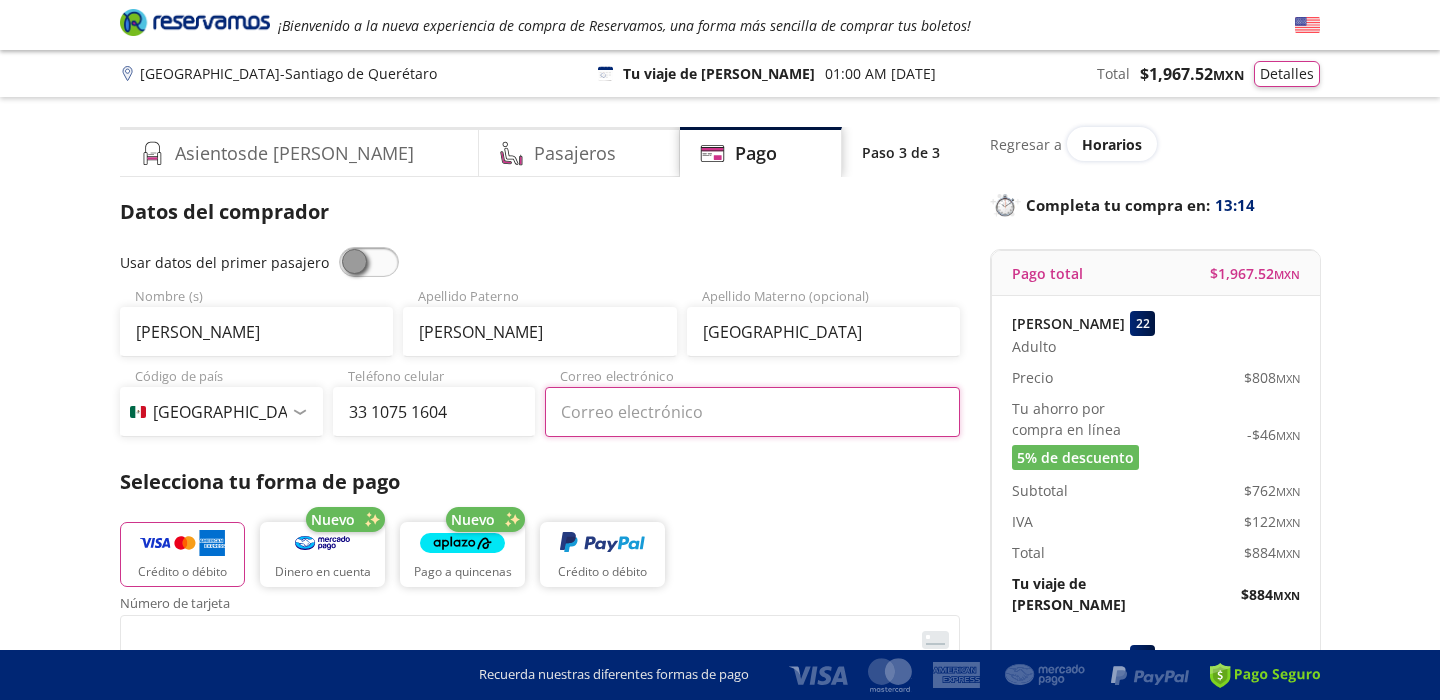 click on "Correo electrónico" at bounding box center [752, 412] 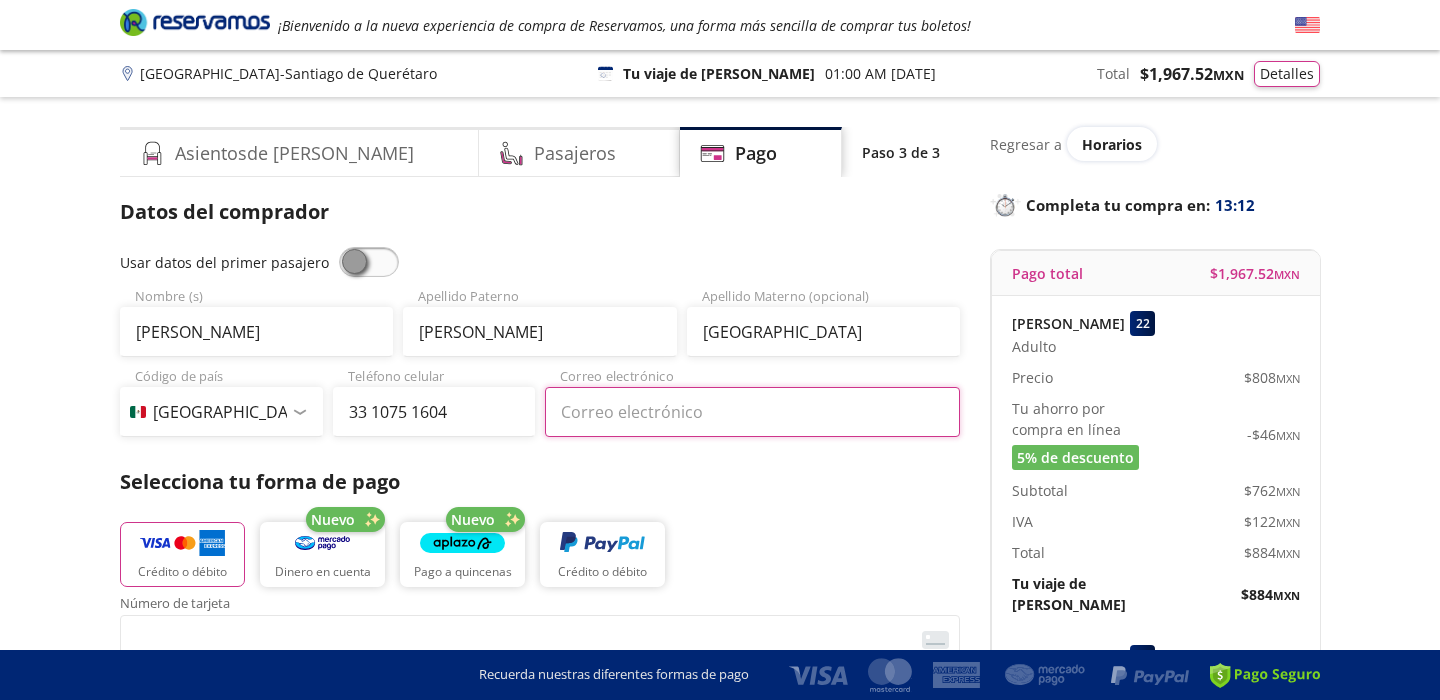 type on "I" 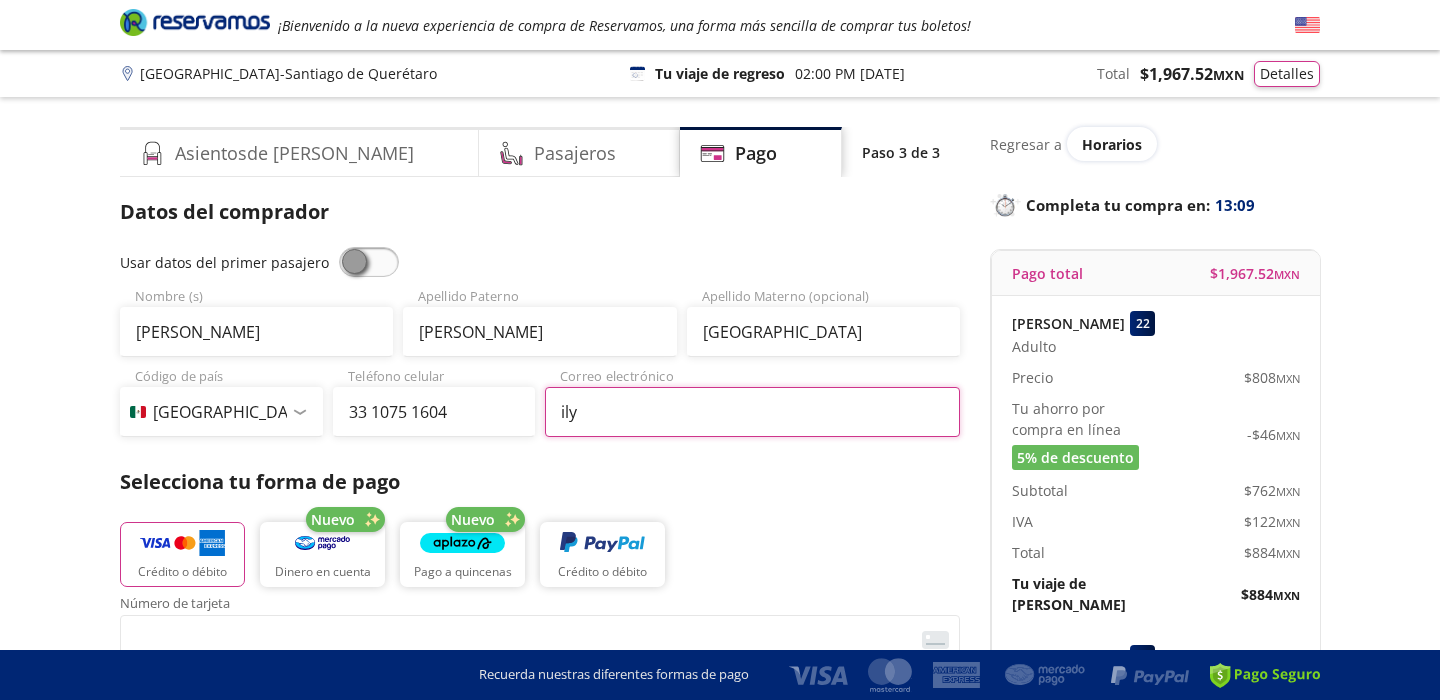 type on "[EMAIL_ADDRESS][DOMAIN_NAME]" 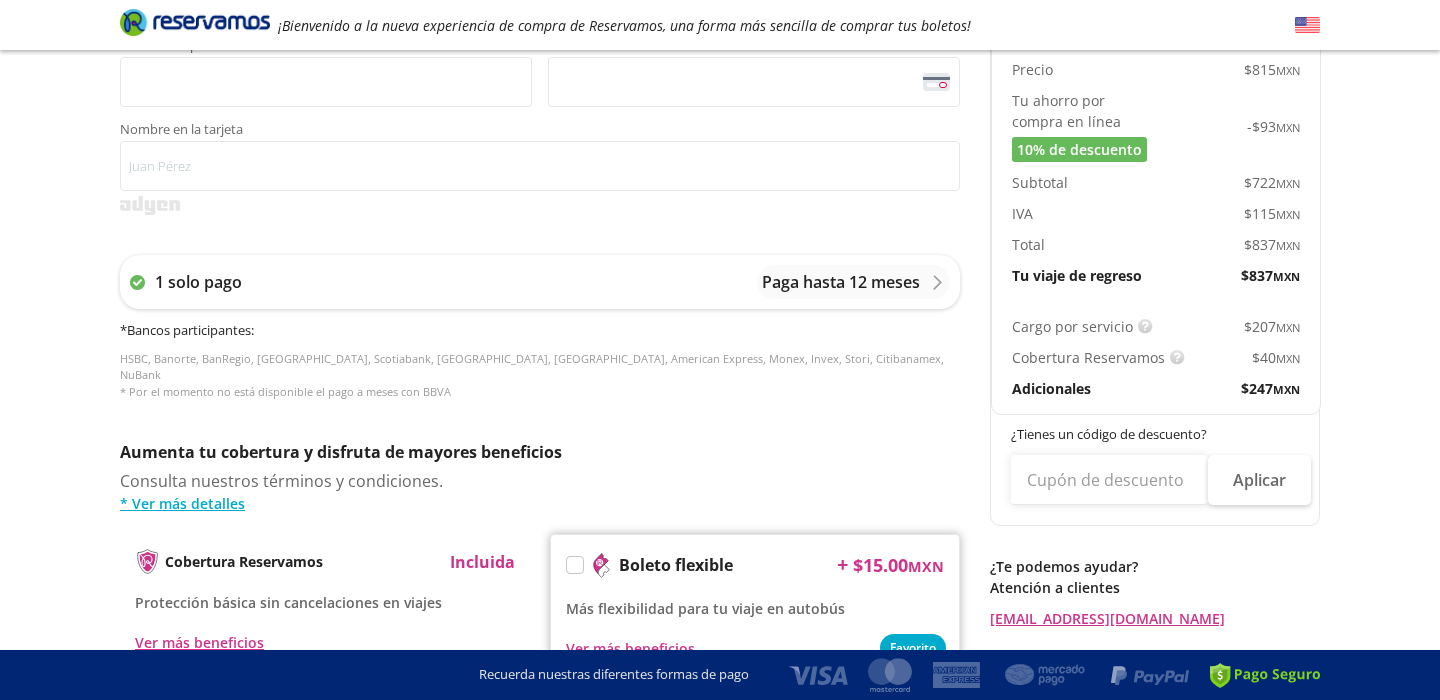 scroll, scrollTop: 651, scrollLeft: 0, axis: vertical 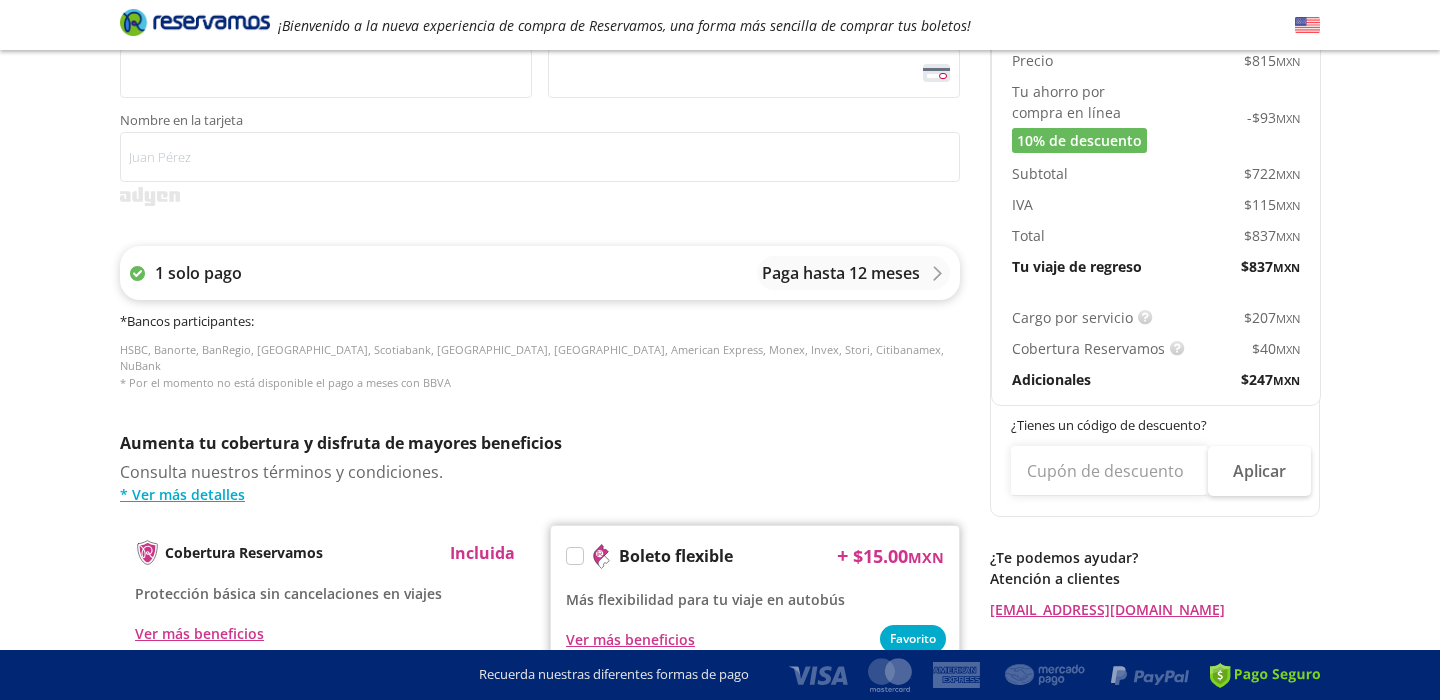 click on "Paga hasta 12 meses" at bounding box center (841, 273) 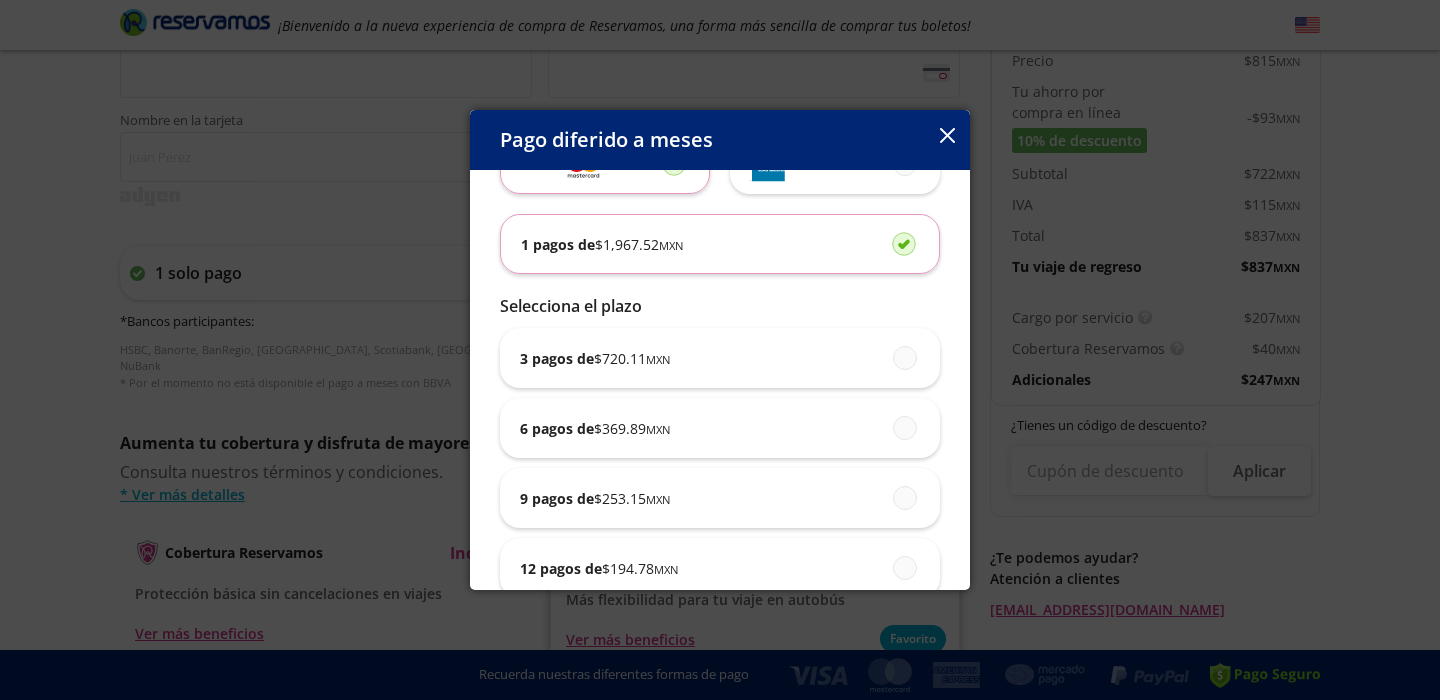 scroll, scrollTop: 118, scrollLeft: 0, axis: vertical 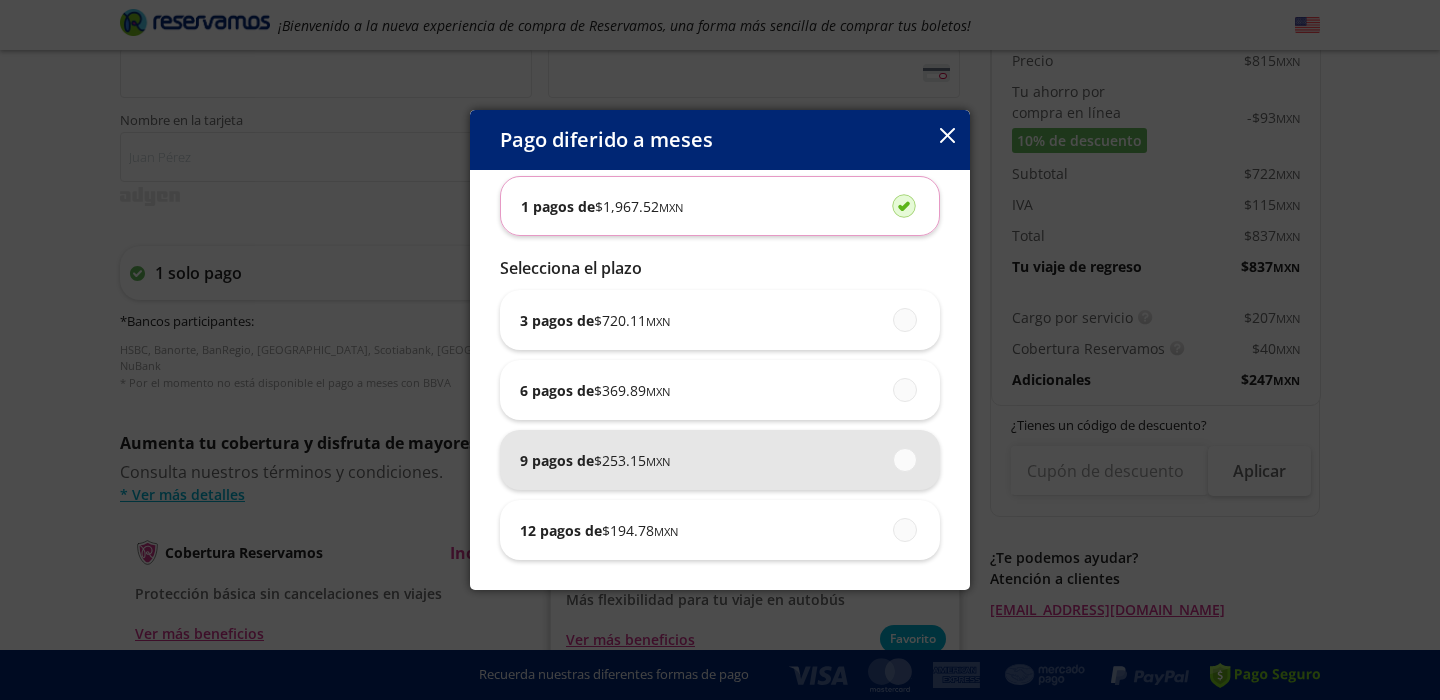 click at bounding box center [906, 460] 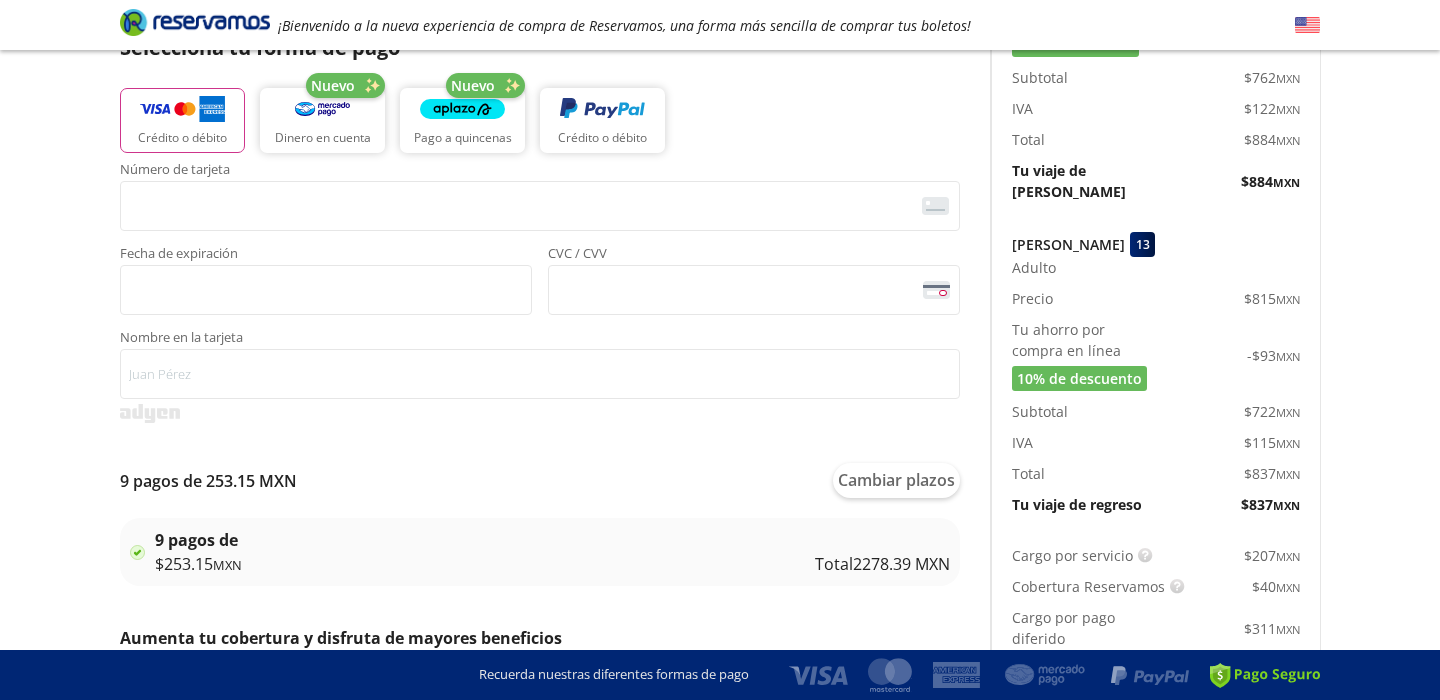 scroll, scrollTop: 895, scrollLeft: 0, axis: vertical 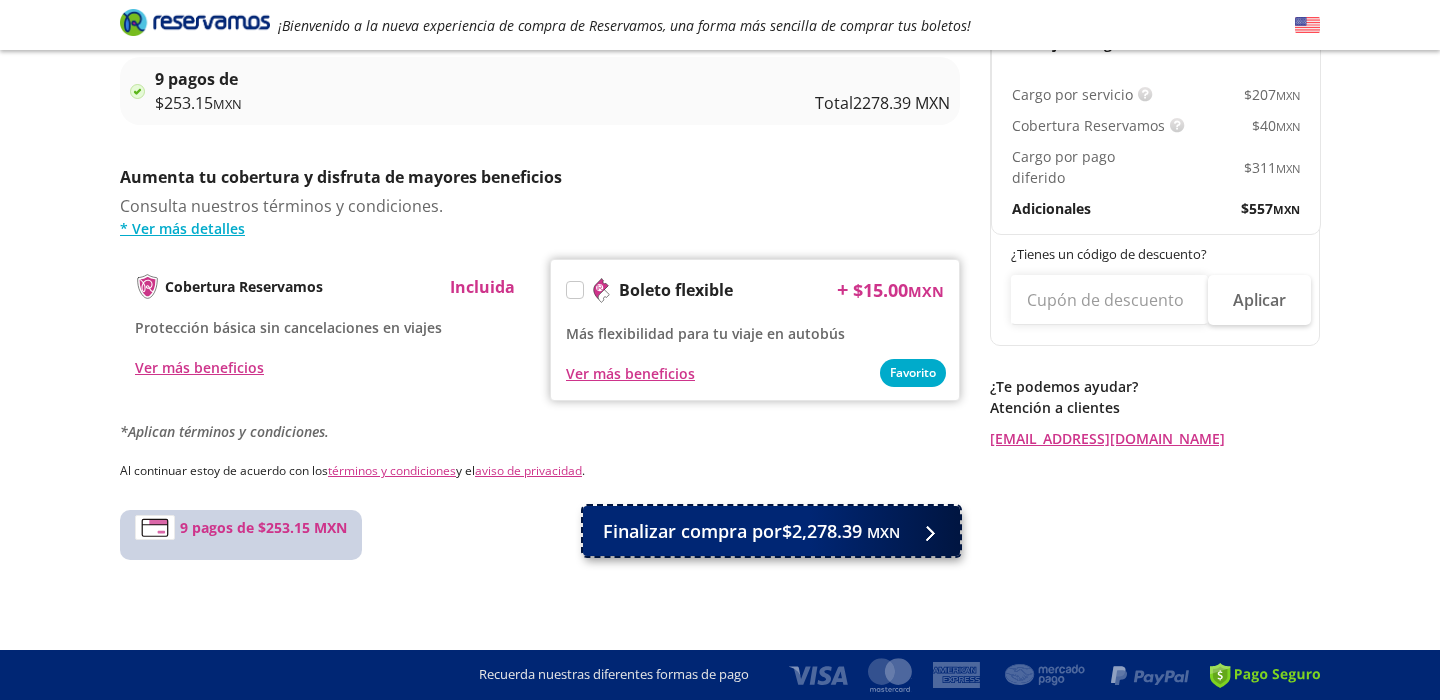 click on "Finalizar compra por  $2,278.39   MXN" at bounding box center [751, 531] 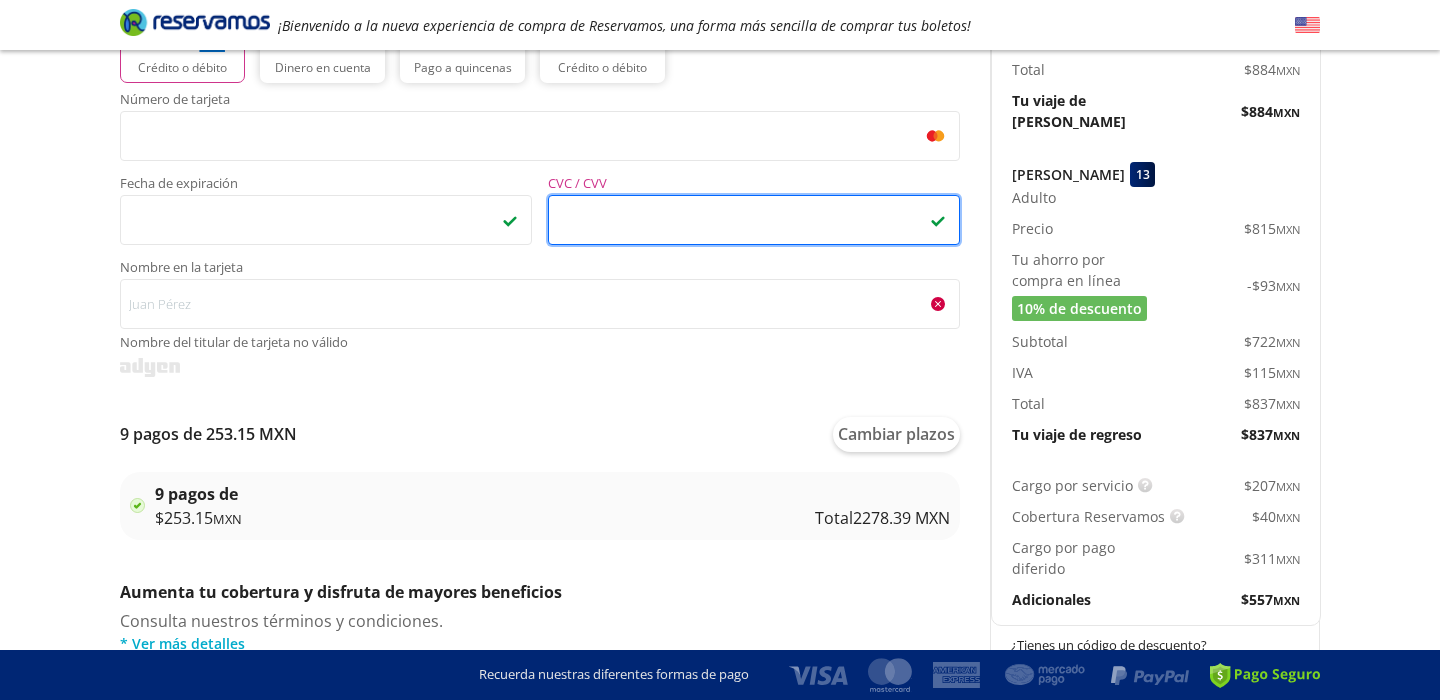 scroll, scrollTop: 546, scrollLeft: 0, axis: vertical 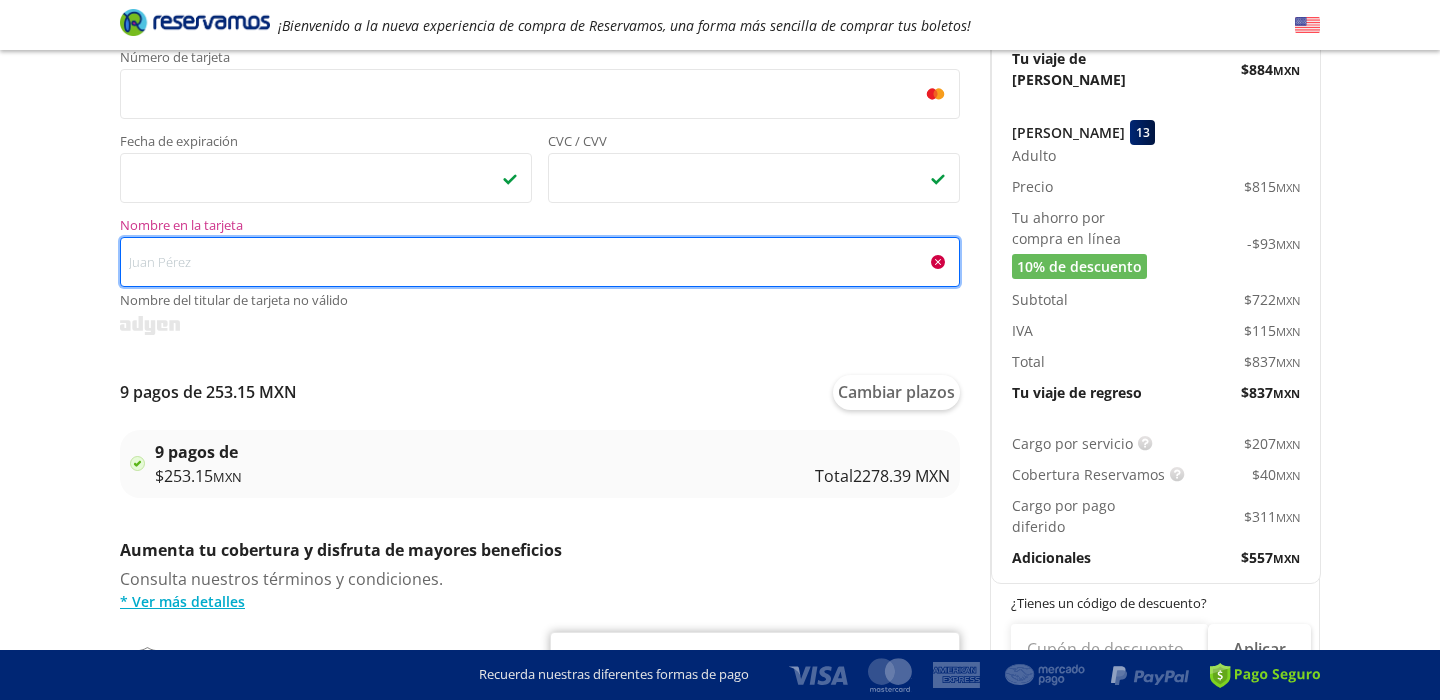 click on "Nombre en la tarjeta Nombre del titular de tarjeta no válido" at bounding box center [540, 262] 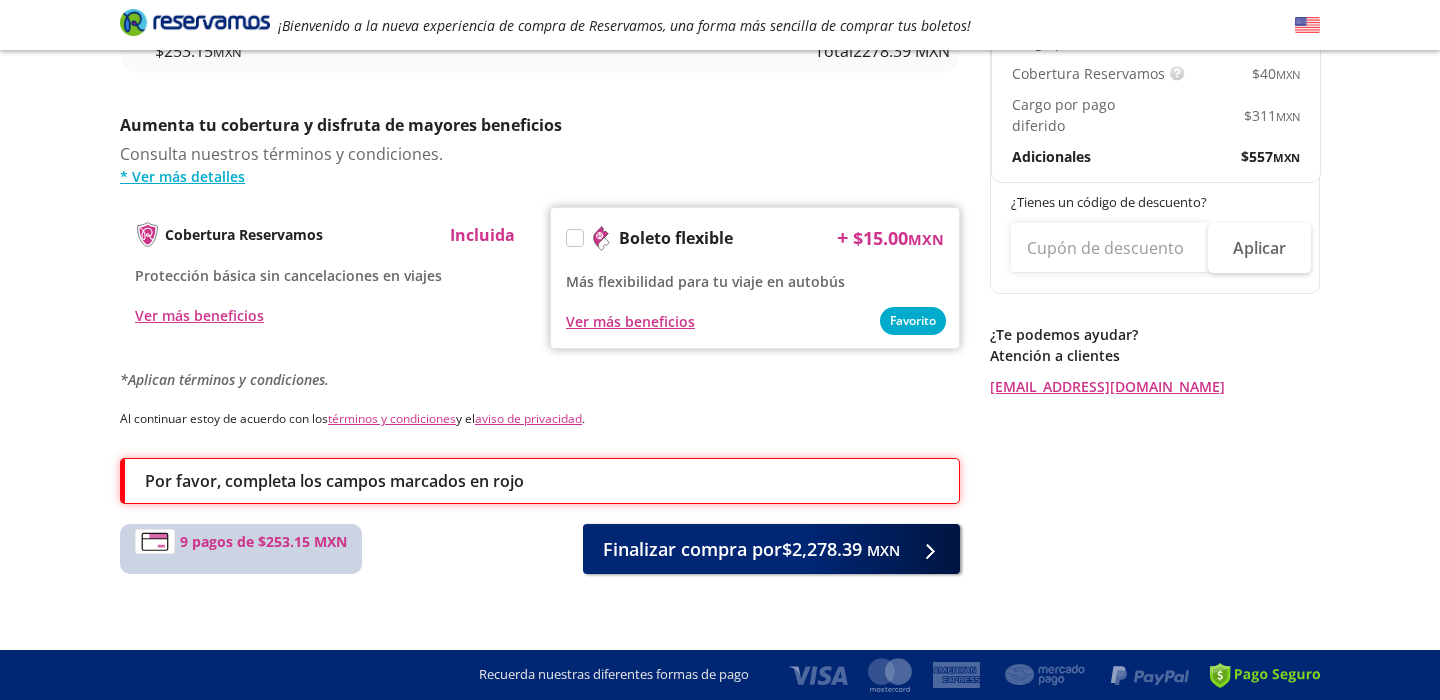 scroll, scrollTop: 961, scrollLeft: 0, axis: vertical 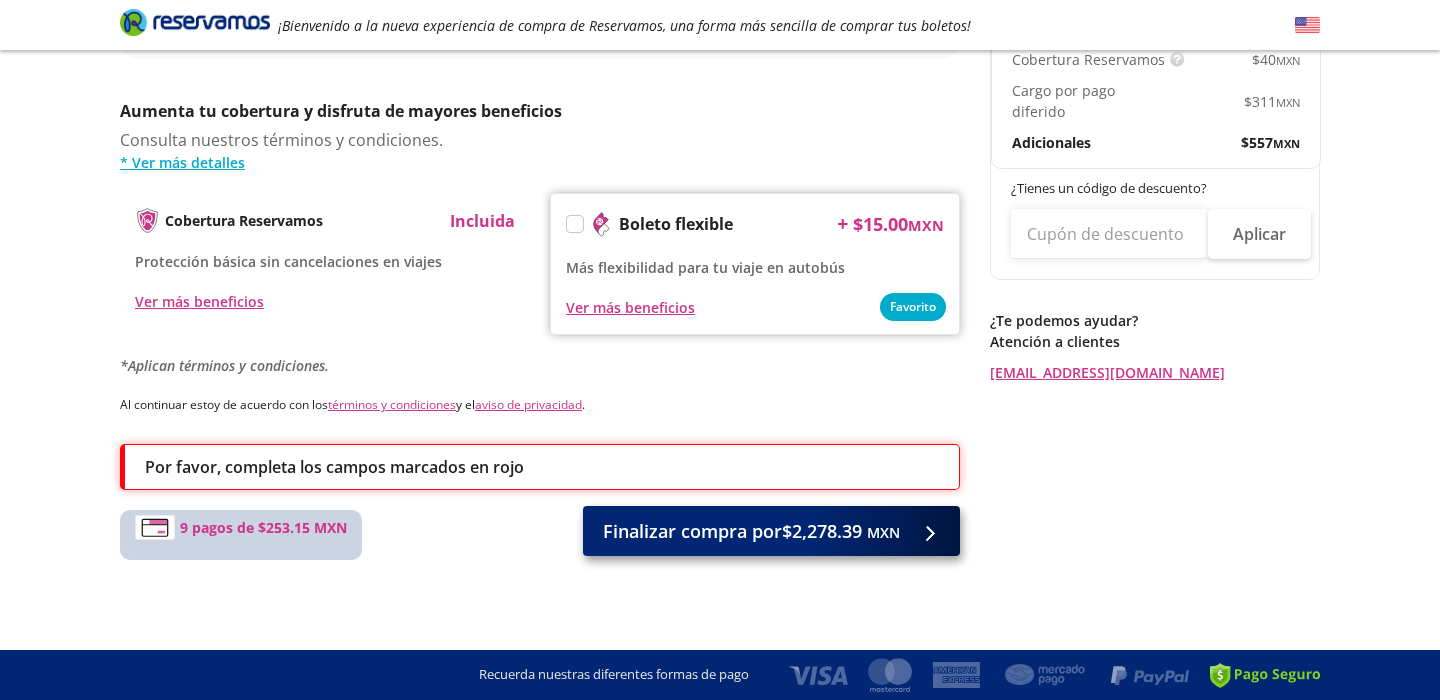 type on "[PERSON_NAME]" 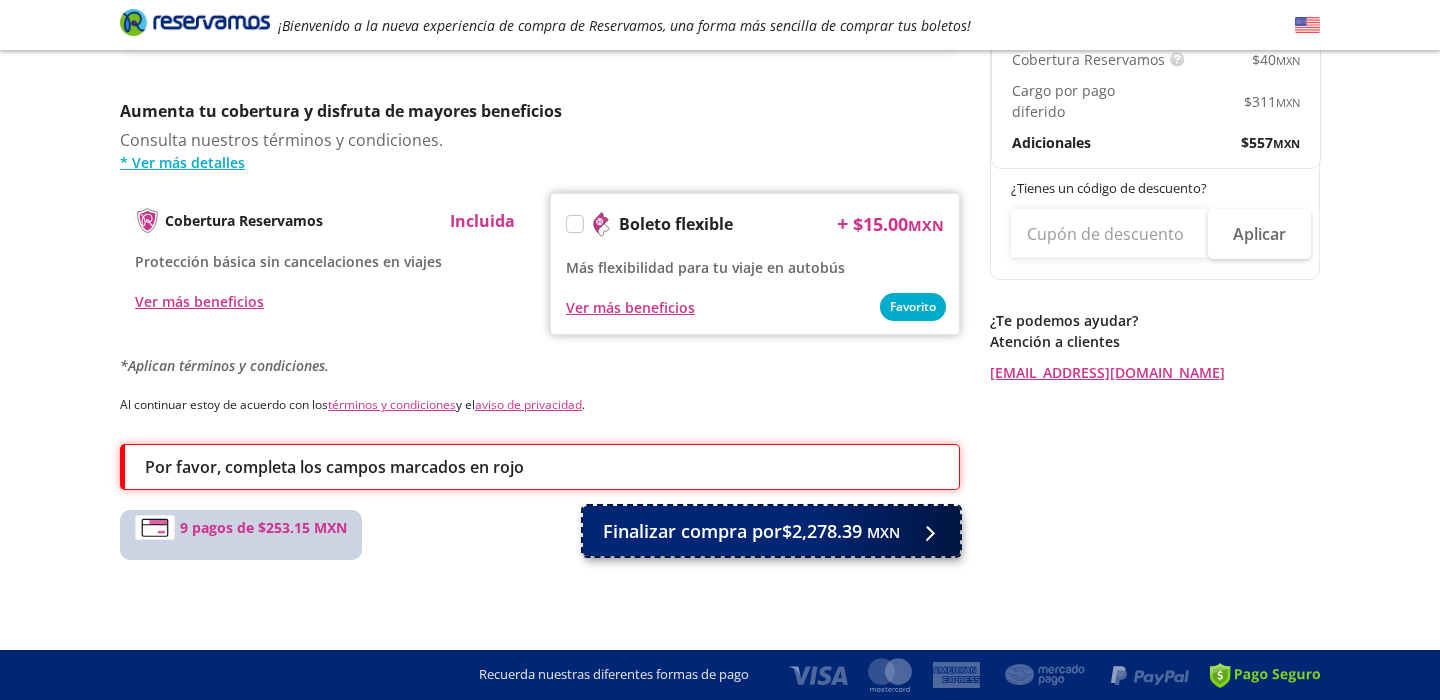 click on "Finalizar compra por  $2,278.39   MXN" at bounding box center [751, 531] 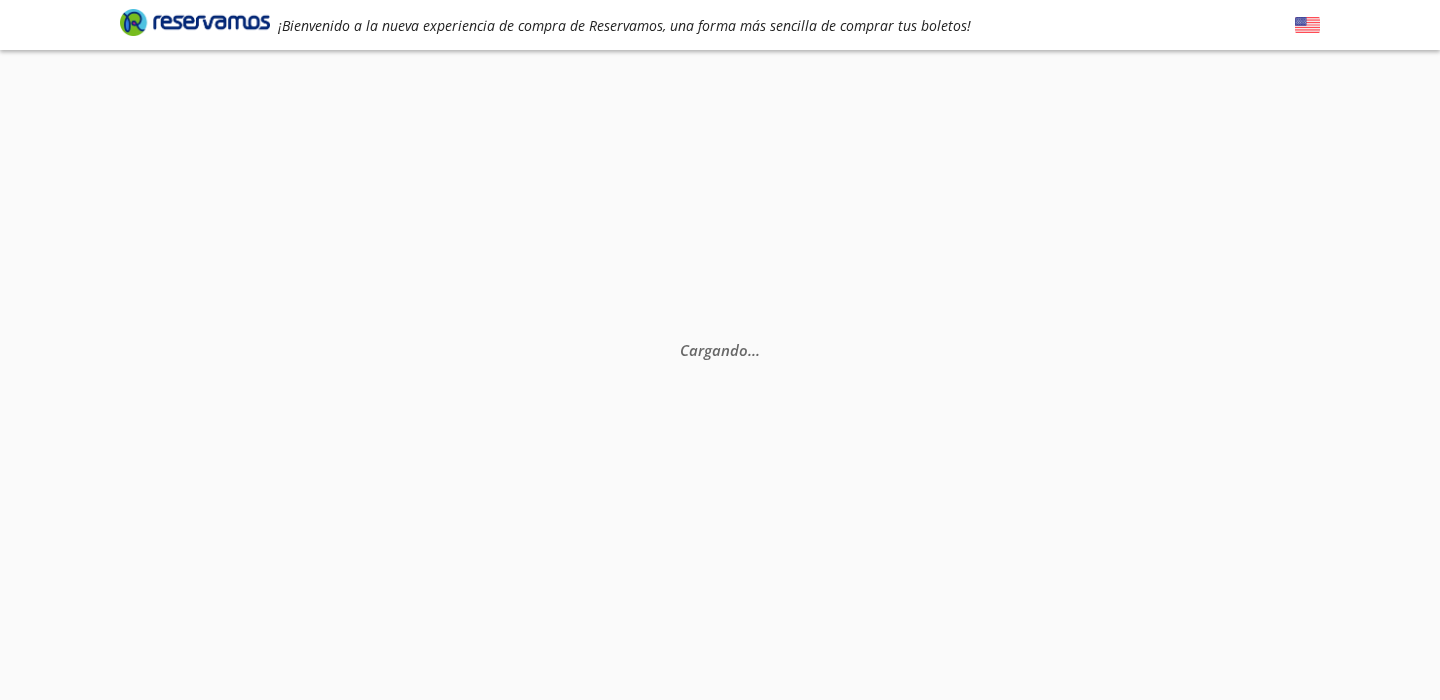 scroll, scrollTop: 0, scrollLeft: 0, axis: both 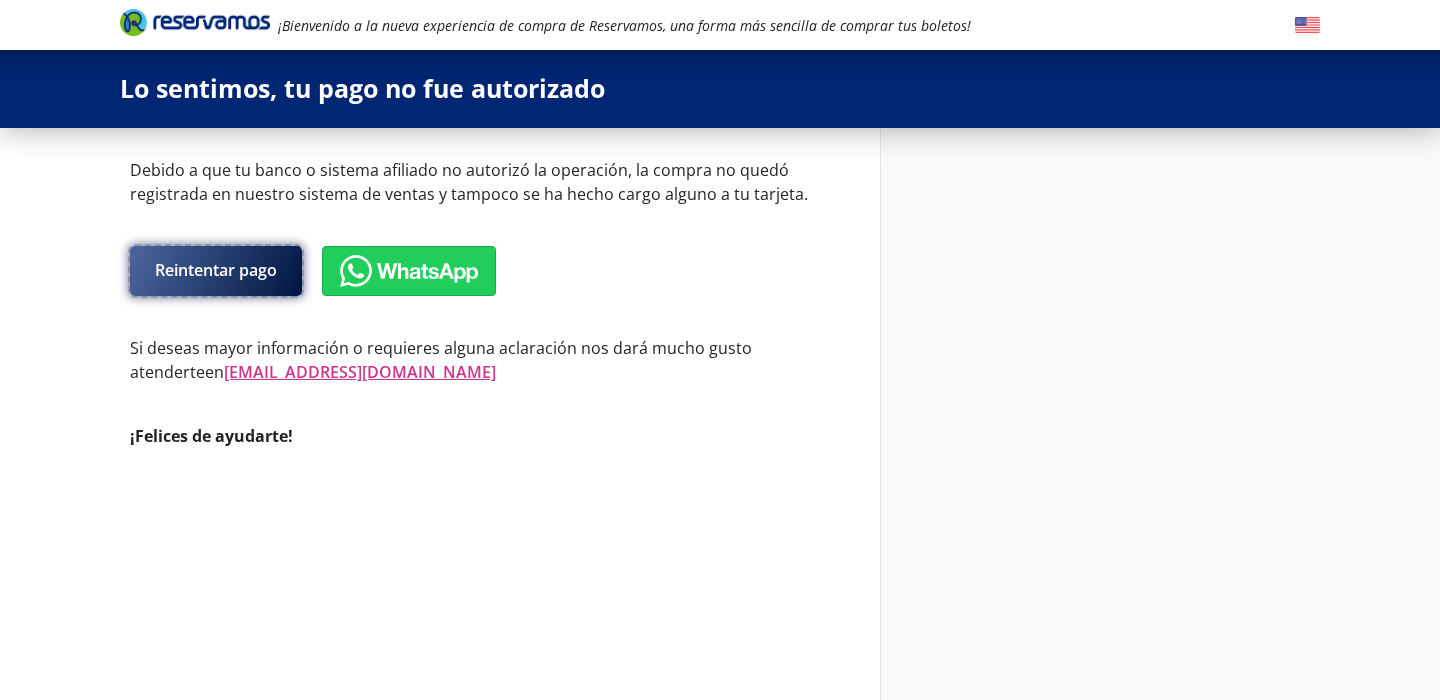 click on "Reintentar pago" at bounding box center [216, 271] 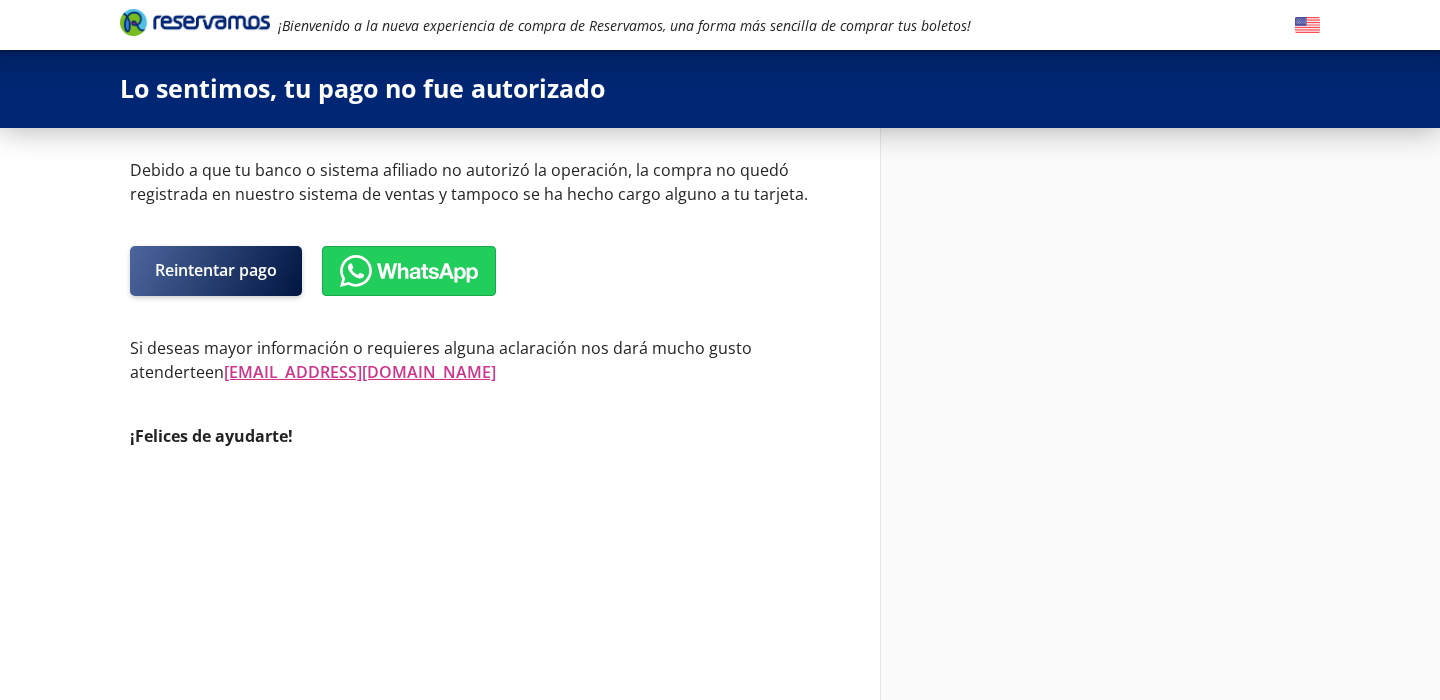 select on "MX" 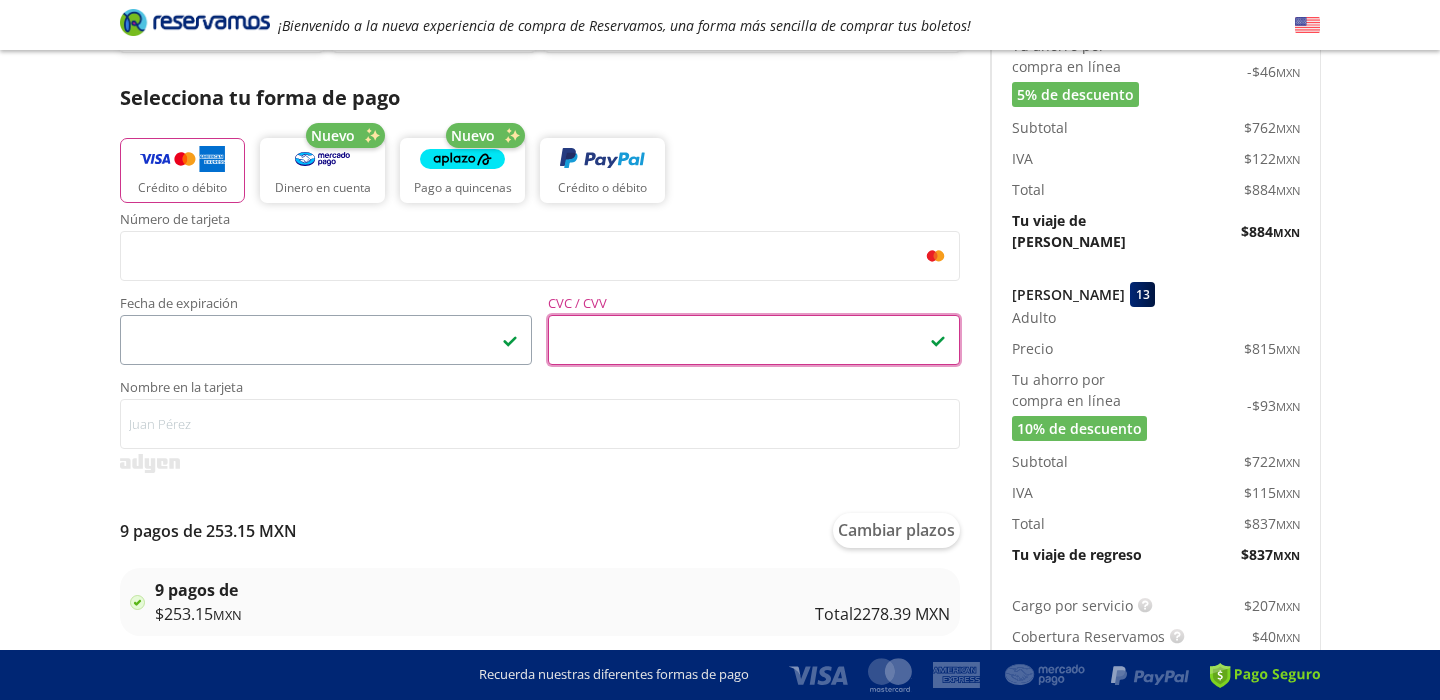 scroll, scrollTop: 397, scrollLeft: 0, axis: vertical 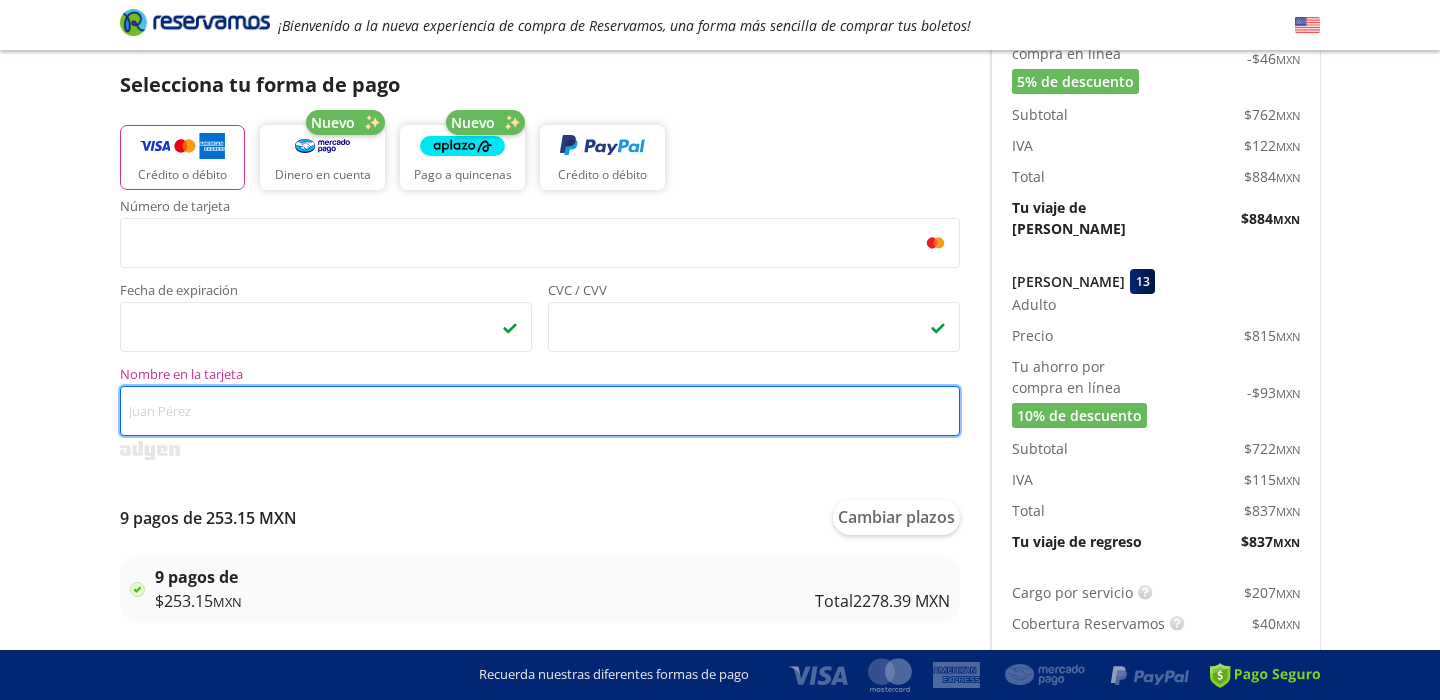 click on "Nombre en la tarjeta" at bounding box center (540, 411) 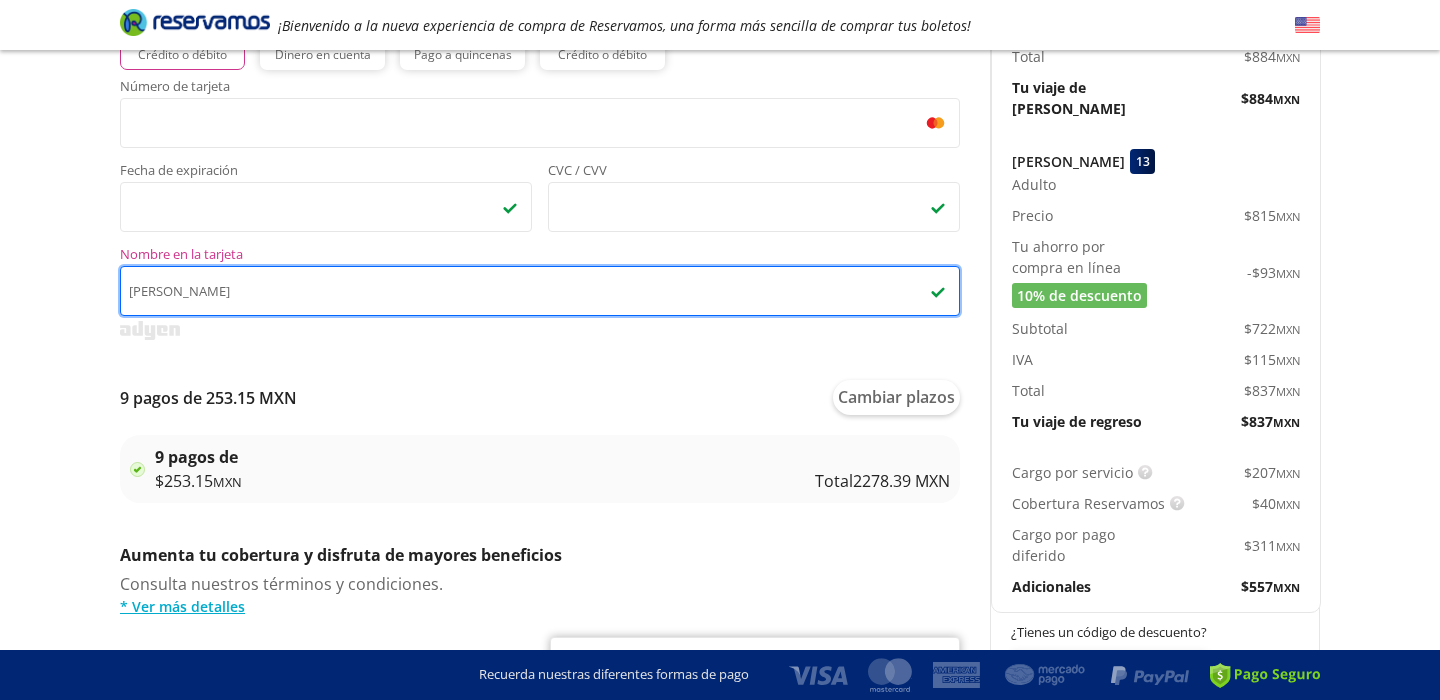 scroll, scrollTop: 895, scrollLeft: 0, axis: vertical 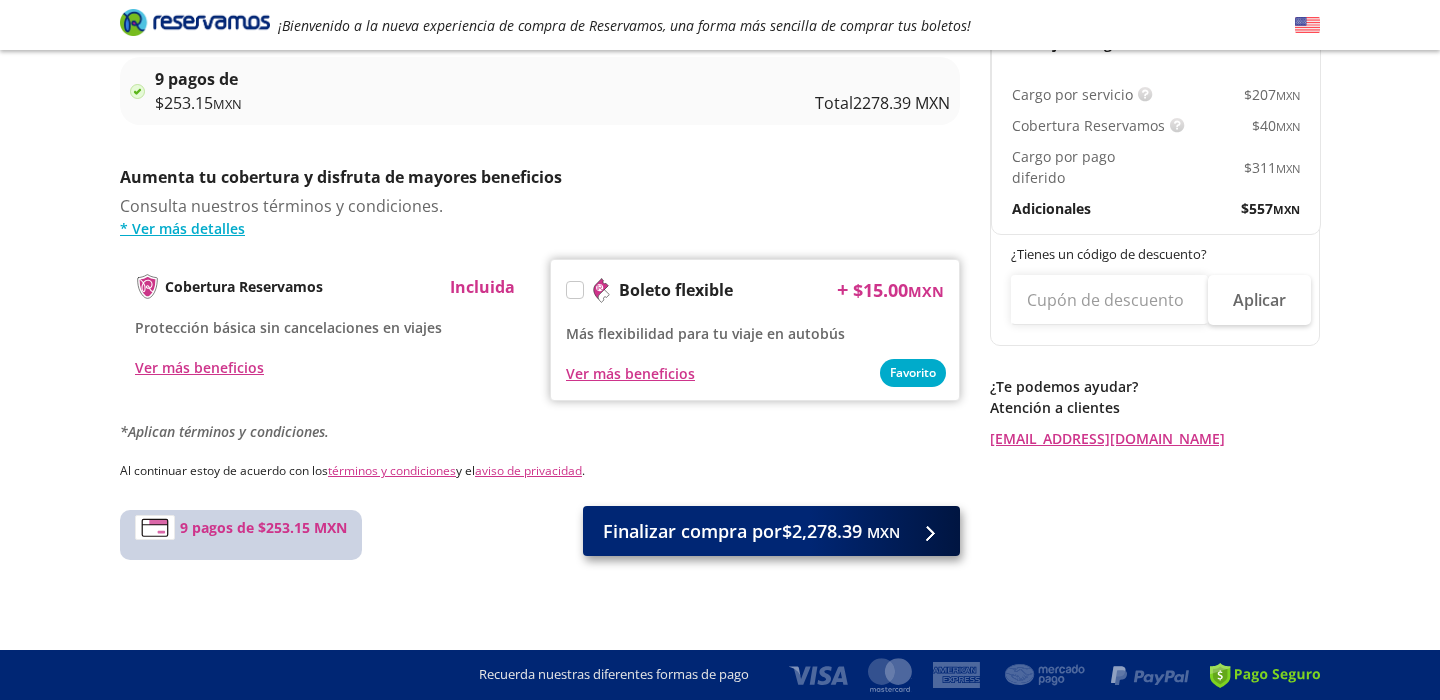 type on "[PERSON_NAME]" 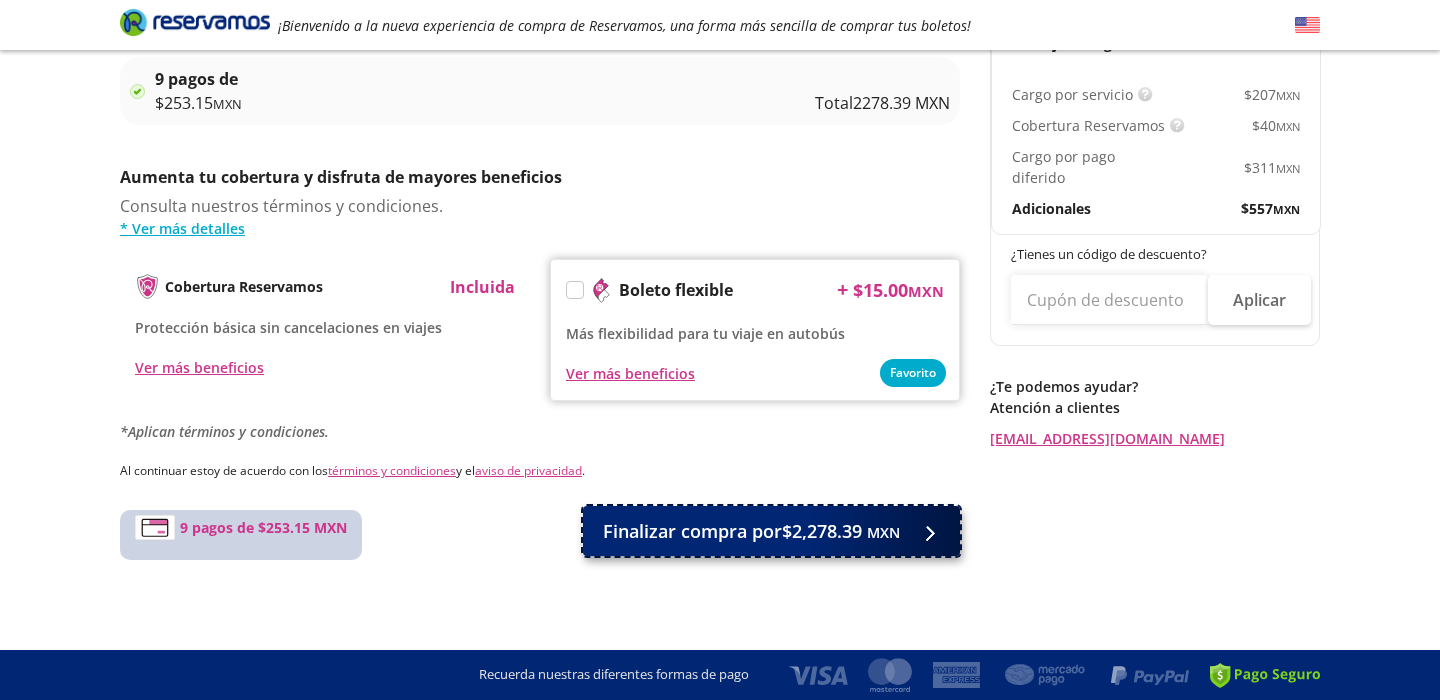 click on "Finalizar compra por  $2,278.39   MXN" at bounding box center [751, 531] 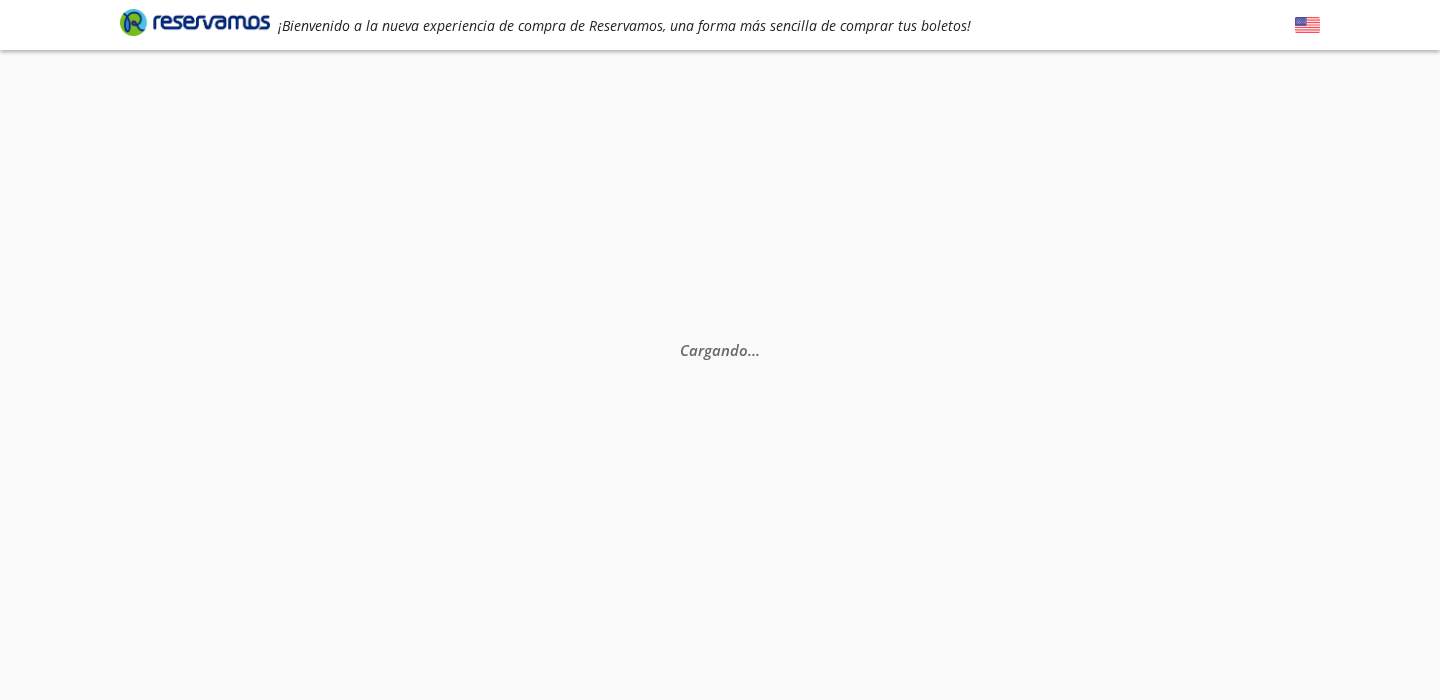 scroll, scrollTop: 0, scrollLeft: 0, axis: both 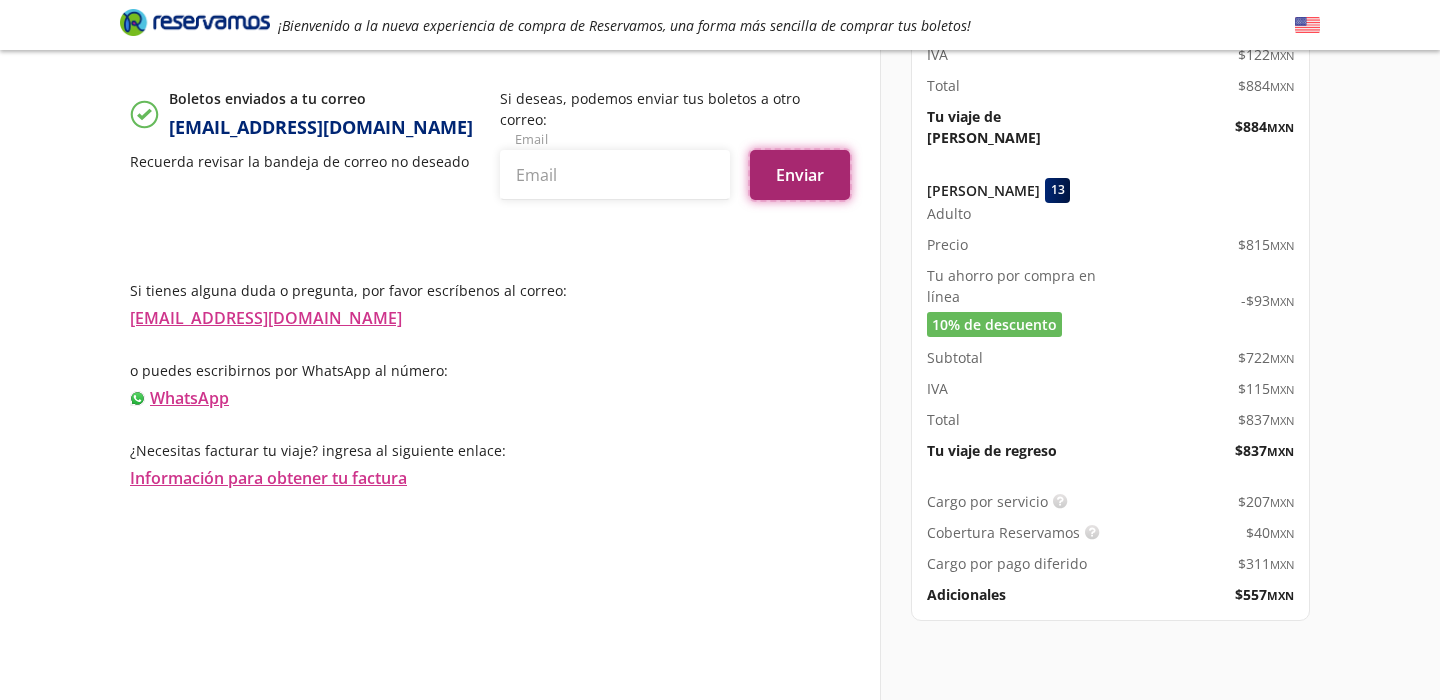 click on "Enviar" at bounding box center (800, 175) 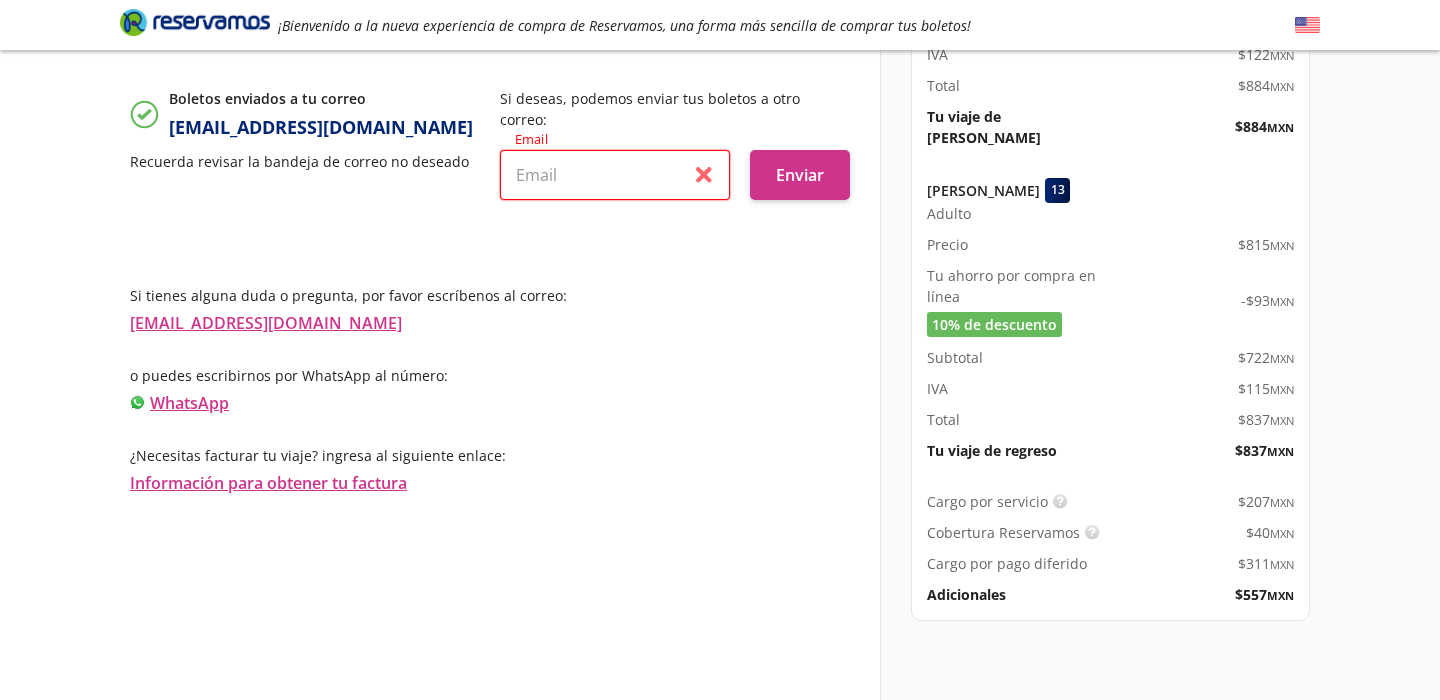 click at bounding box center (615, 175) 